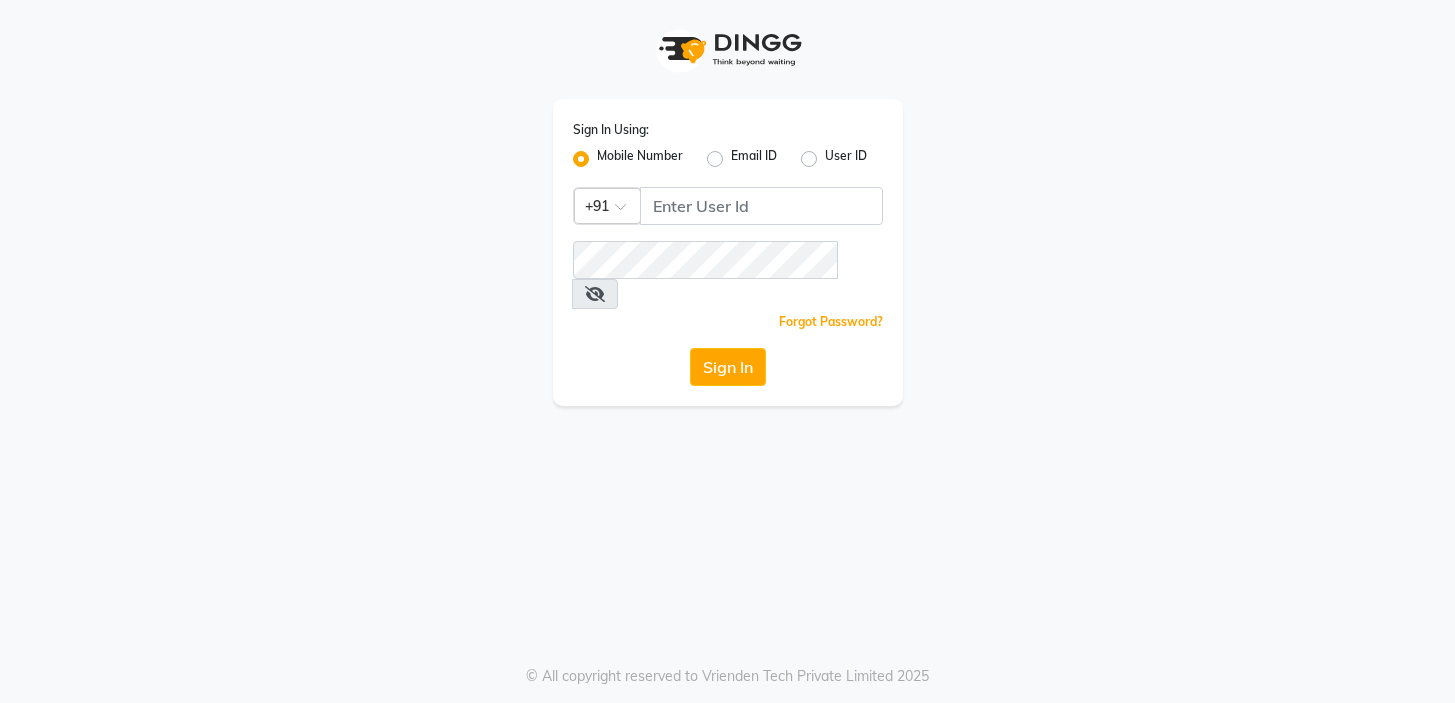 scroll, scrollTop: 0, scrollLeft: 0, axis: both 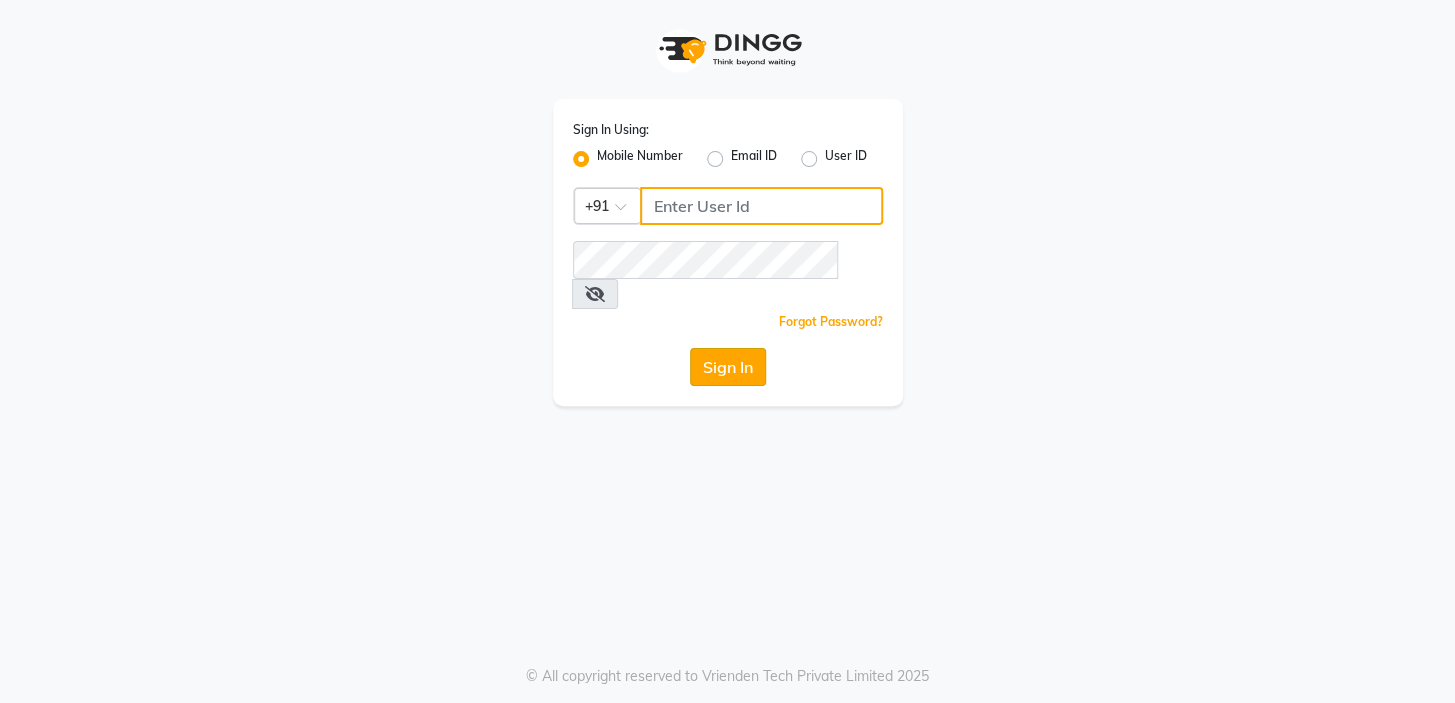 type on "7826887778" 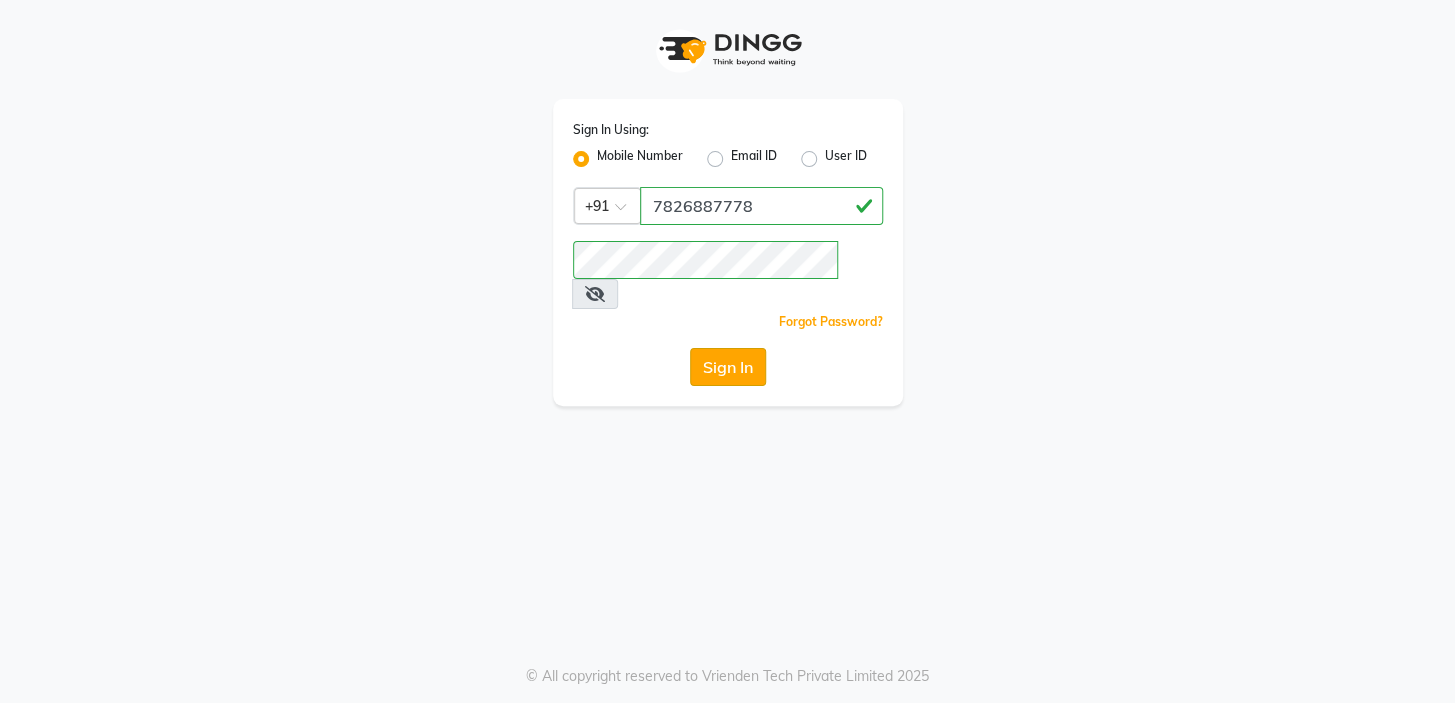 click on "Sign In" 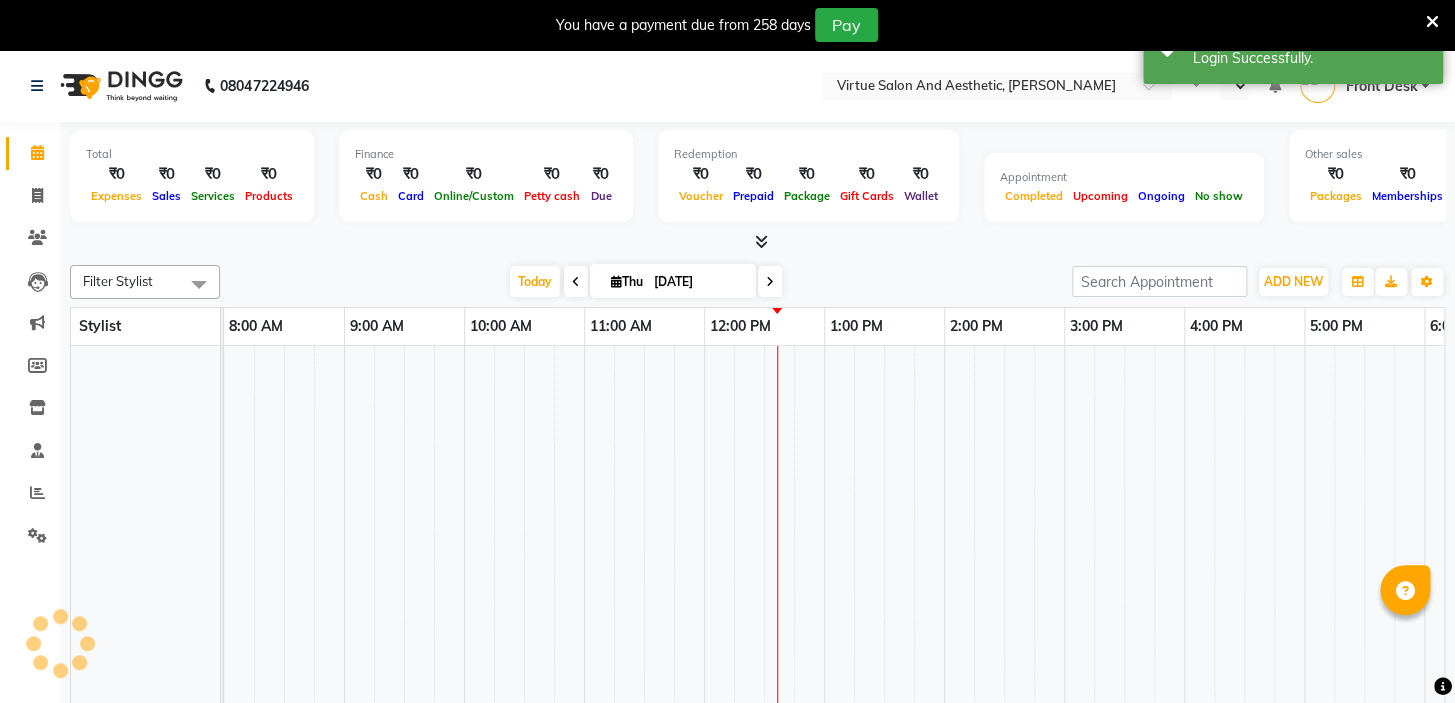 click at bounding box center (1432, 22) 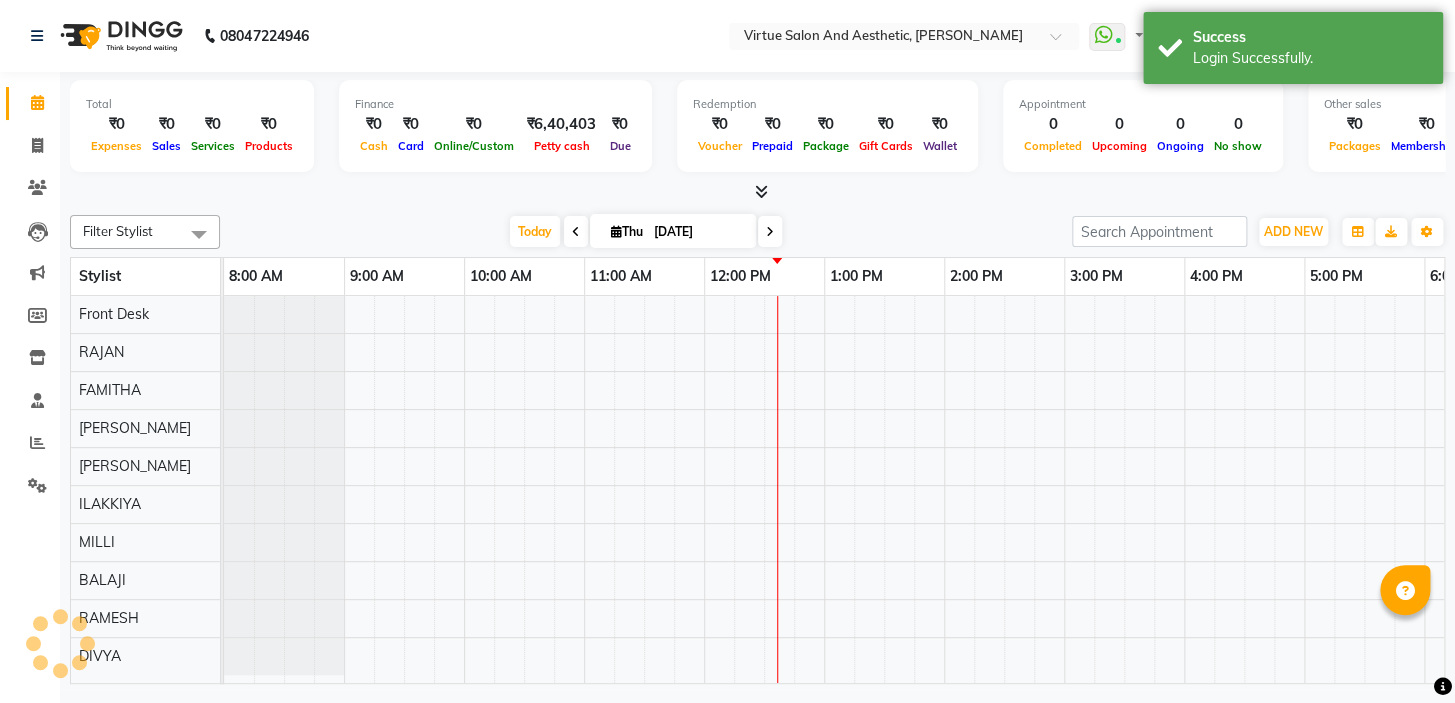 select on "en" 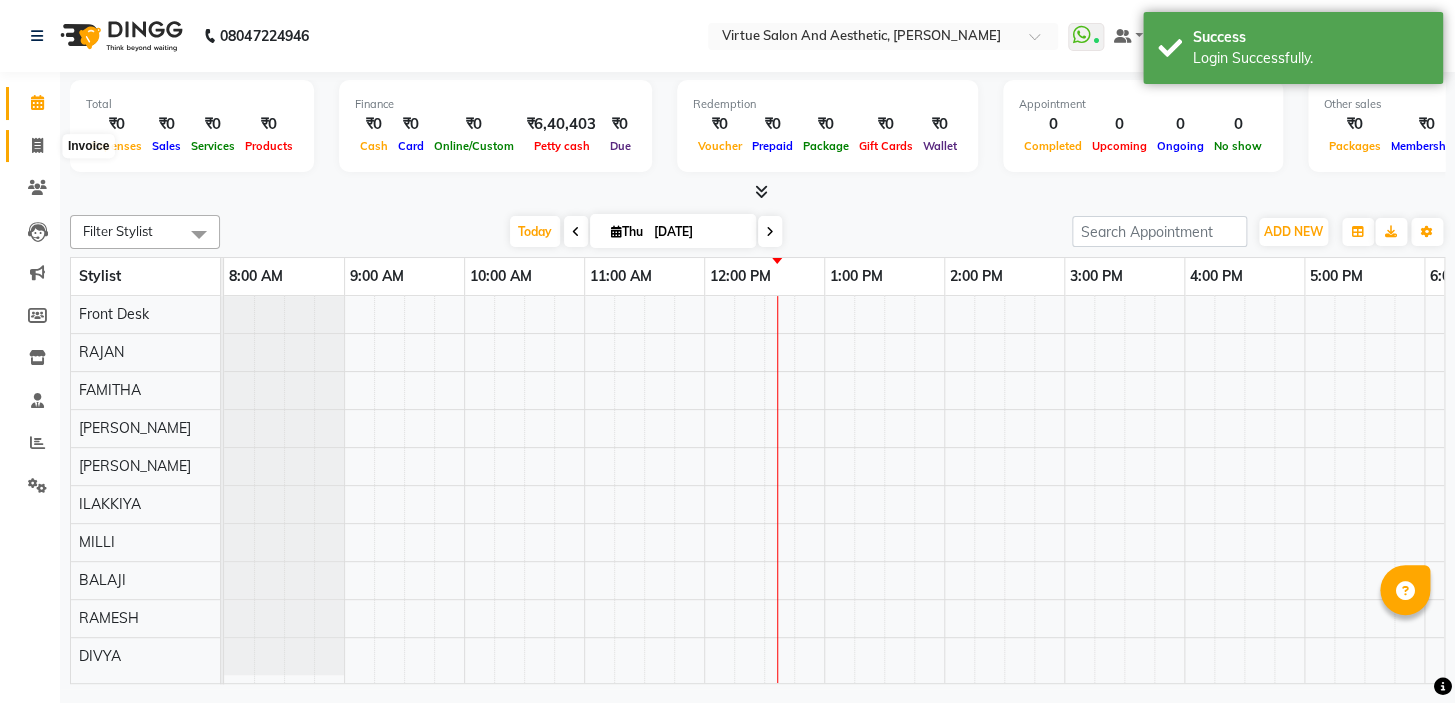 scroll, scrollTop: 0, scrollLeft: 340, axis: horizontal 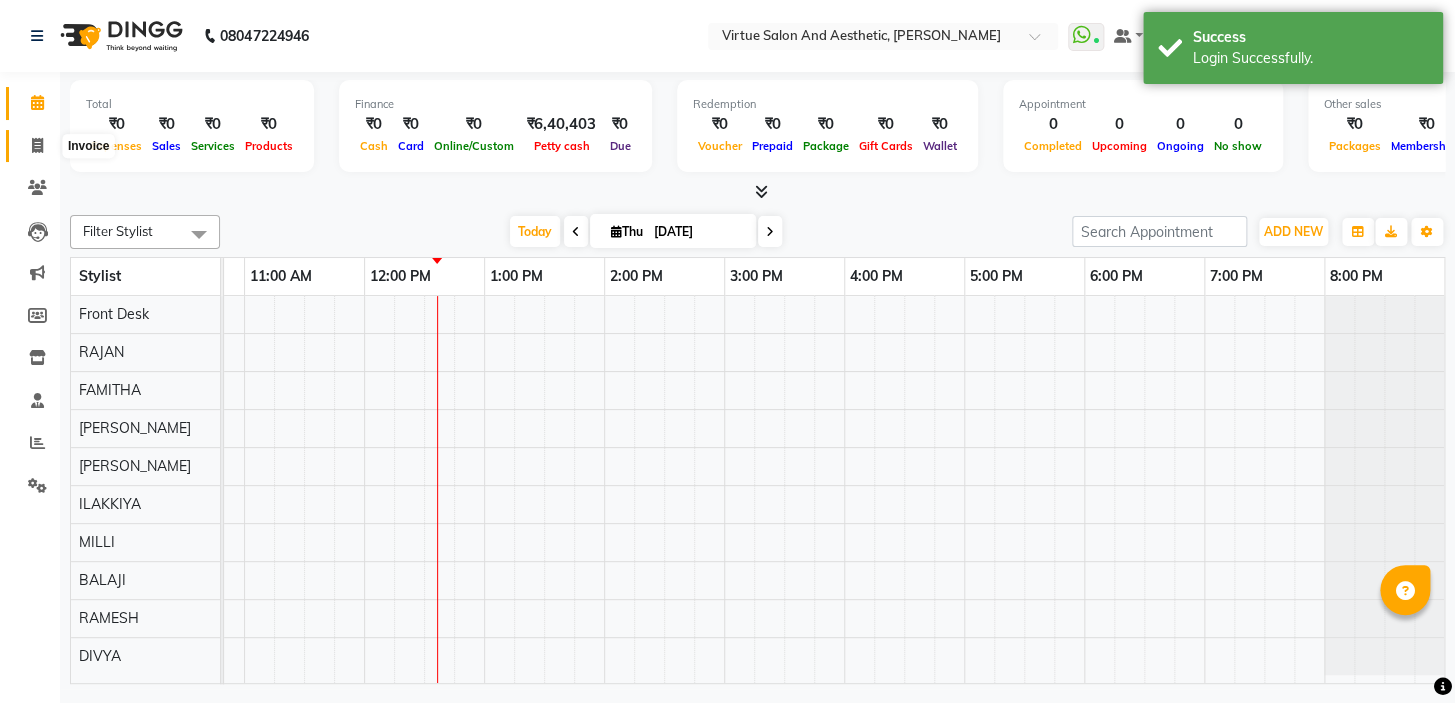 click 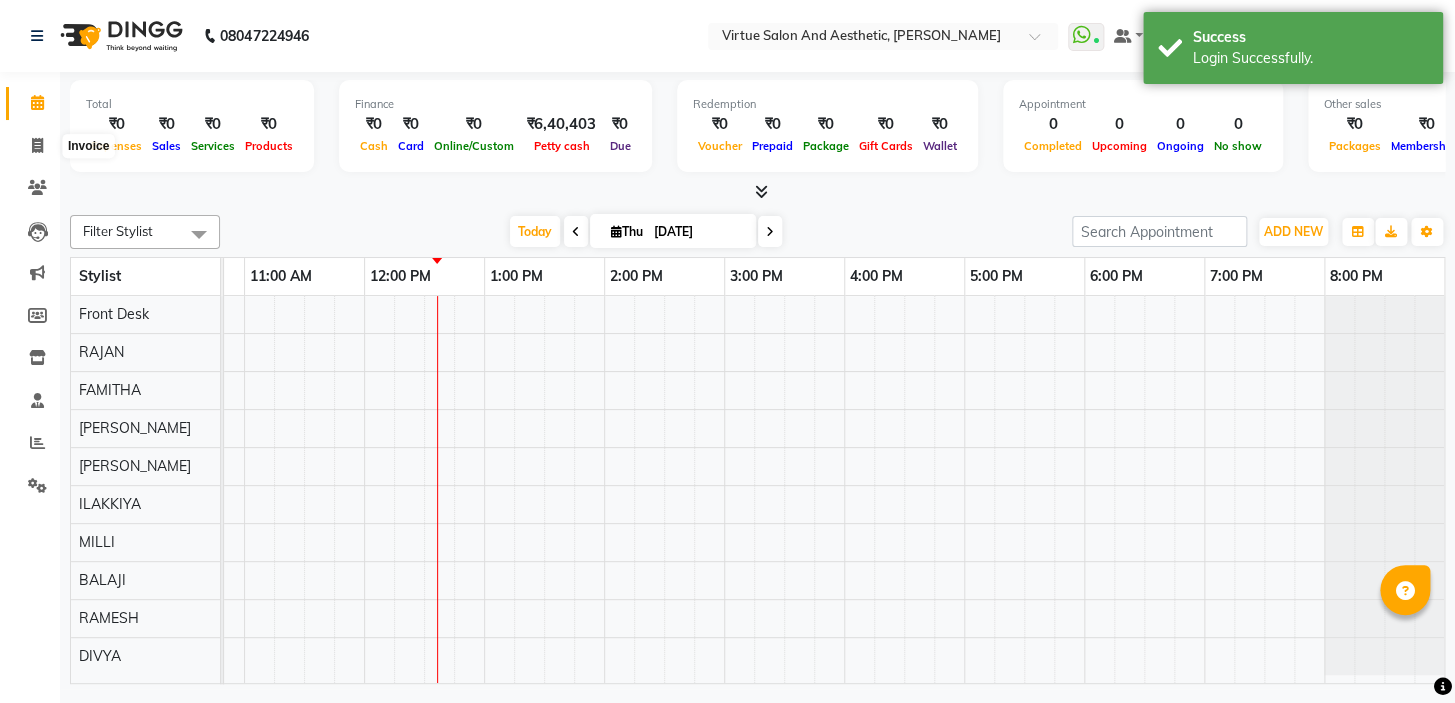 select on "service" 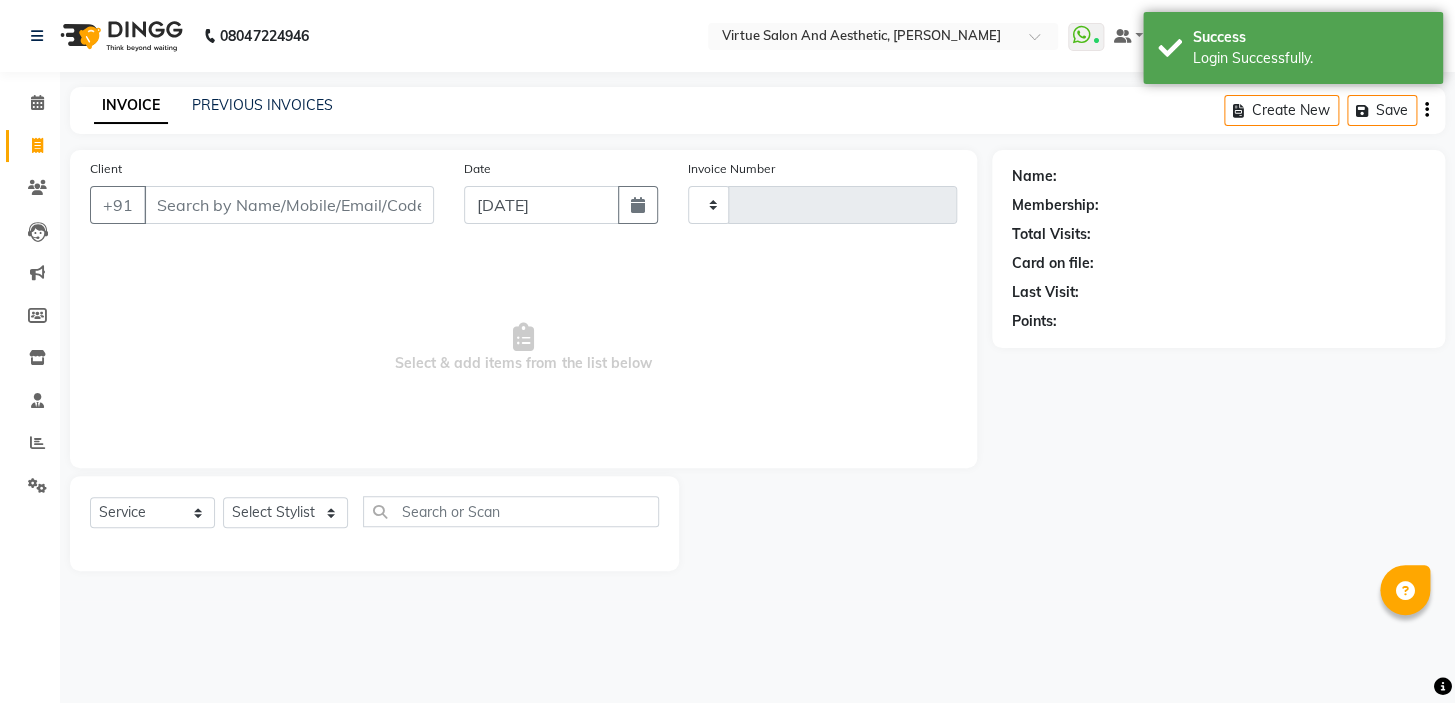 type on "0755" 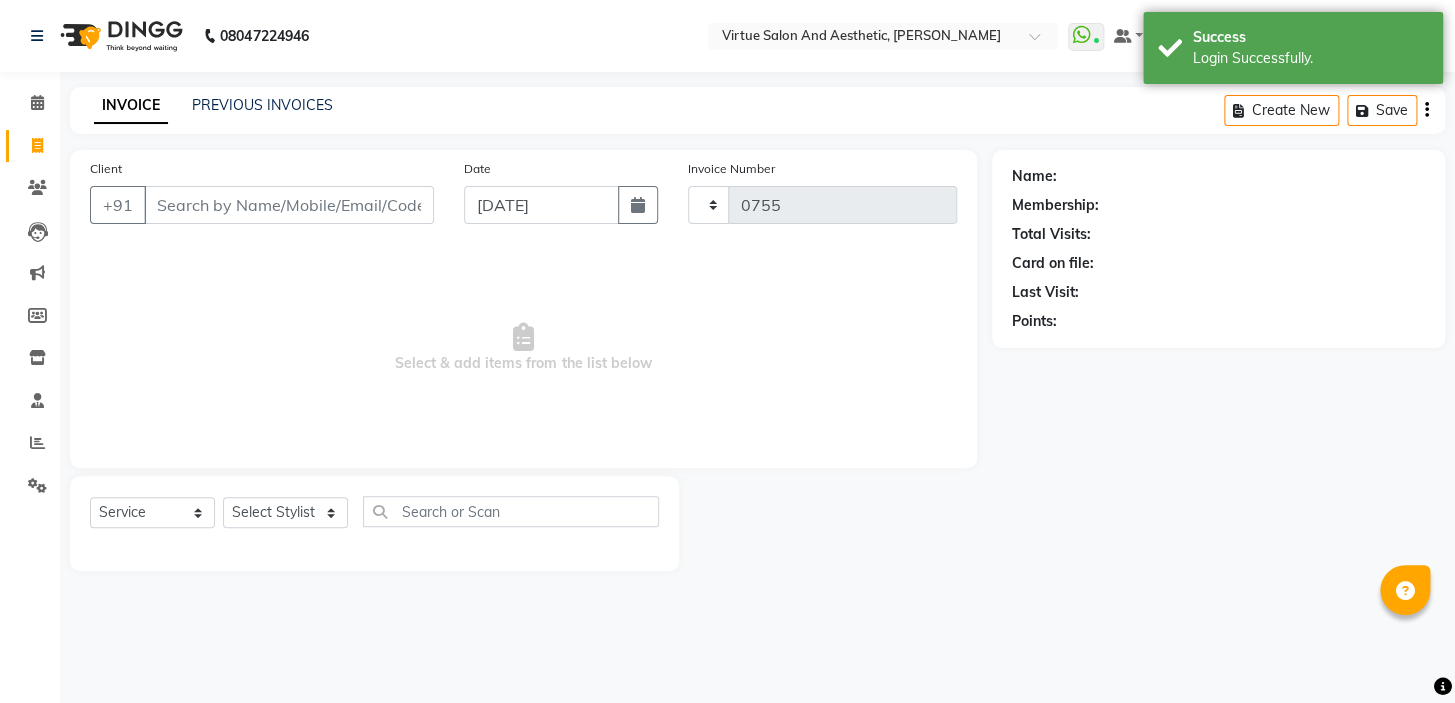 select on "7053" 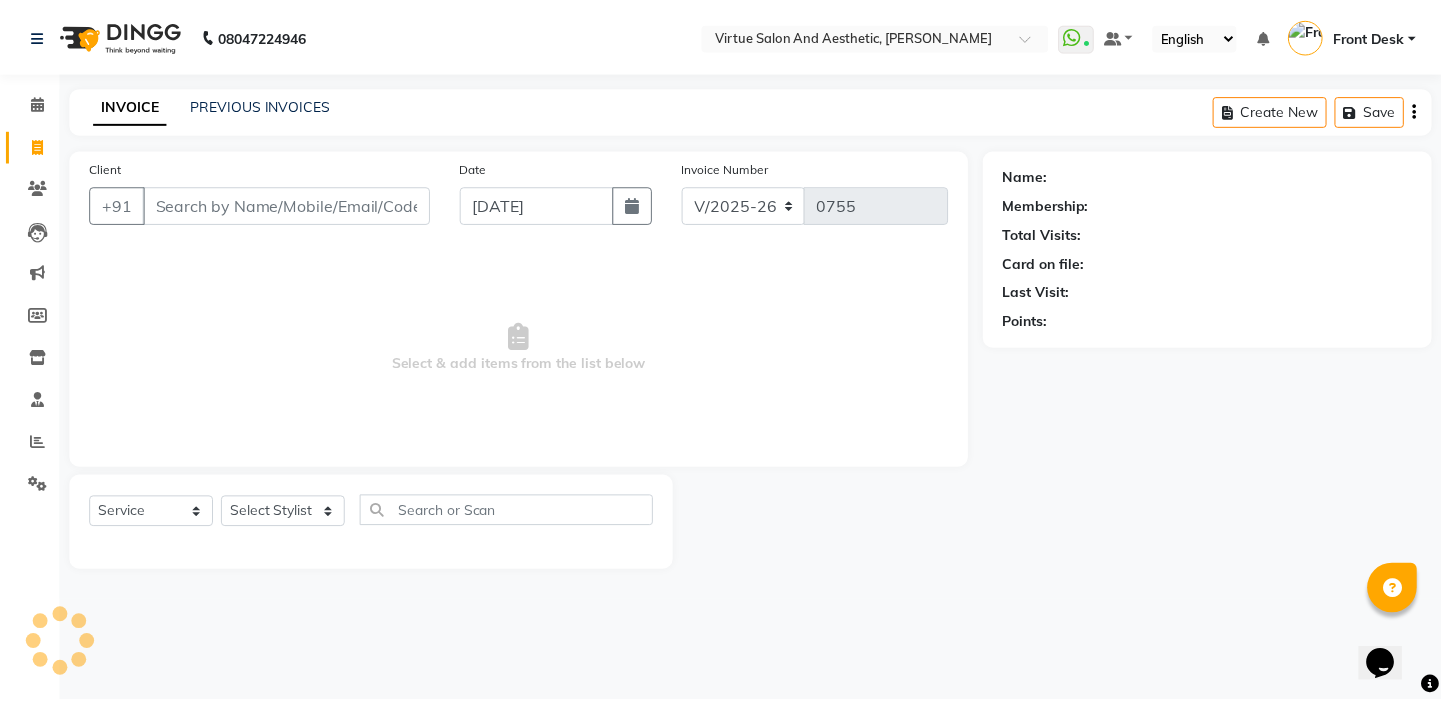 scroll, scrollTop: 0, scrollLeft: 0, axis: both 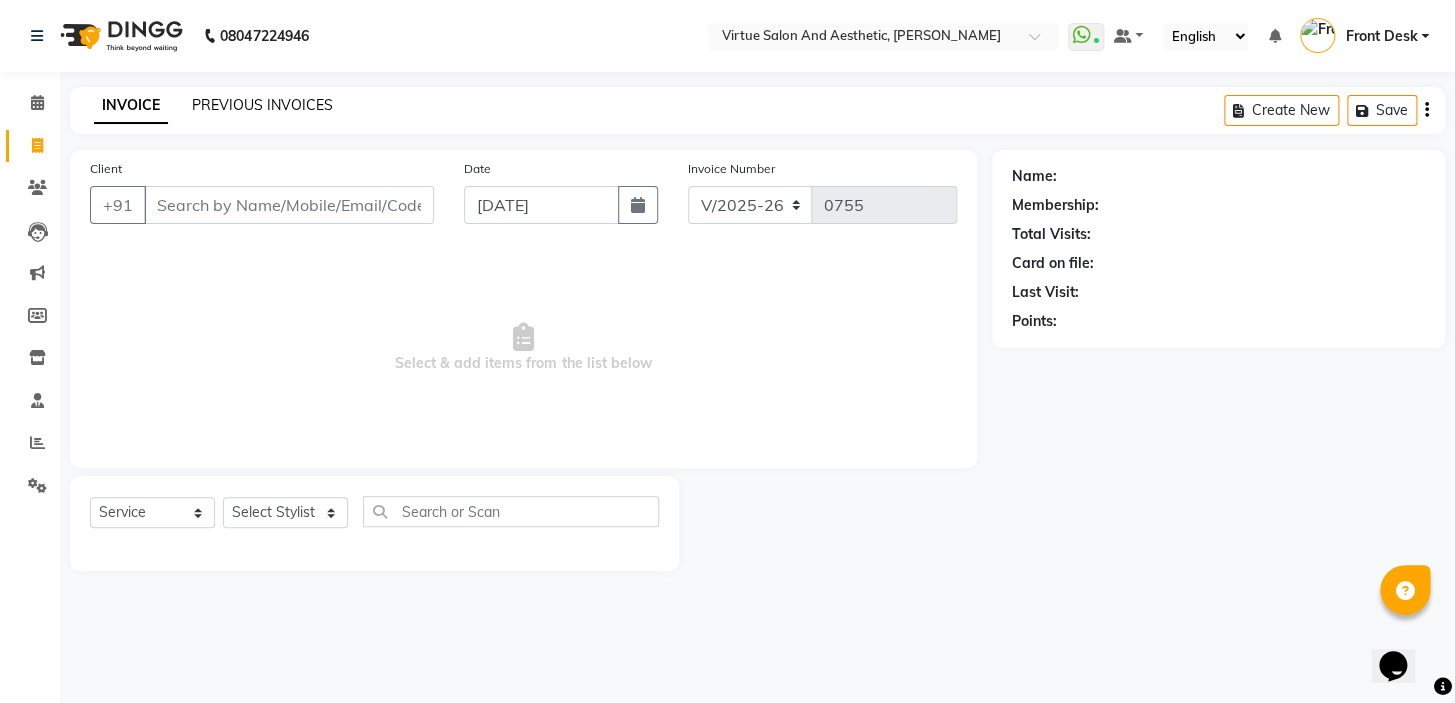 click on "PREVIOUS INVOICES" 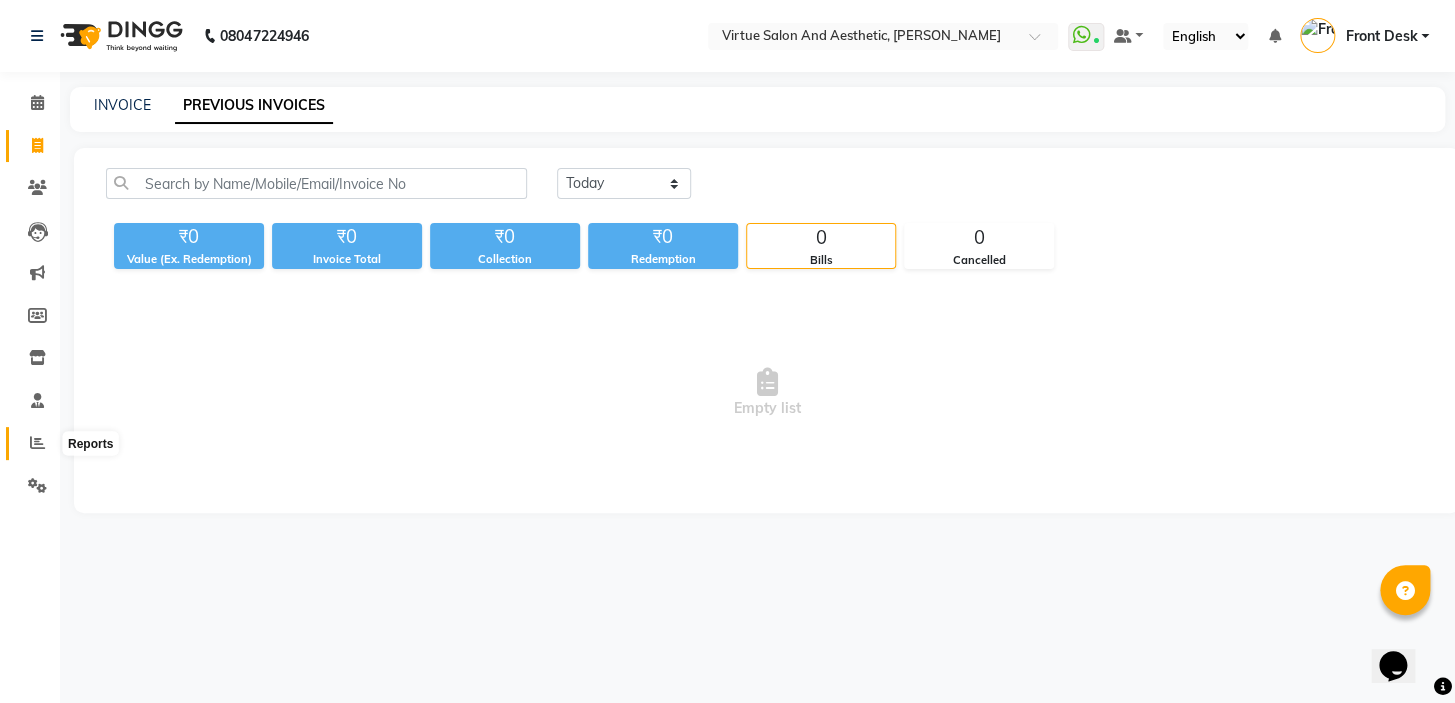 click 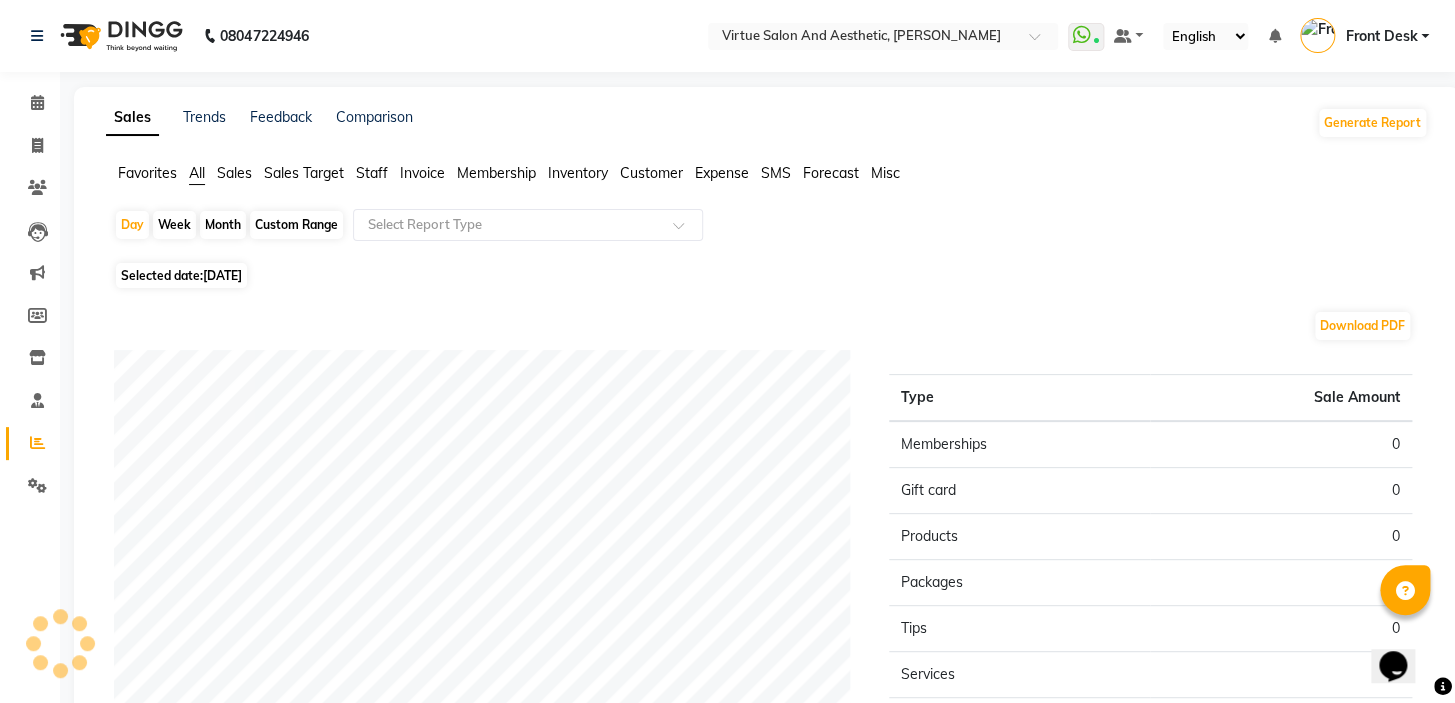 click on "Sales" 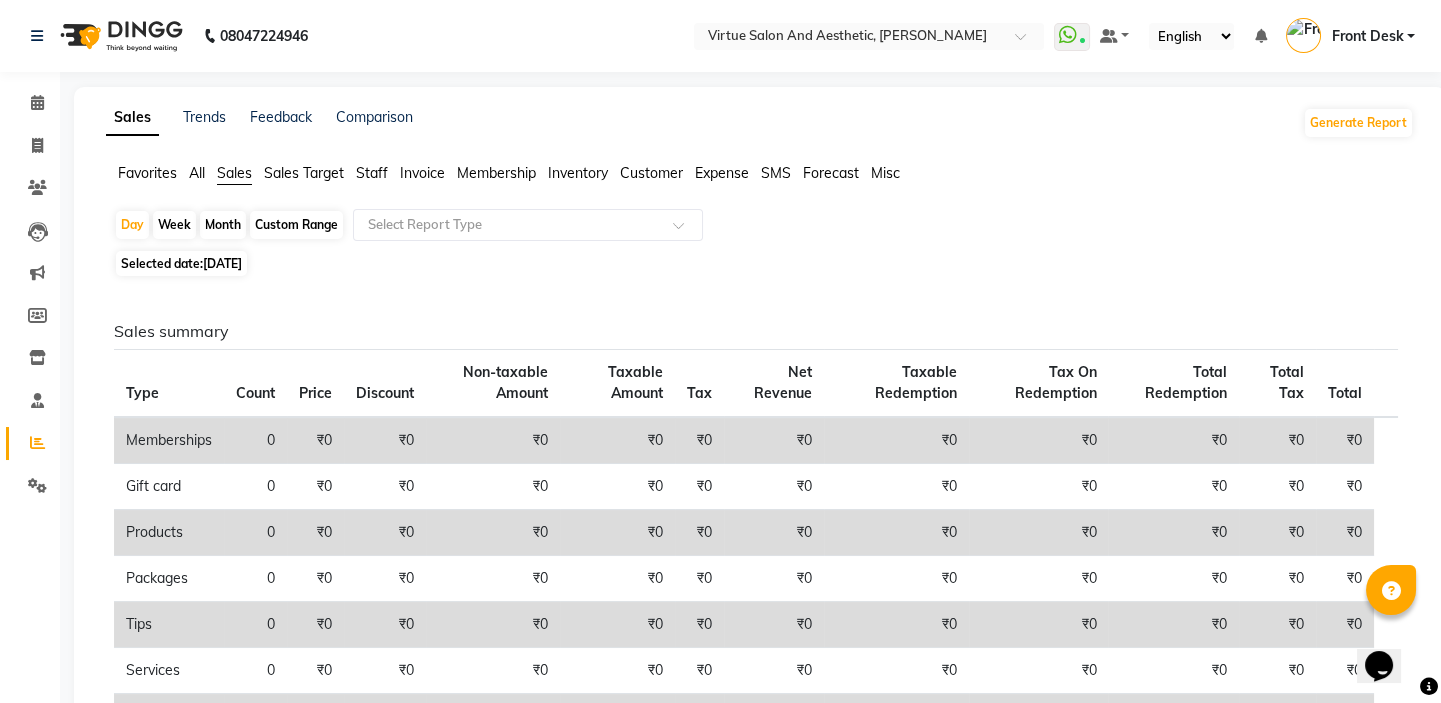 click on "Custom Range" 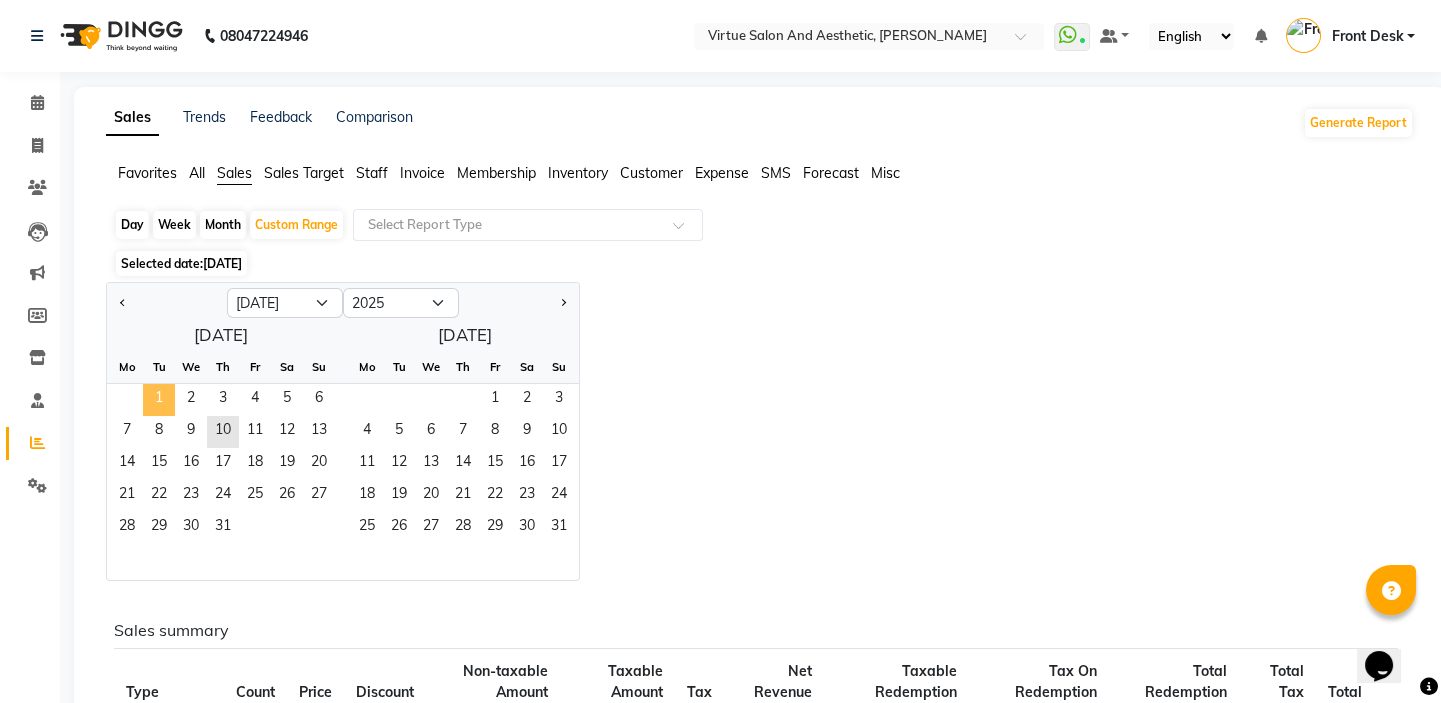 click on "1" 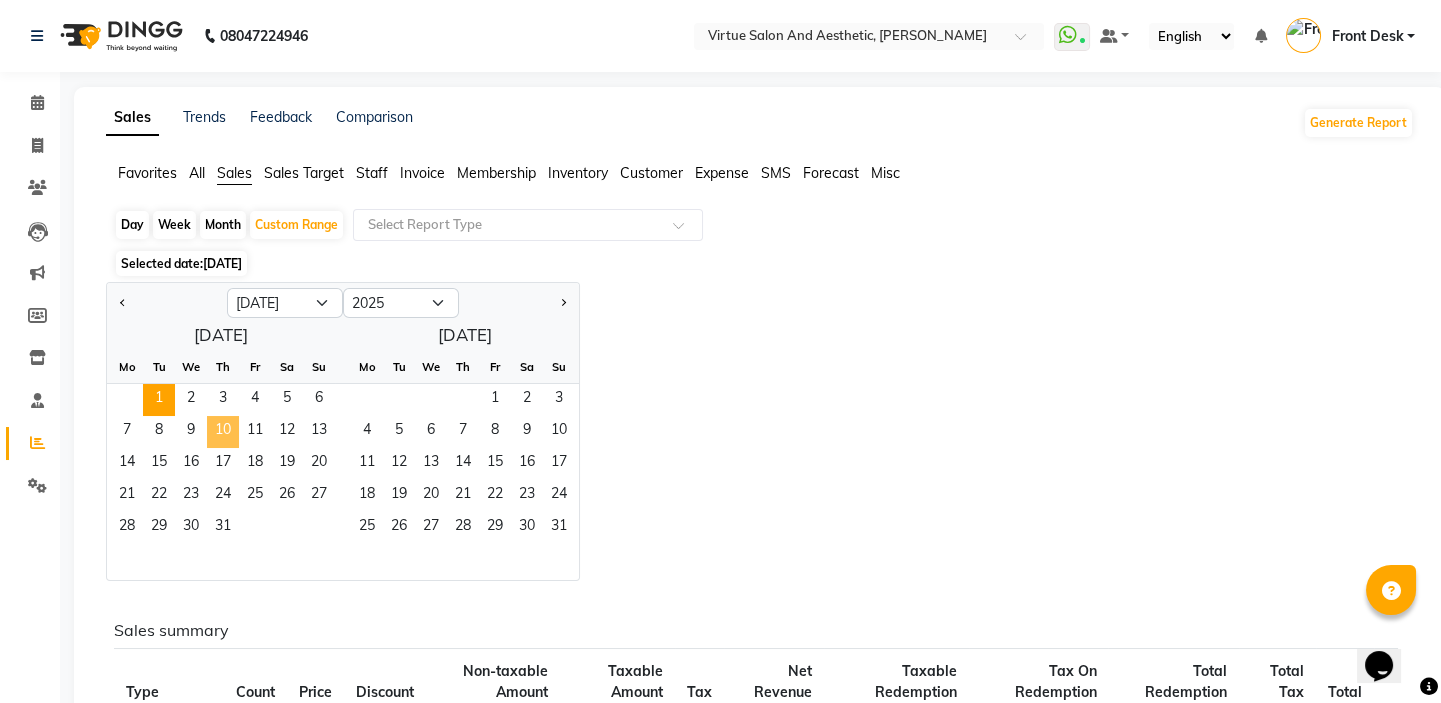 click on "10" 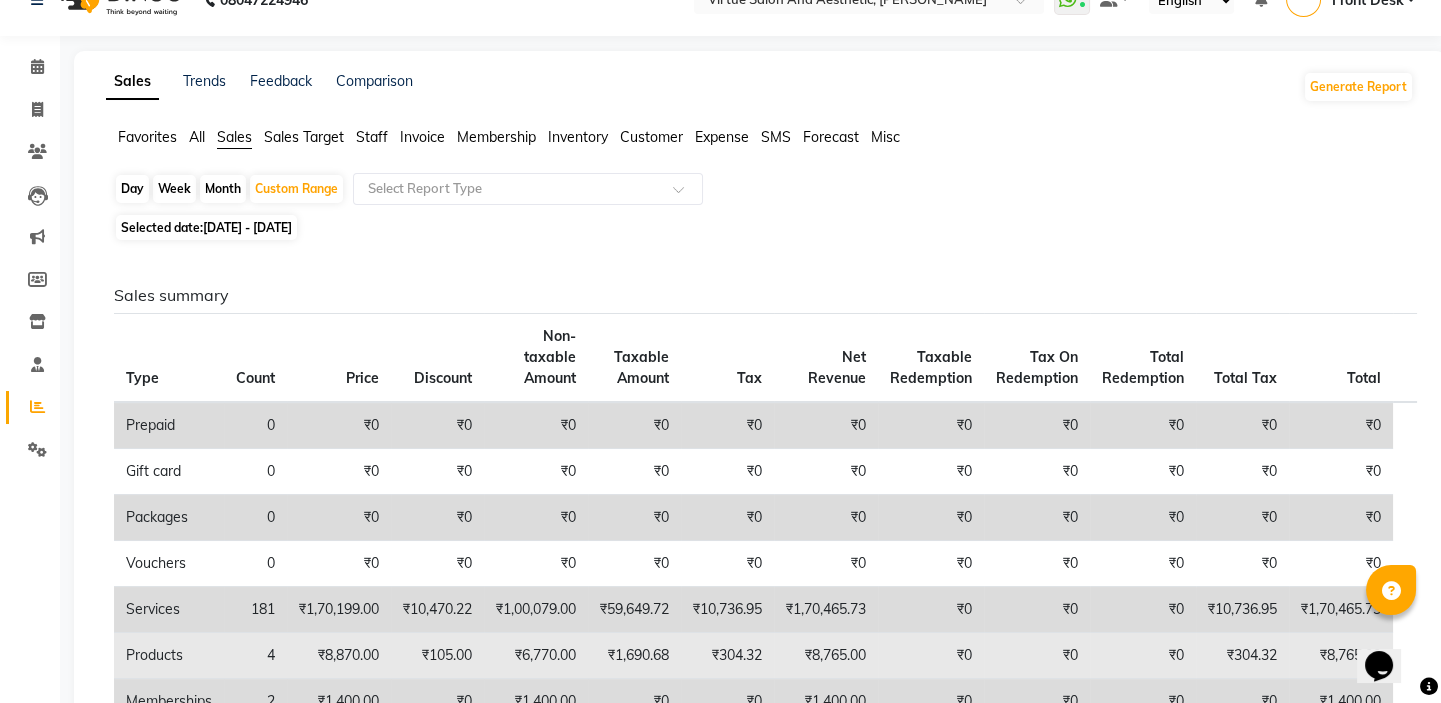 scroll, scrollTop: 0, scrollLeft: 0, axis: both 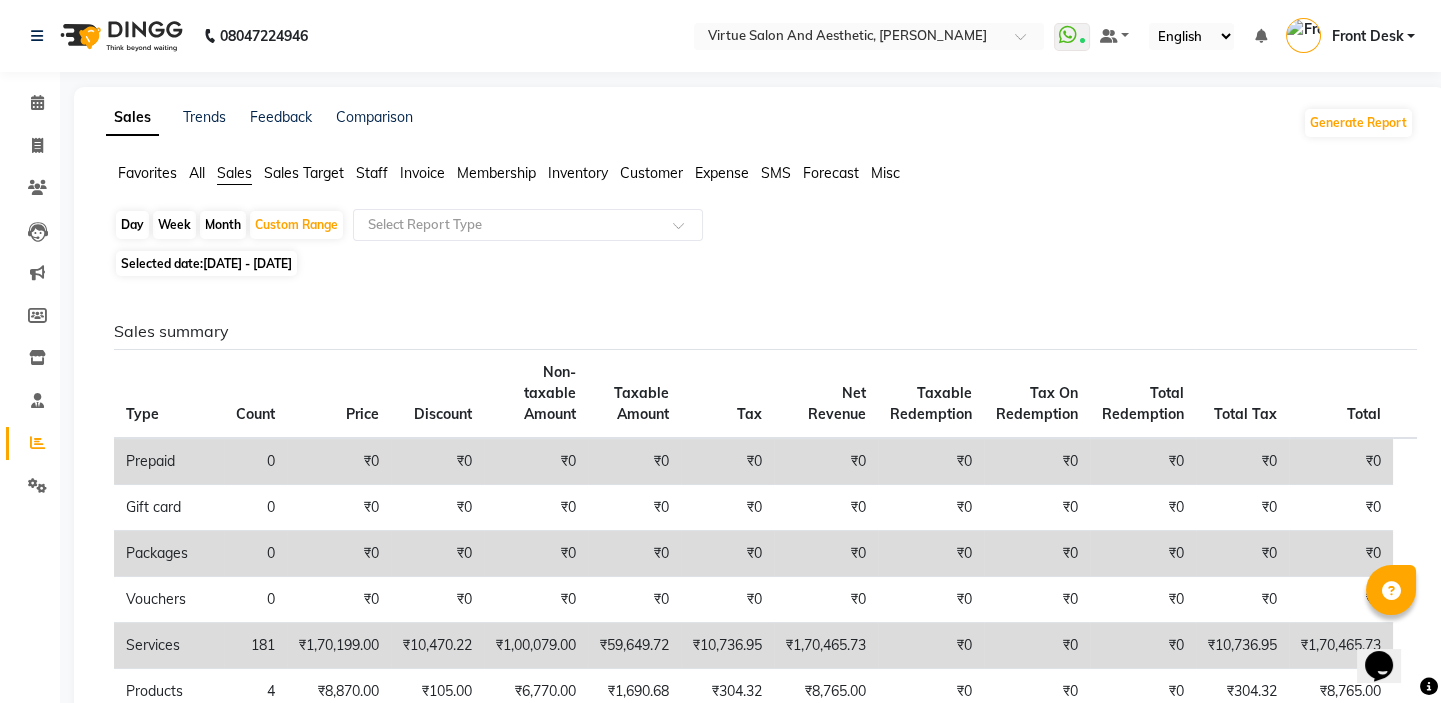 click on "Day" 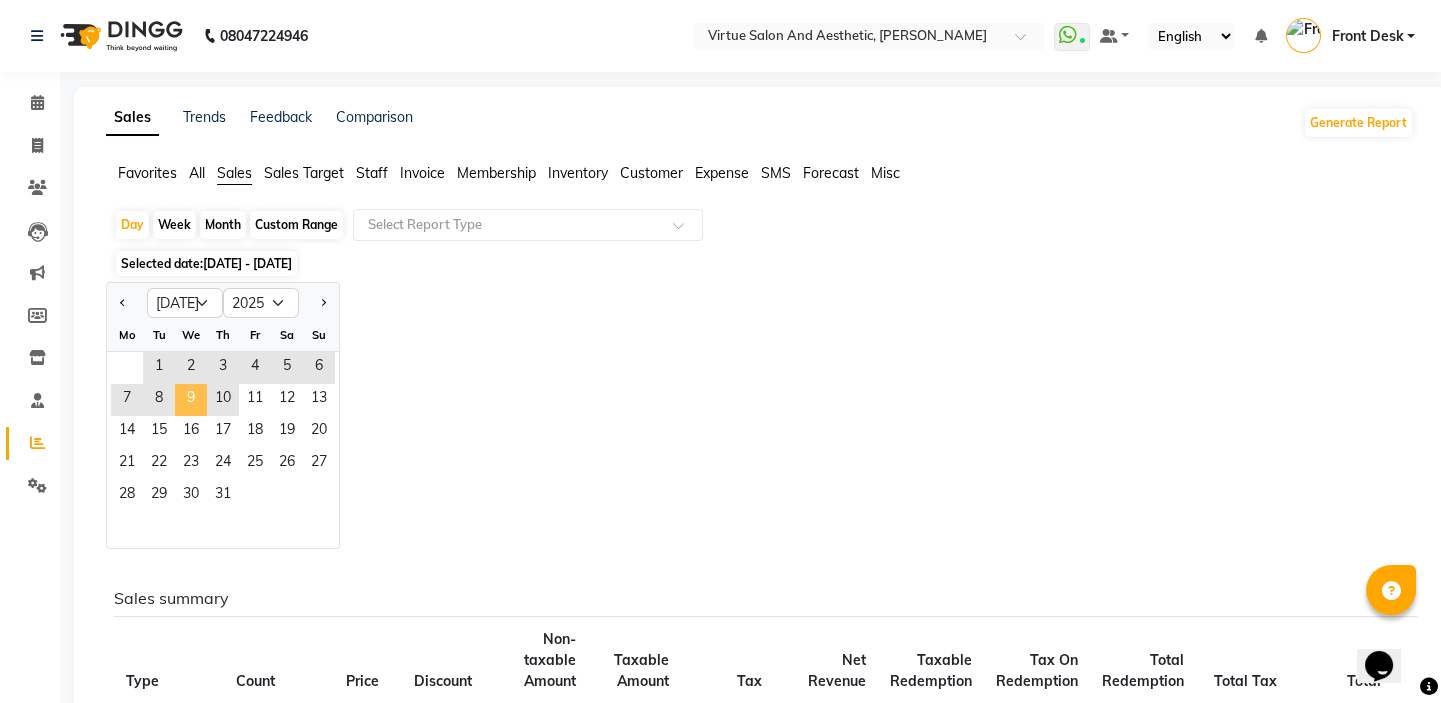 click on "9" 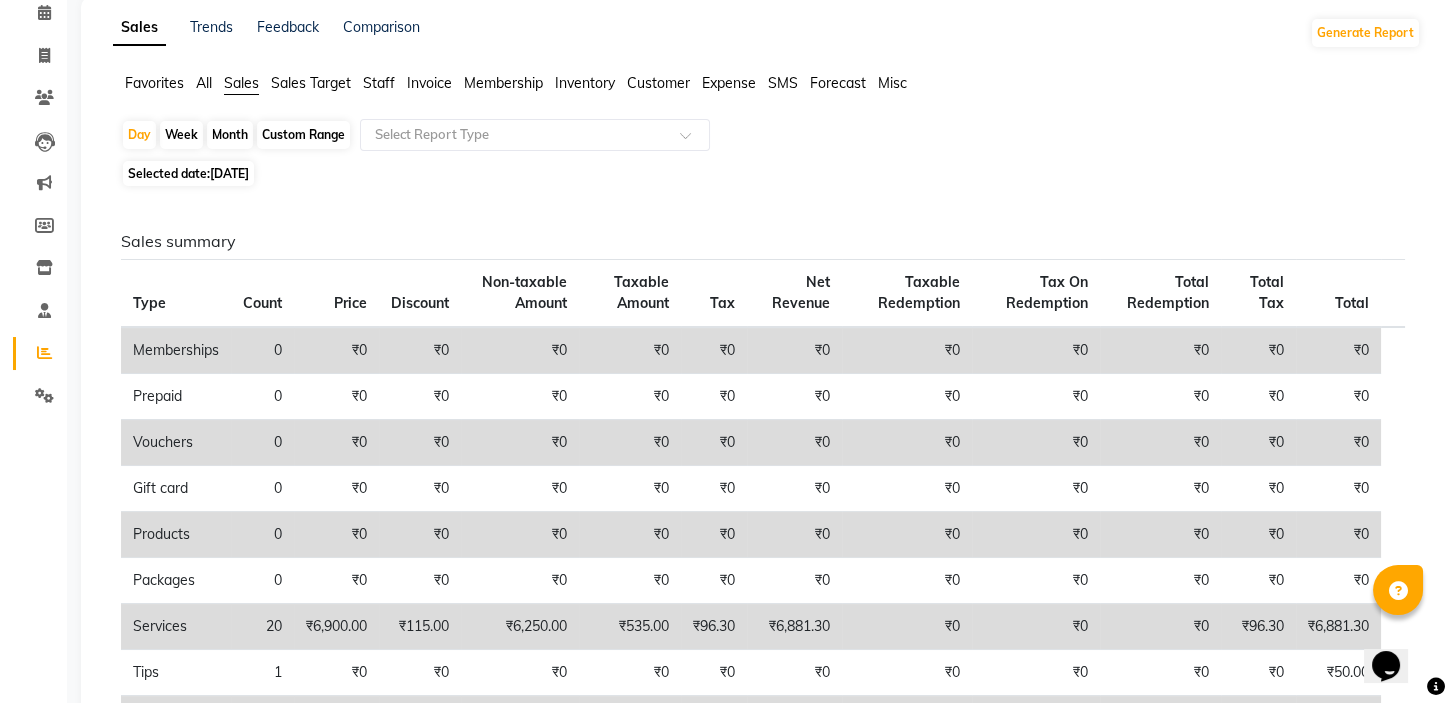 scroll, scrollTop: 0, scrollLeft: 0, axis: both 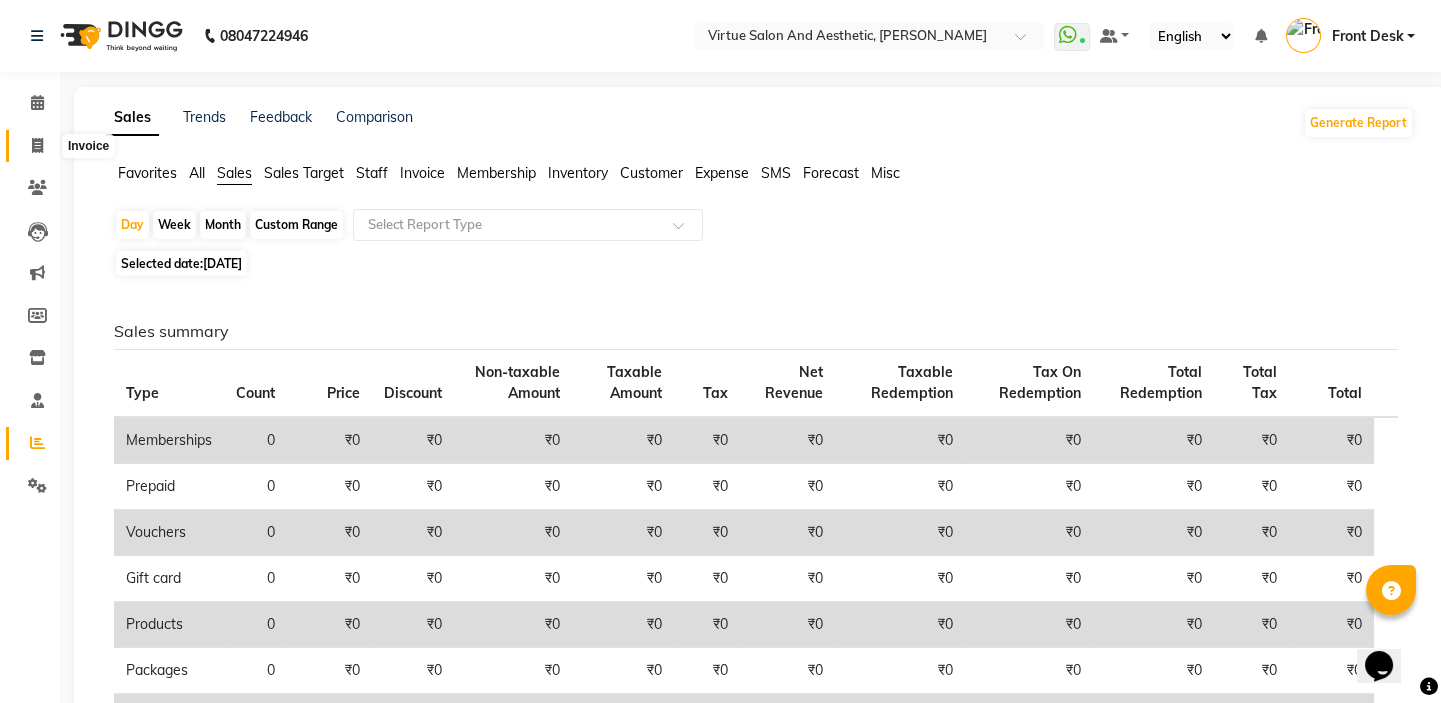 click 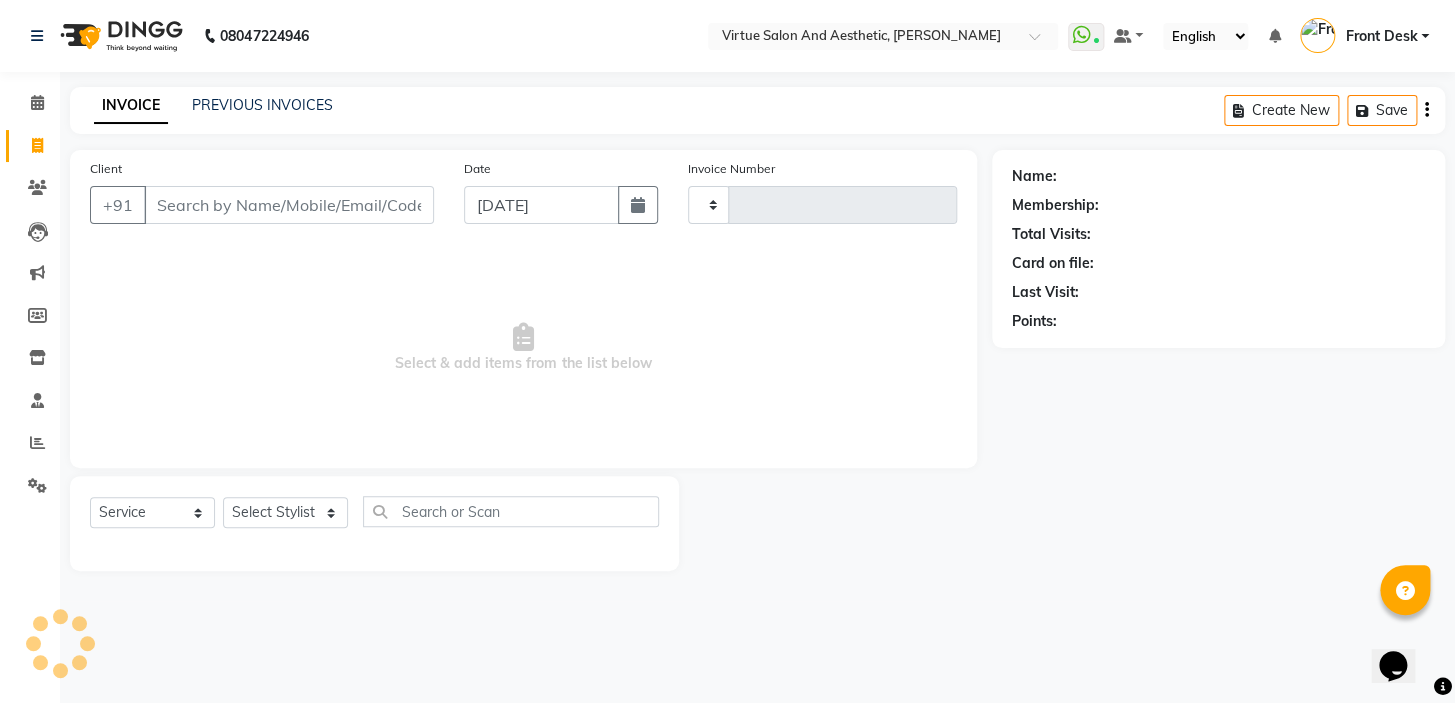 type on "0755" 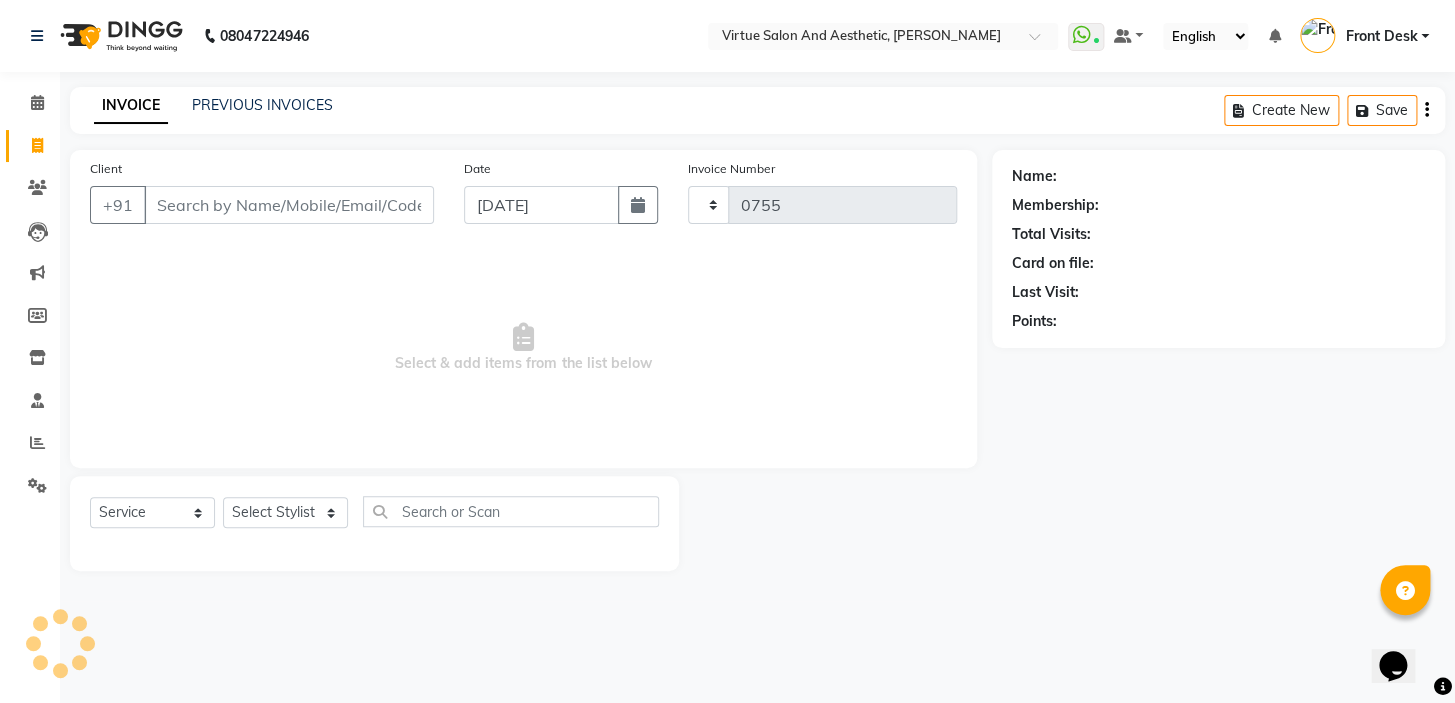 select on "7053" 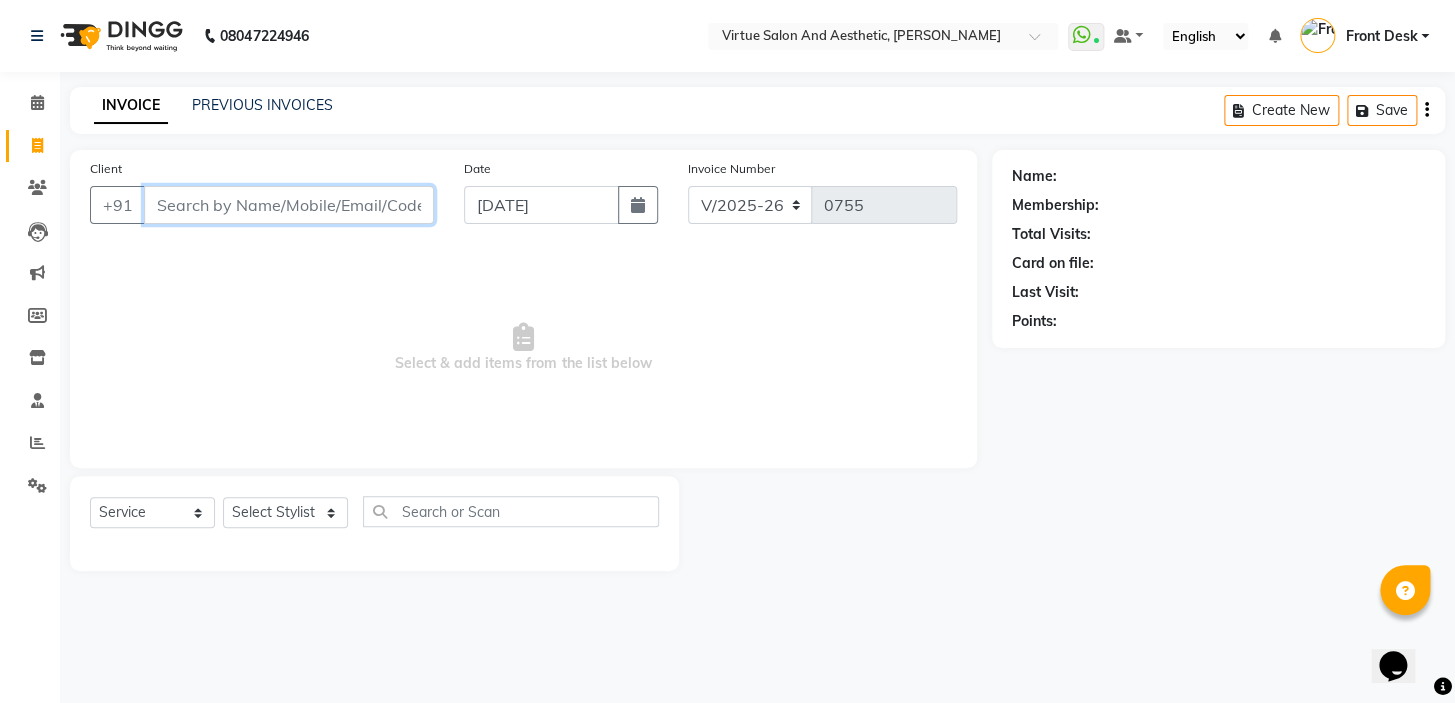click on "Client" at bounding box center (289, 205) 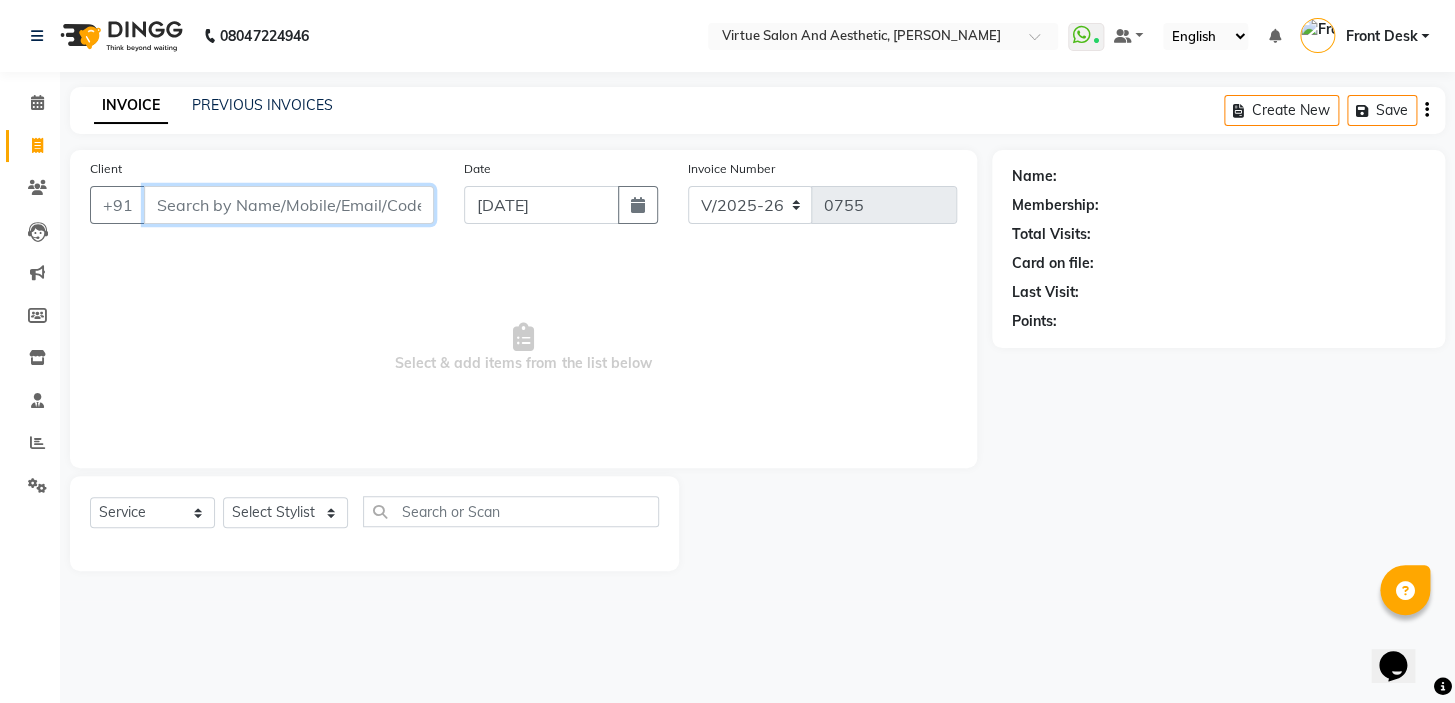 click on "Client" at bounding box center [289, 205] 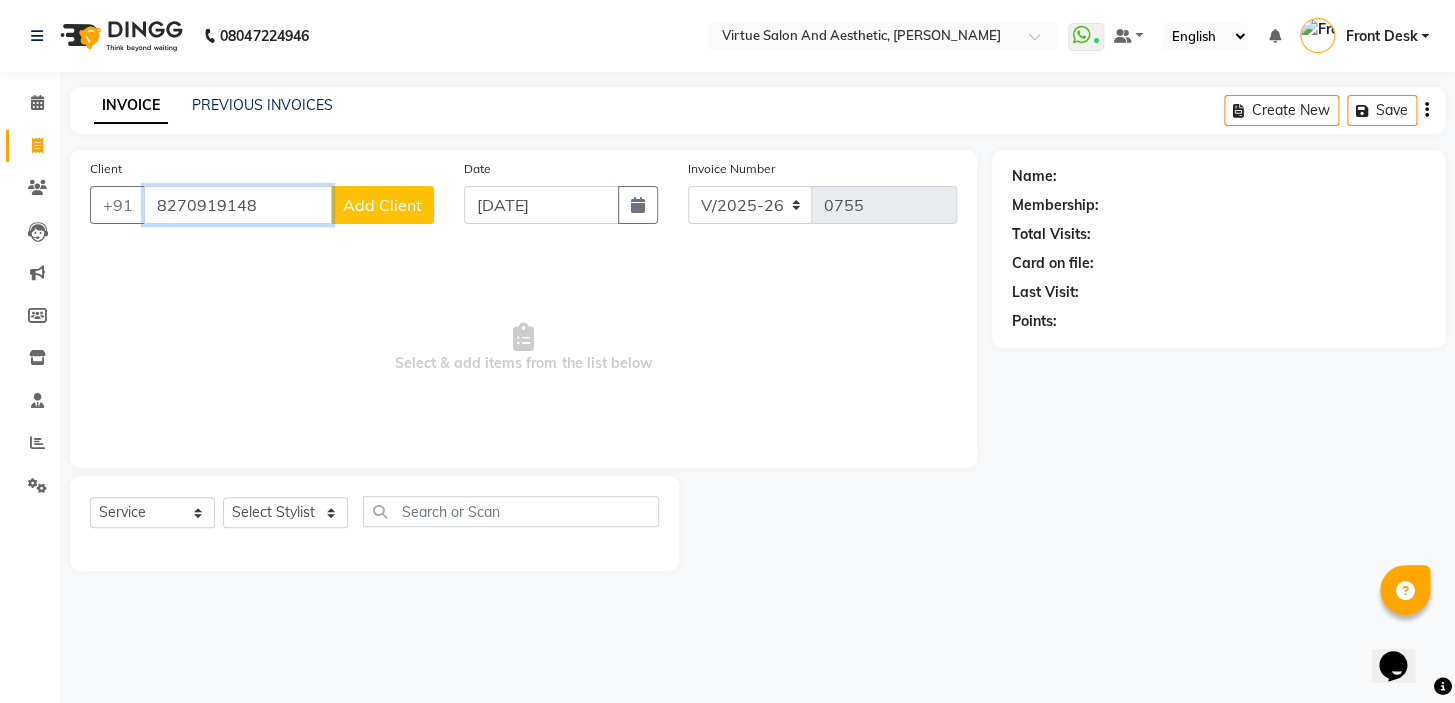 type on "8270919148" 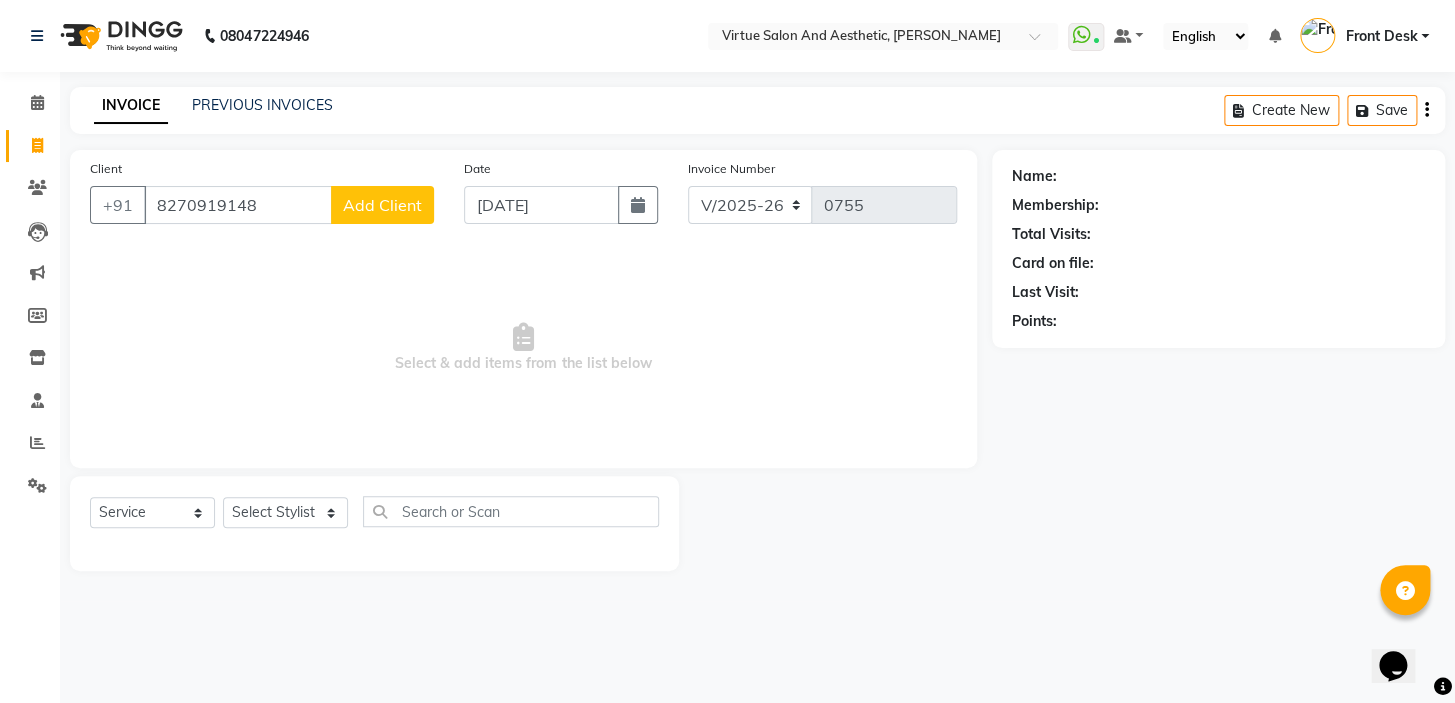 click on "Add Client" 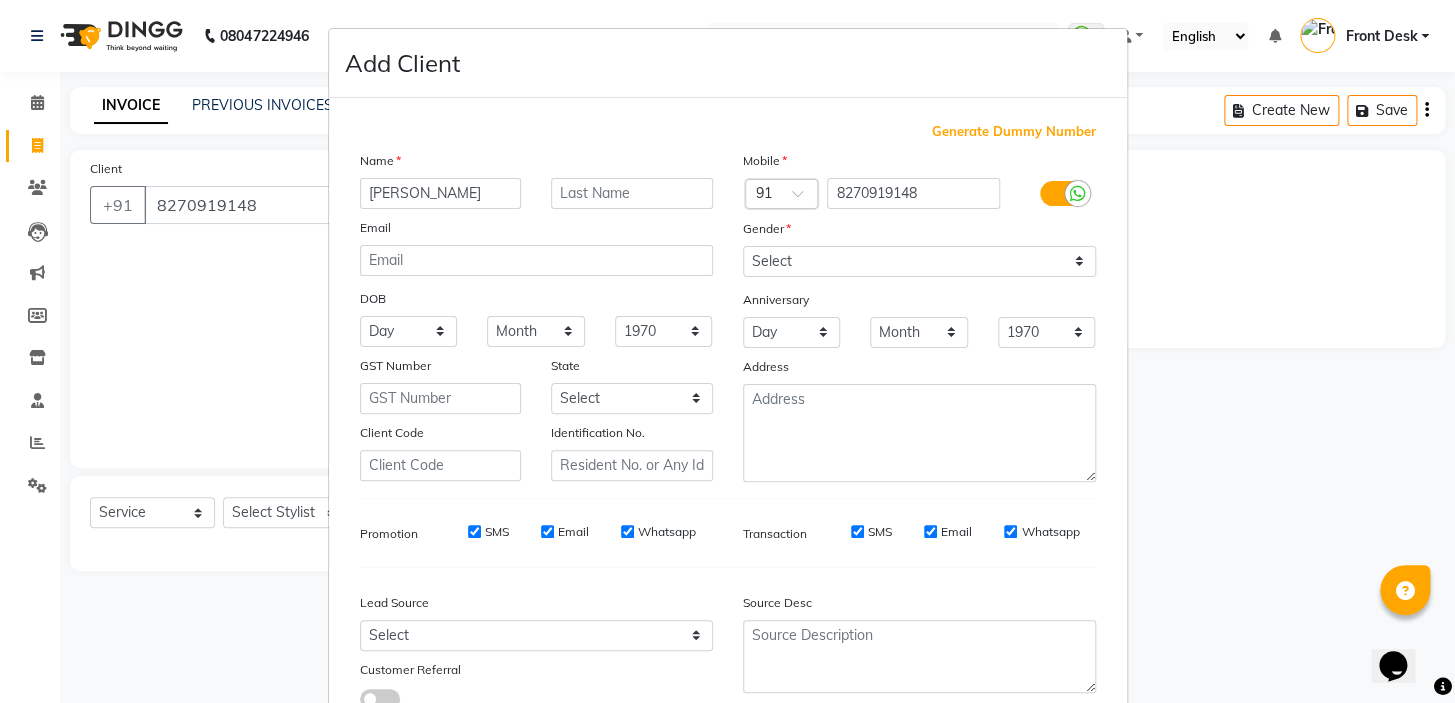 drag, startPoint x: 439, startPoint y: 184, endPoint x: 296, endPoint y: 151, distance: 146.7583 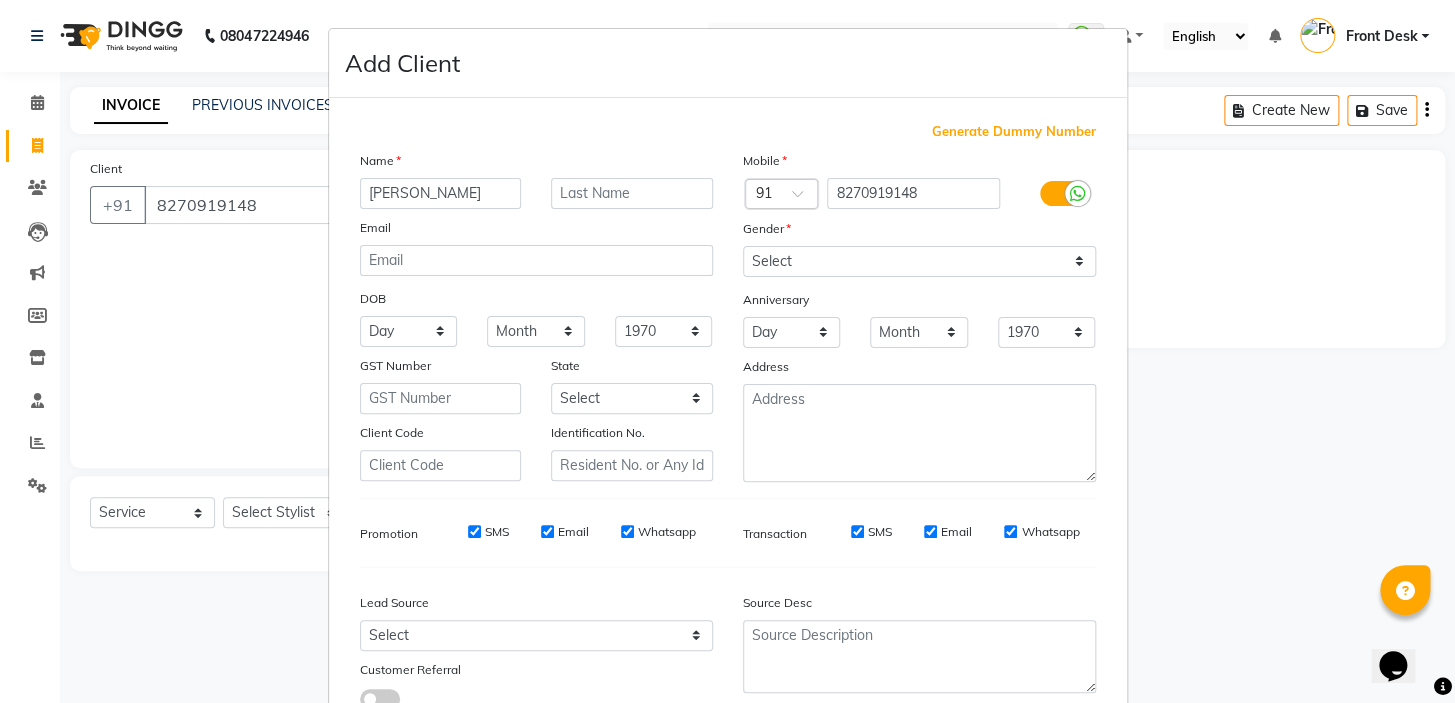 click on "Generate Dummy Number Name [PERSON_NAME] Email DOB Day 01 02 03 04 05 06 07 08 09 10 11 12 13 14 15 16 17 18 19 20 21 22 23 24 25 26 27 28 29 30 31 Month January February March April May June July August September October November [DATE] 1941 1942 1943 1944 1945 1946 1947 1948 1949 1950 1951 1952 1953 1954 1955 1956 1957 1958 1959 1960 1961 1962 1963 1964 1965 1966 1967 1968 1969 1970 1971 1972 1973 1974 1975 1976 1977 1978 1979 1980 1981 1982 1983 1984 1985 1986 1987 1988 1989 1990 1991 1992 1993 1994 1995 1996 1997 1998 1999 2000 2001 2002 2003 2004 2005 2006 2007 2008 2009 2010 2011 2012 2013 2014 2015 2016 2017 2018 2019 2020 2021 2022 2023 2024 GST Number State Select [GEOGRAPHIC_DATA] [GEOGRAPHIC_DATA] [GEOGRAPHIC_DATA] [GEOGRAPHIC_DATA] [GEOGRAPHIC_DATA] [GEOGRAPHIC_DATA] [GEOGRAPHIC_DATA] [GEOGRAPHIC_DATA] [GEOGRAPHIC_DATA] [GEOGRAPHIC_DATA] [GEOGRAPHIC_DATA] [GEOGRAPHIC_DATA] [GEOGRAPHIC_DATA] [GEOGRAPHIC_DATA] [GEOGRAPHIC_DATA] [GEOGRAPHIC_DATA] [GEOGRAPHIC_DATA] [GEOGRAPHIC_DATA] [GEOGRAPHIC_DATA] [GEOGRAPHIC_DATA] [GEOGRAPHIC_DATA] [GEOGRAPHIC_DATA] [GEOGRAPHIC_DATA] [GEOGRAPHIC_DATA] [GEOGRAPHIC_DATA] [GEOGRAPHIC_DATA] [GEOGRAPHIC_DATA] [GEOGRAPHIC_DATA] [GEOGRAPHIC_DATA] [GEOGRAPHIC_DATA] ×" at bounding box center (728, 419) 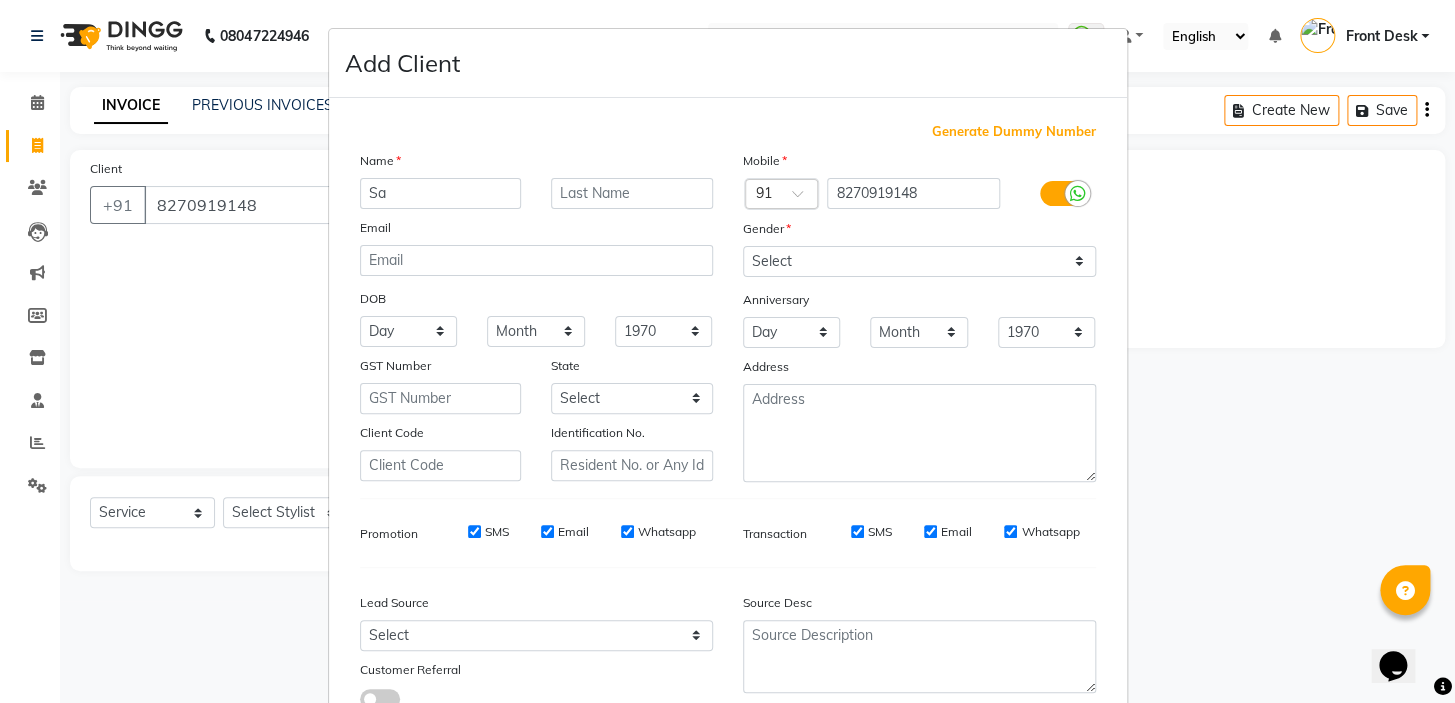 type on "S" 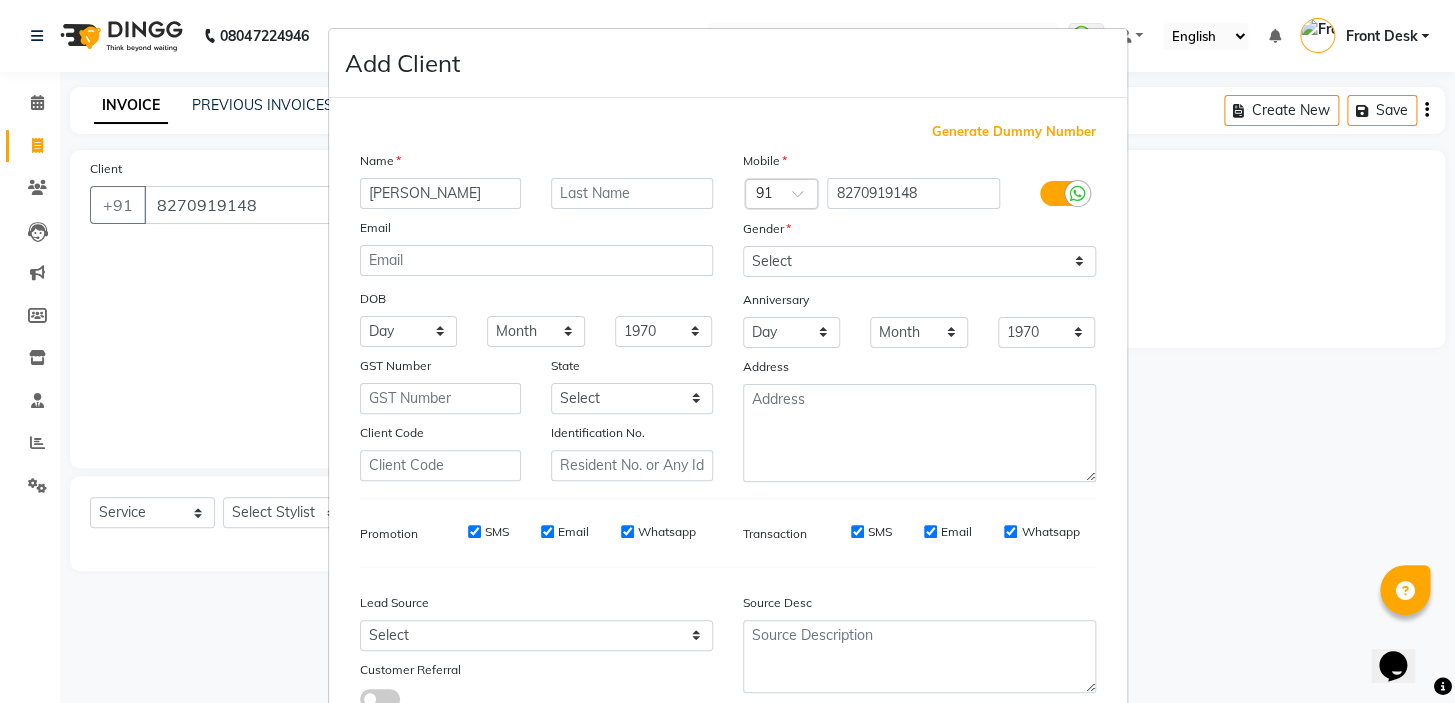type on "[PERSON_NAME]" 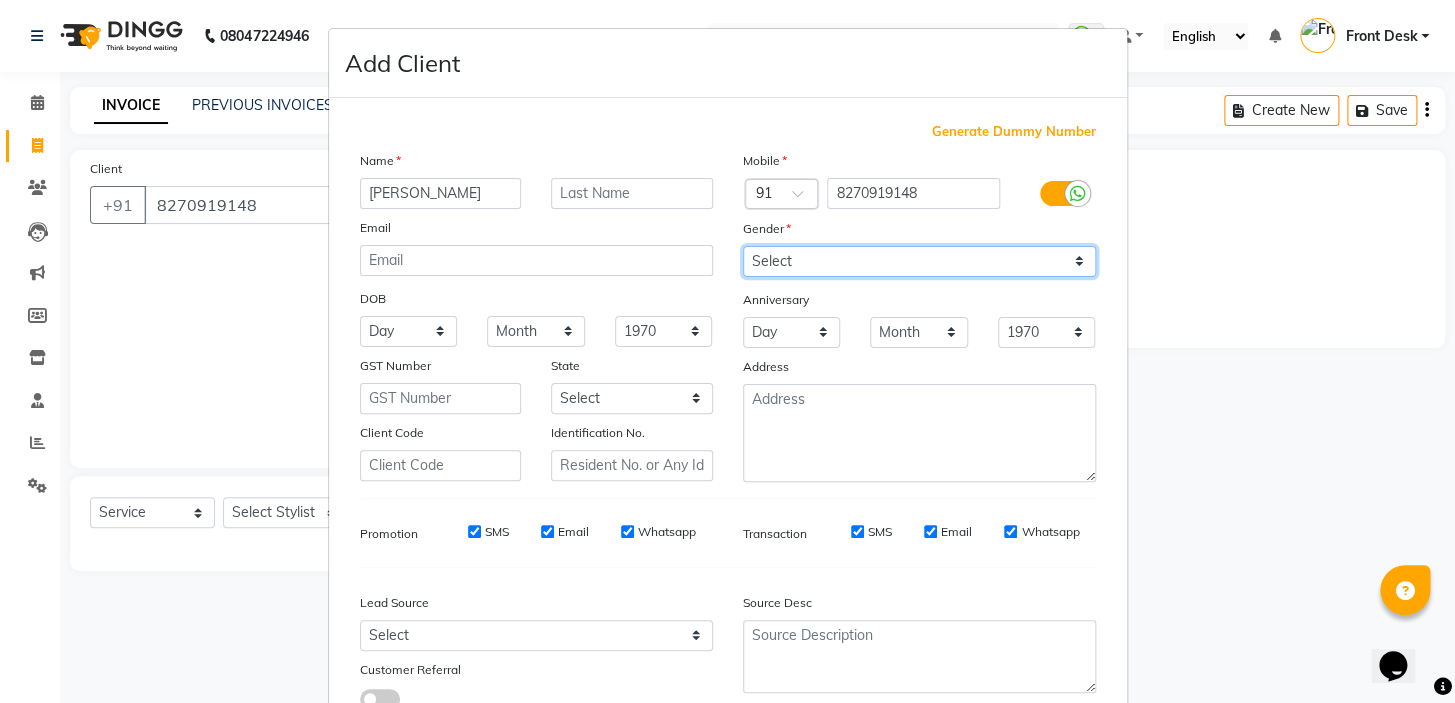 click on "Select [DEMOGRAPHIC_DATA] [DEMOGRAPHIC_DATA] Other Prefer Not To Say" at bounding box center [919, 261] 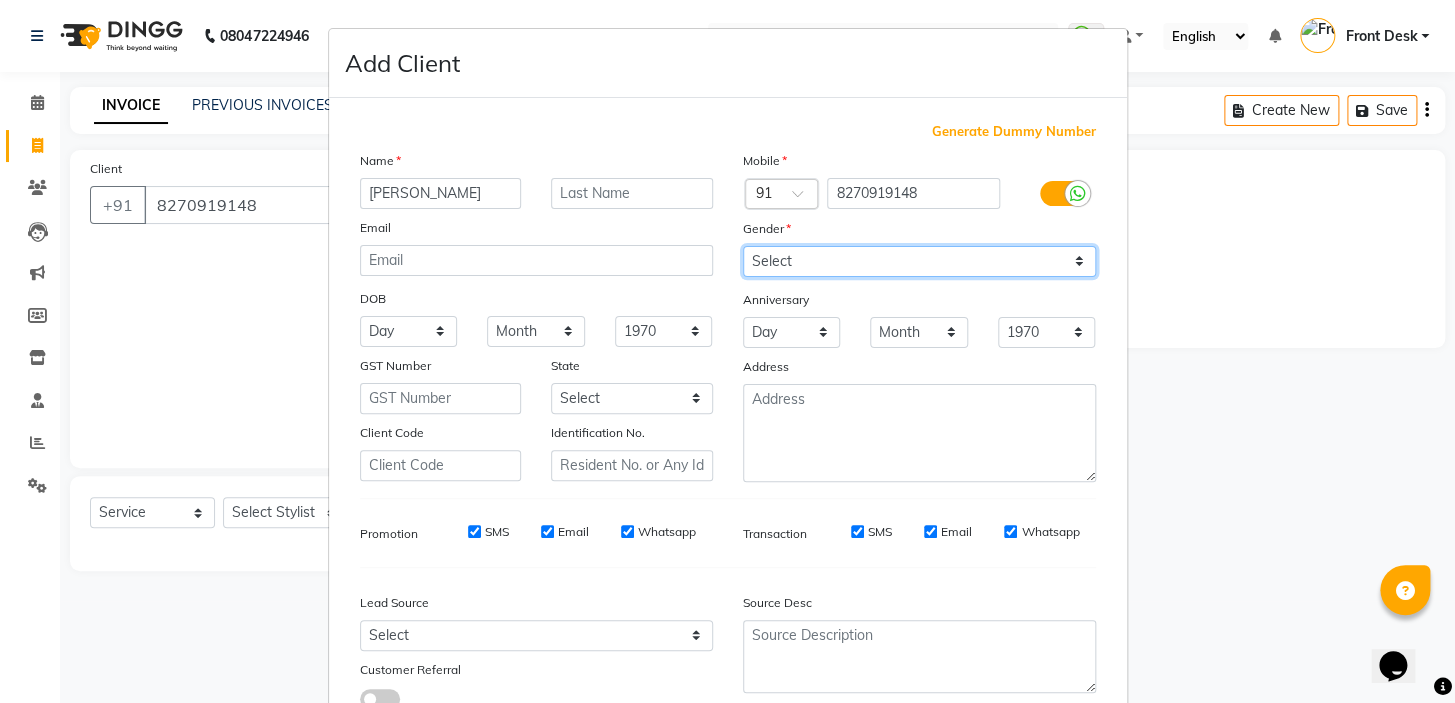 select on "[DEMOGRAPHIC_DATA]" 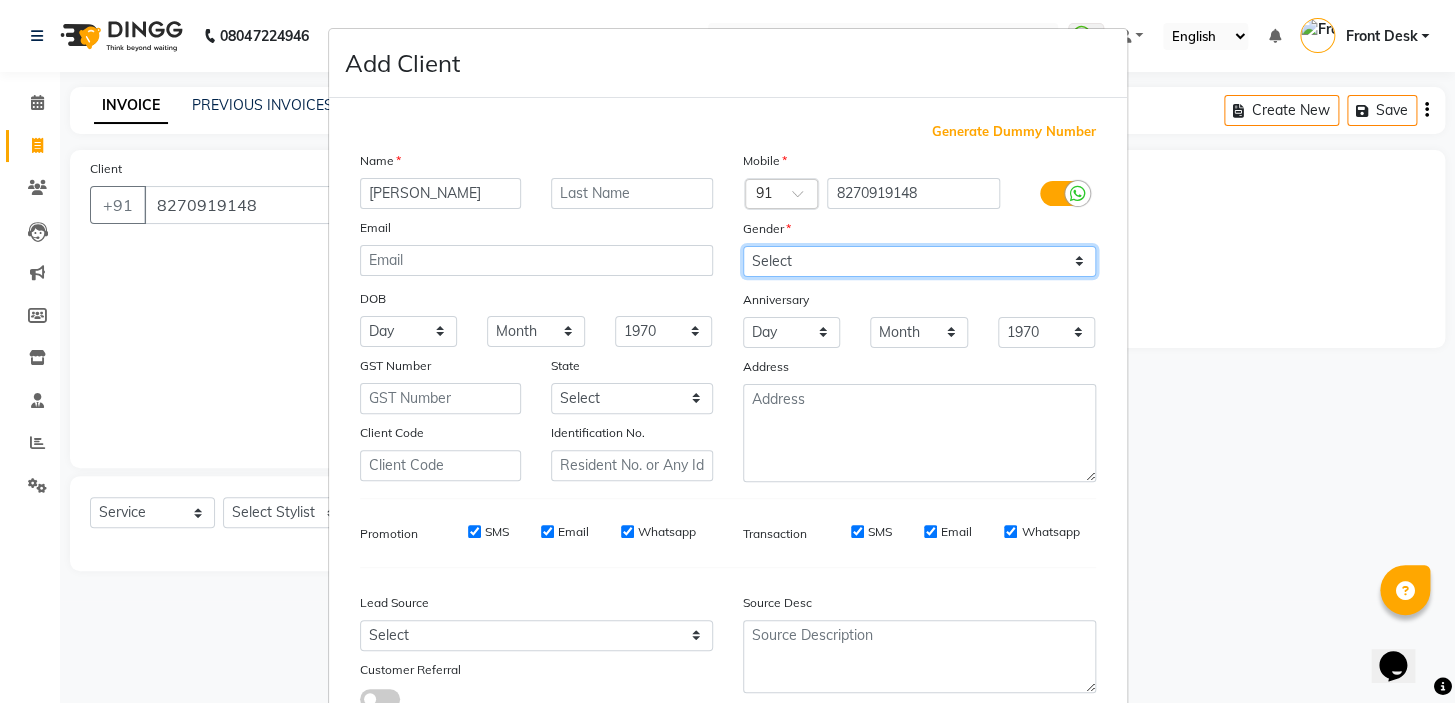click on "Select [DEMOGRAPHIC_DATA] [DEMOGRAPHIC_DATA] Other Prefer Not To Say" at bounding box center (919, 261) 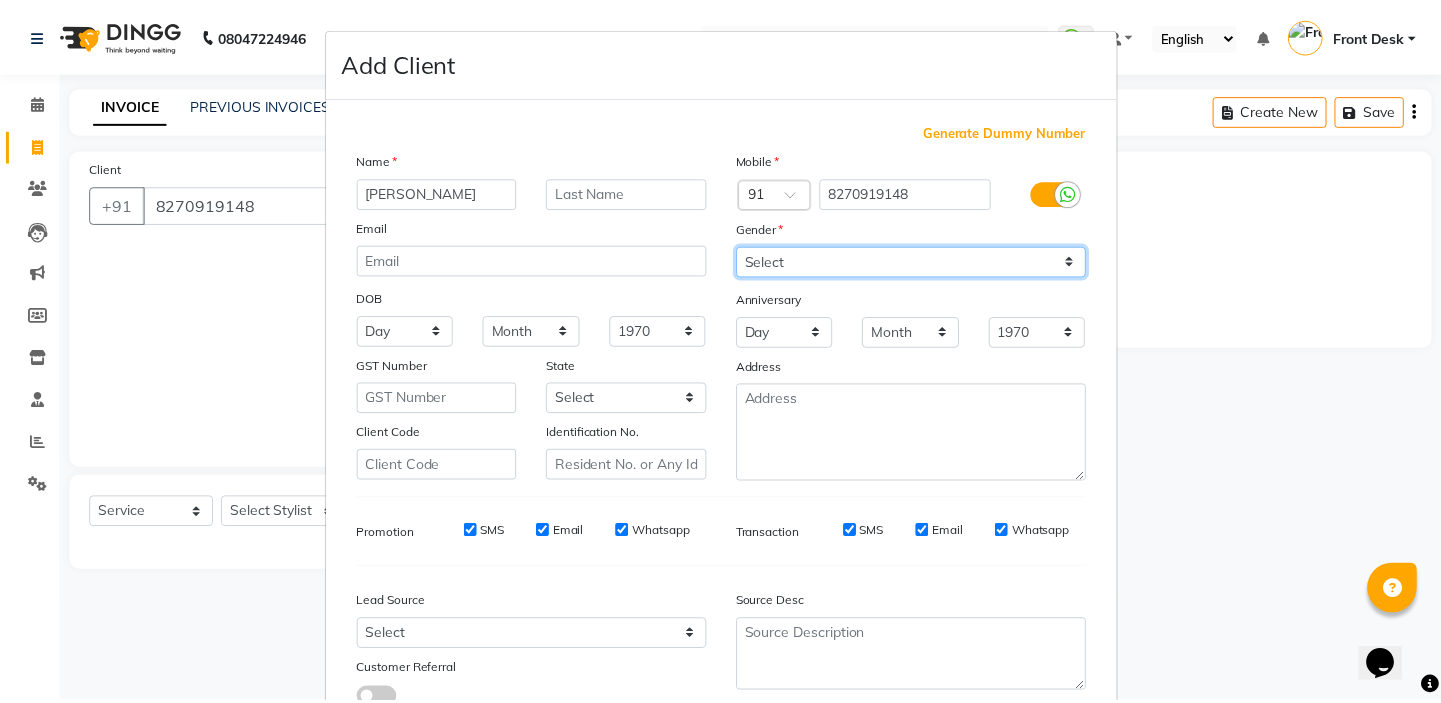 scroll, scrollTop: 150, scrollLeft: 0, axis: vertical 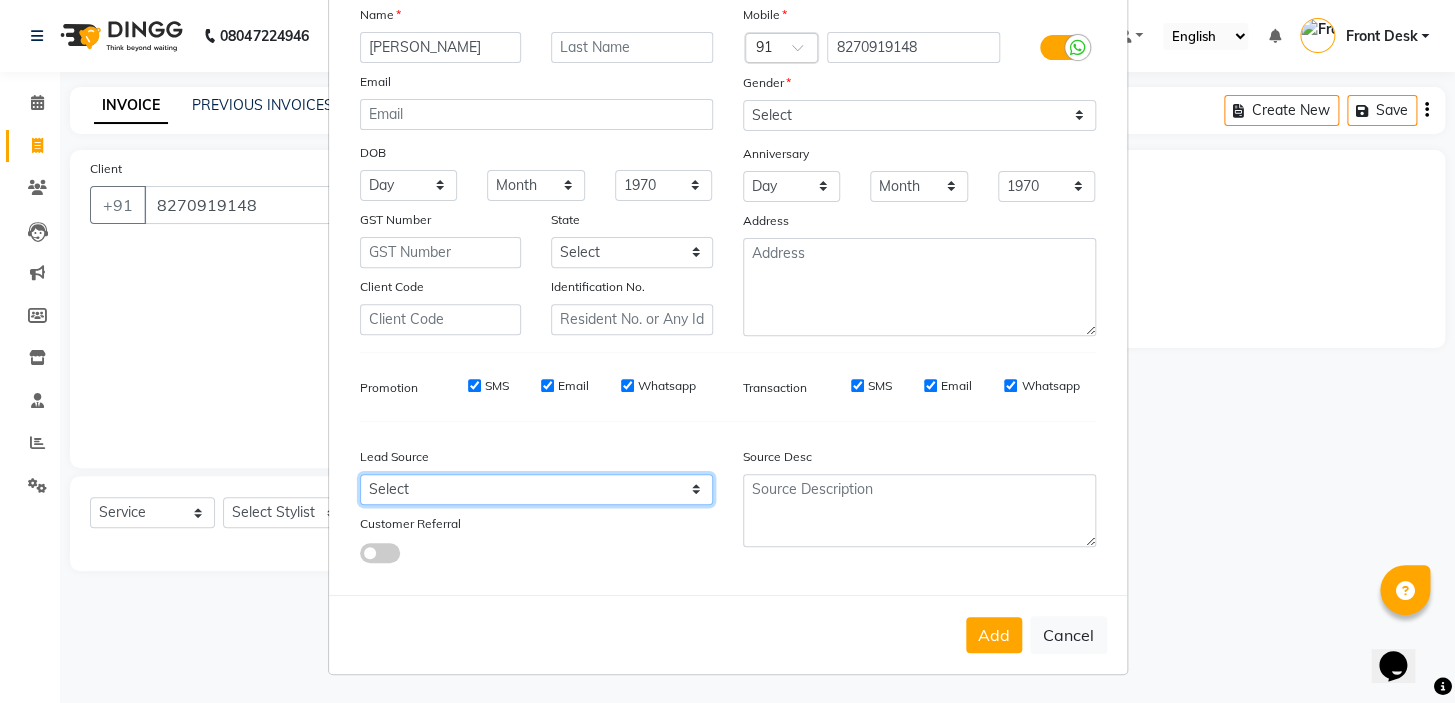 click on "Select Walk-in Referral Internet Friend Word of Mouth Advertisement Facebook JustDial Google Other" at bounding box center [536, 489] 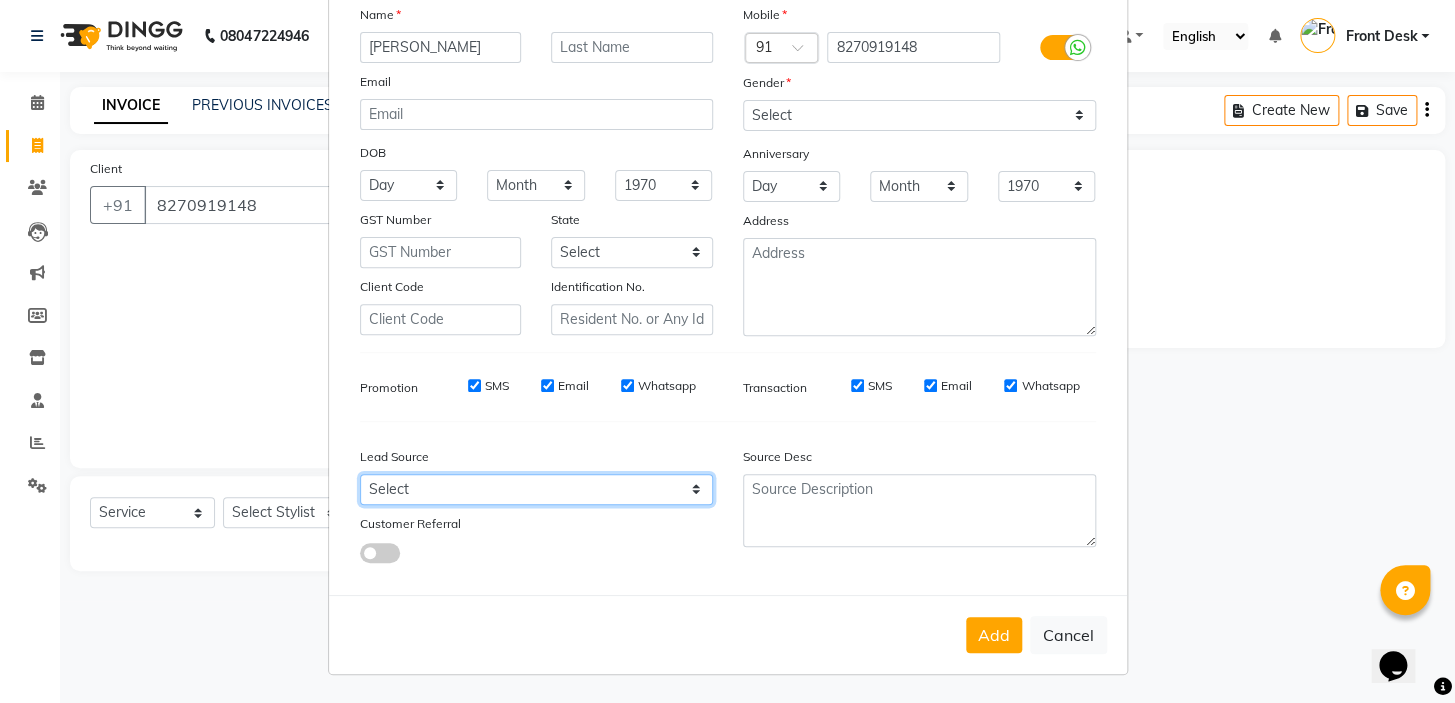 select on "48933" 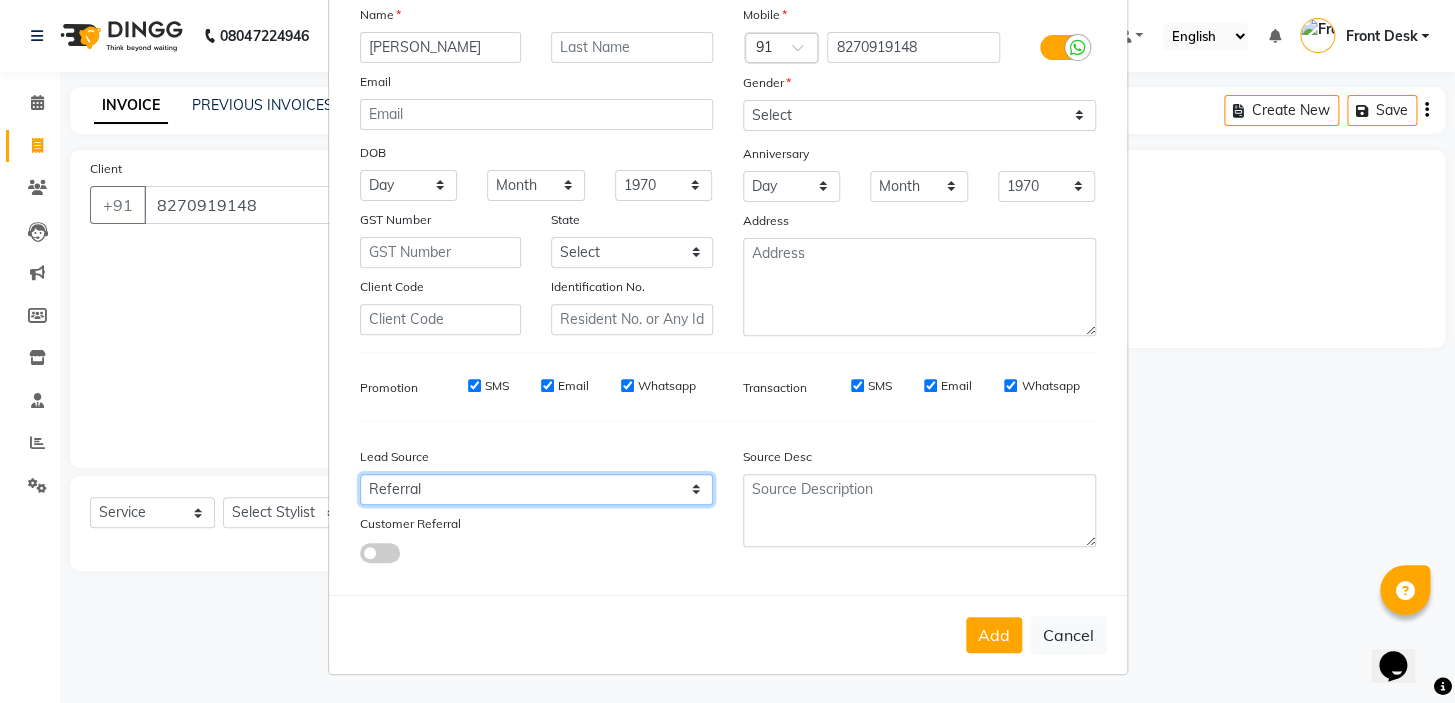click on "Select Walk-in Referral Internet Friend Word of Mouth Advertisement Facebook JustDial Google Other" at bounding box center (536, 489) 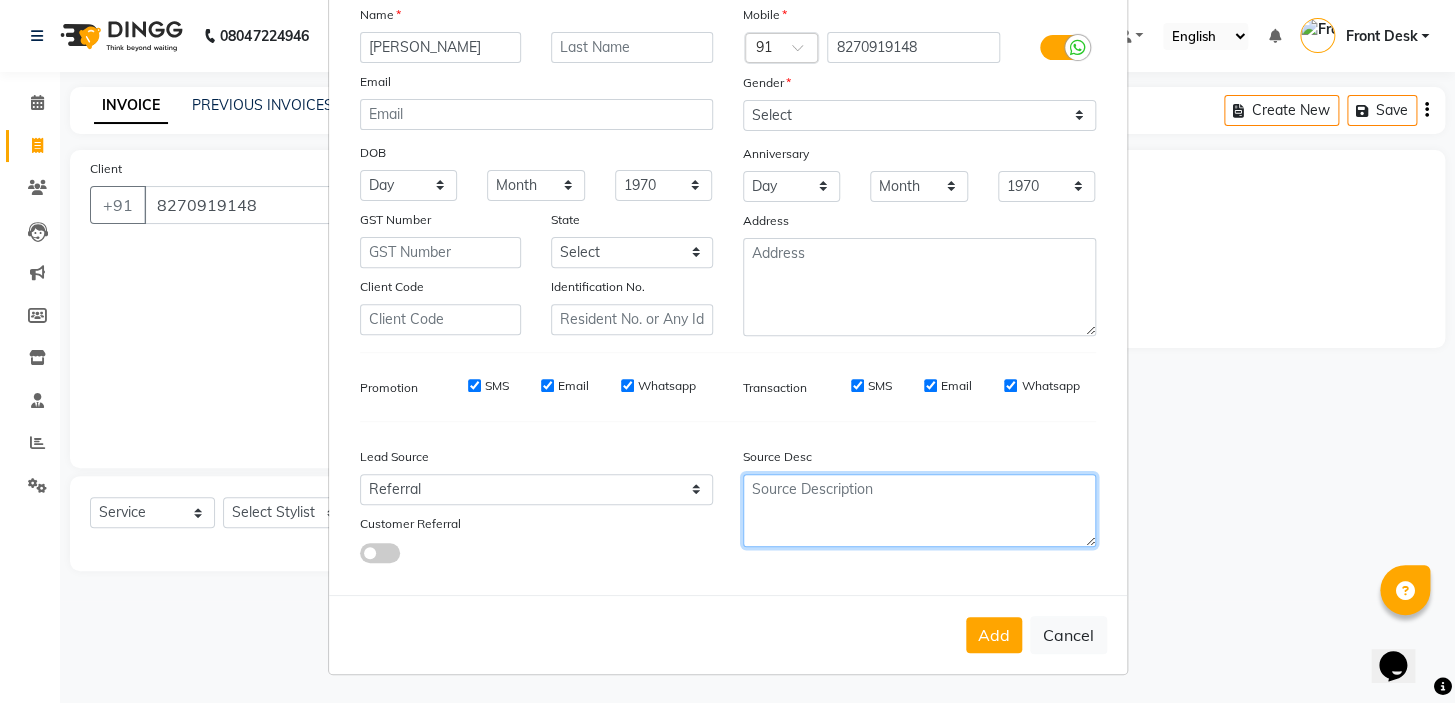 click at bounding box center [919, 510] 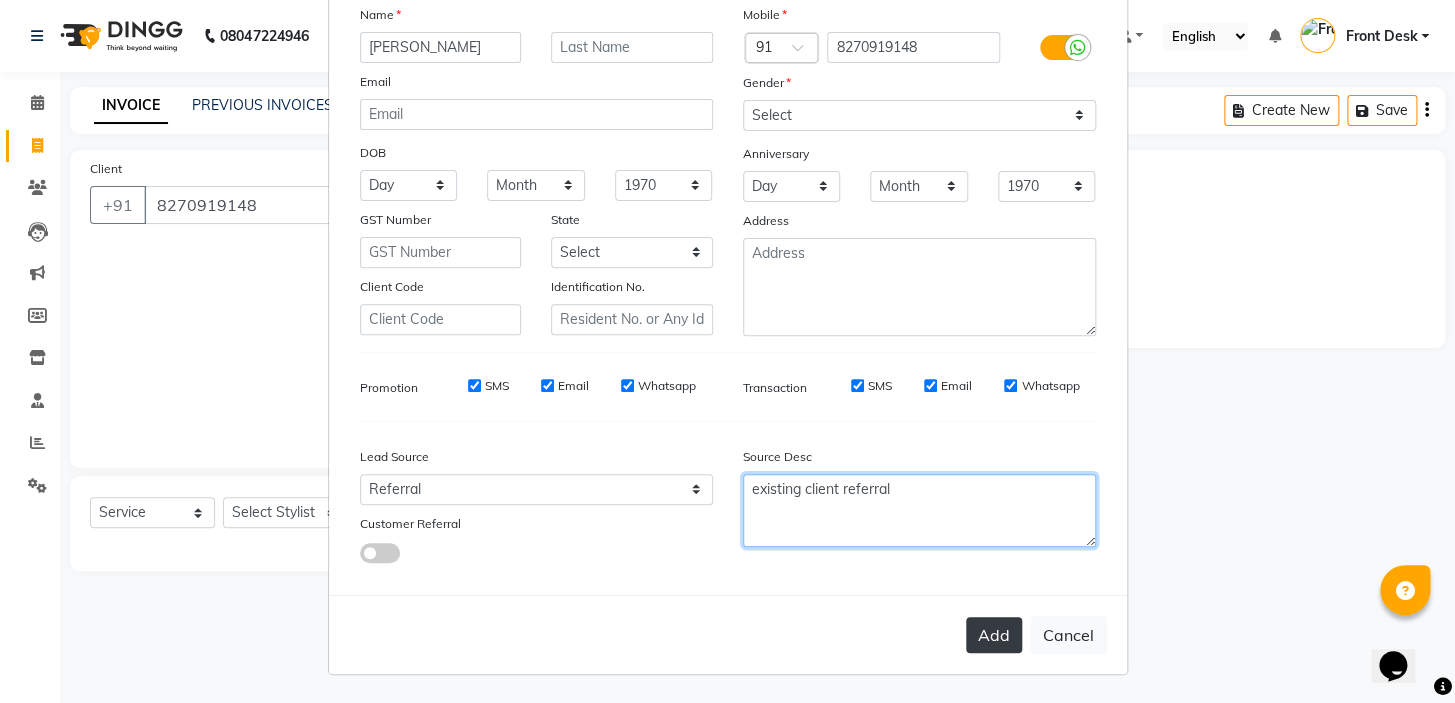 type on "existing client referral" 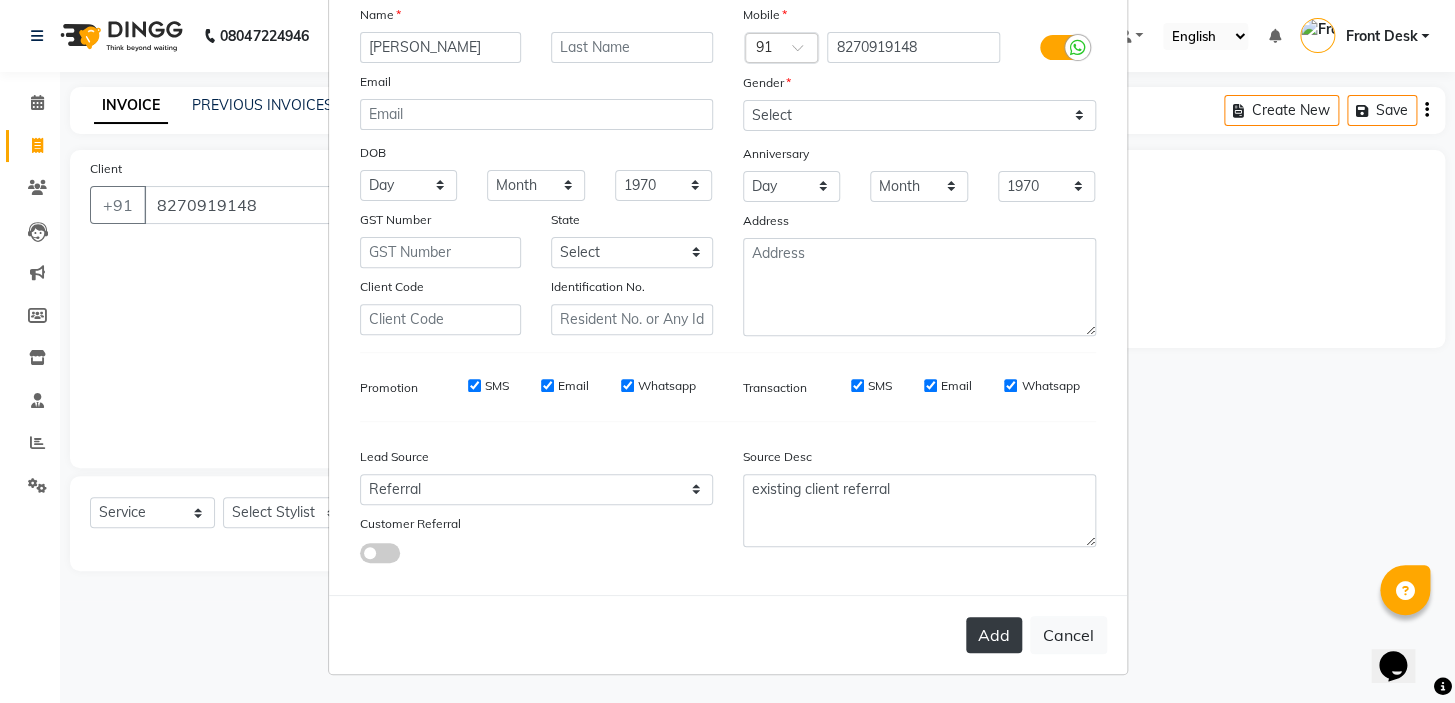 click on "Add" at bounding box center [994, 635] 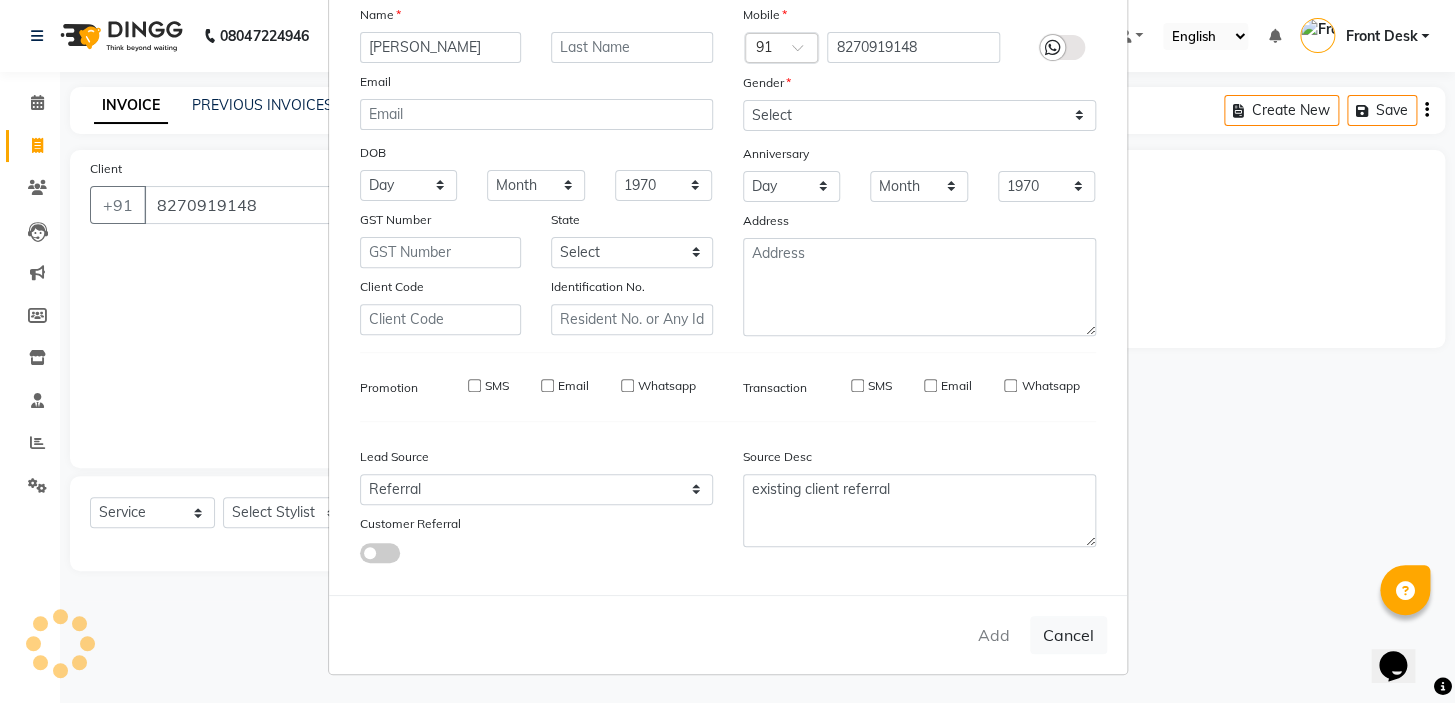 type 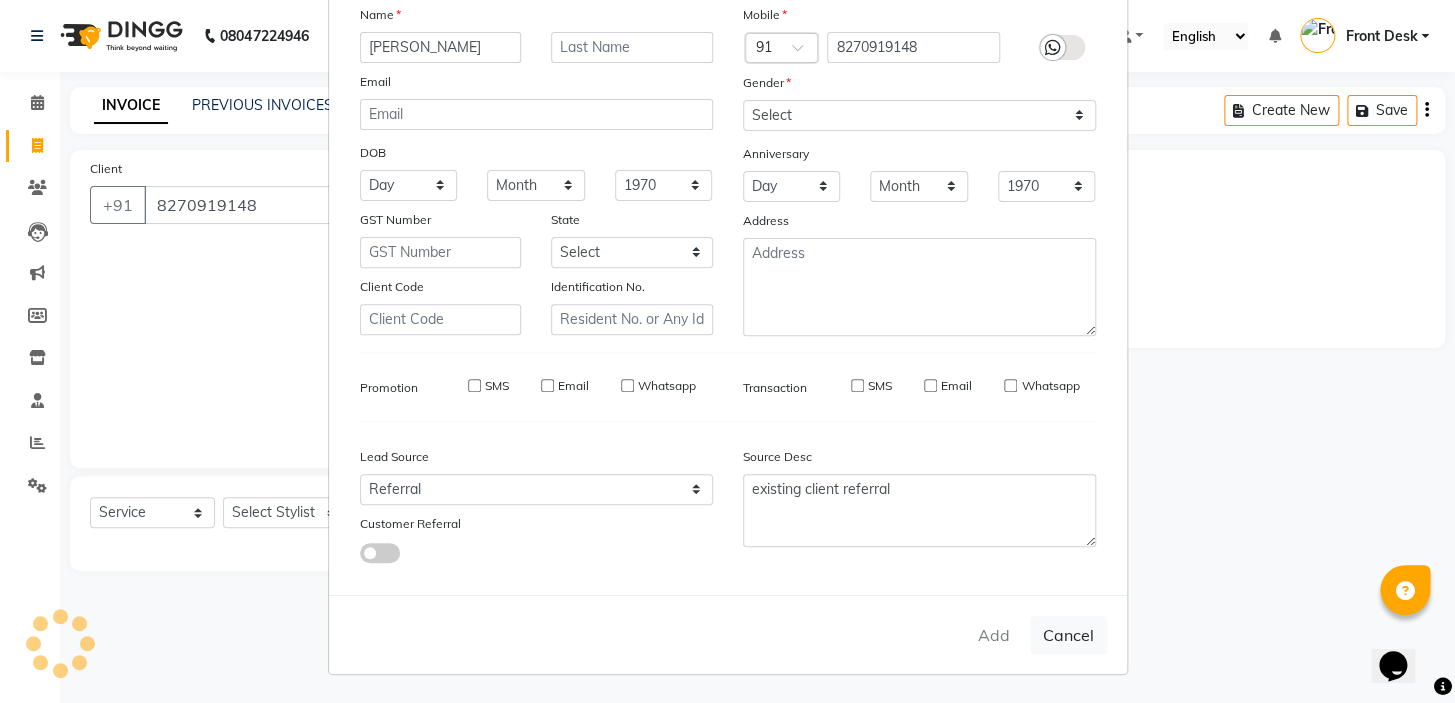 select 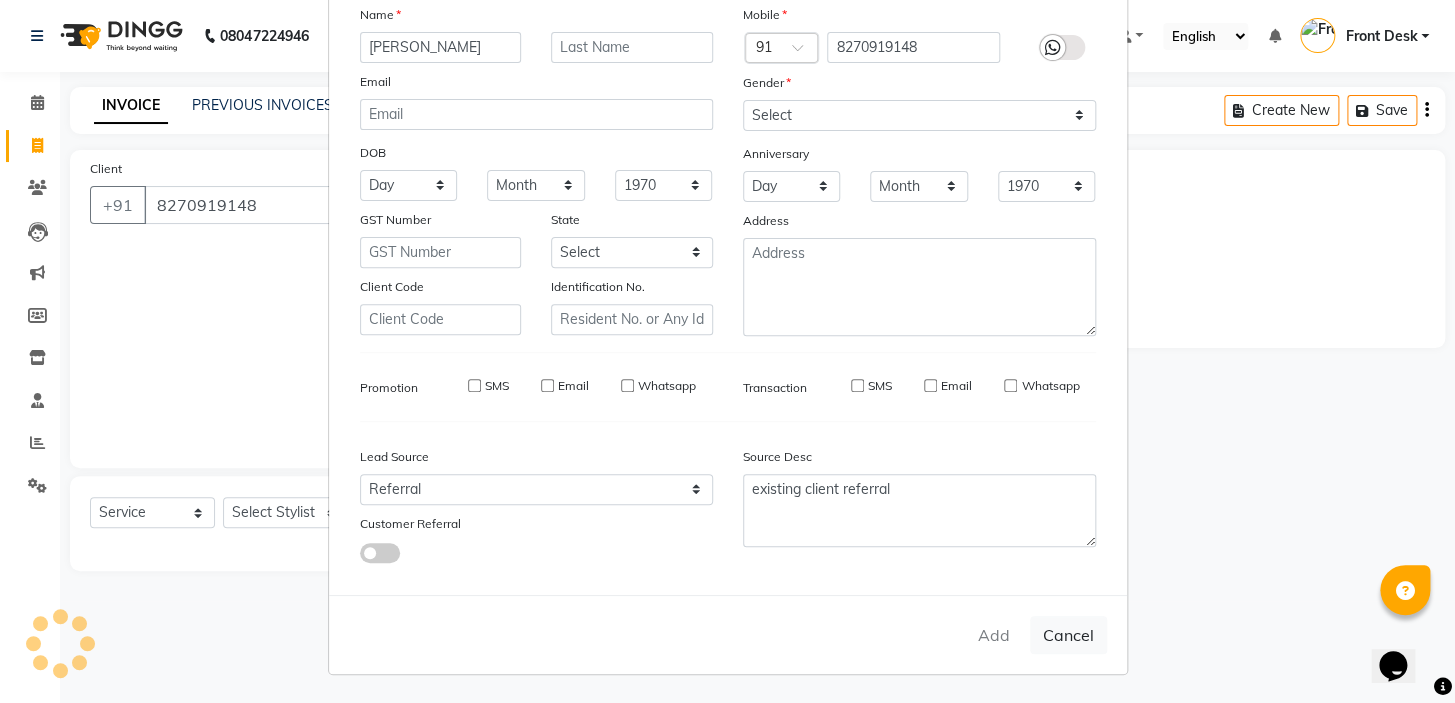 checkbox on "false" 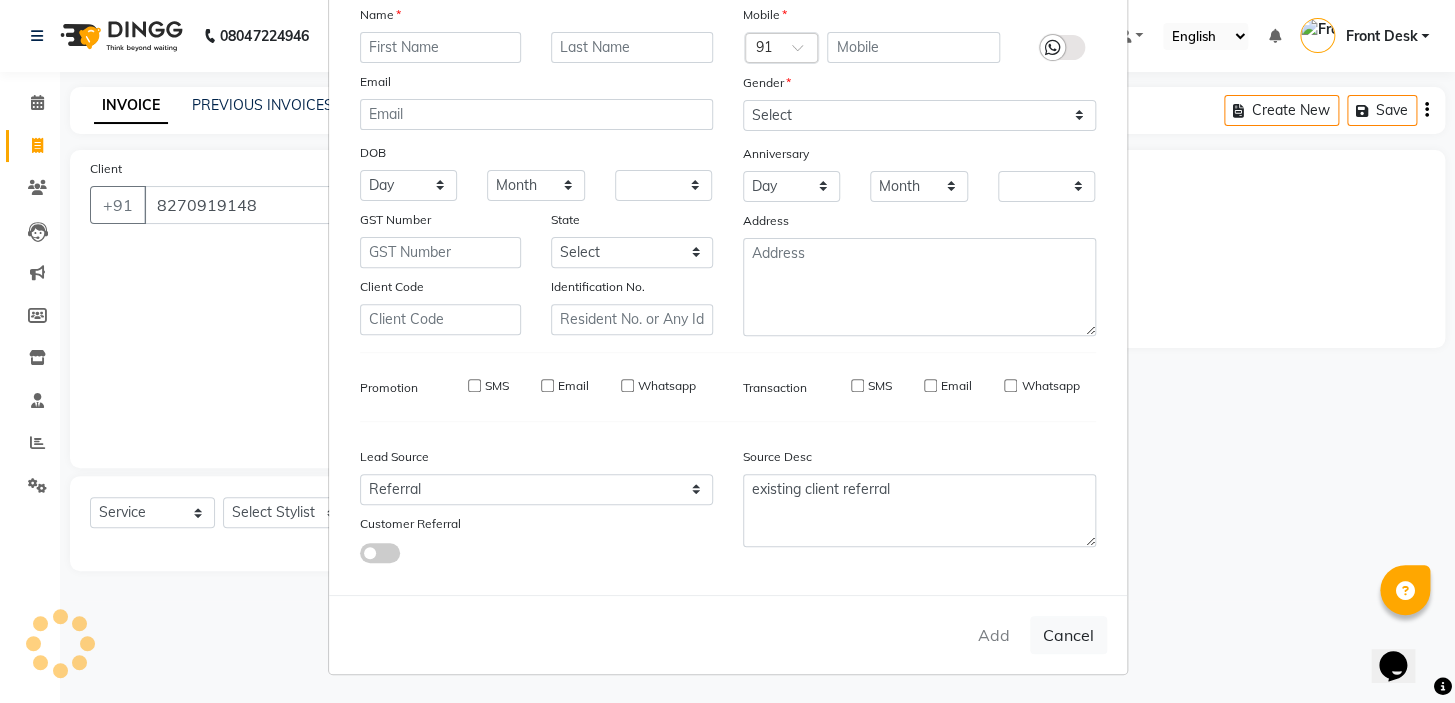type 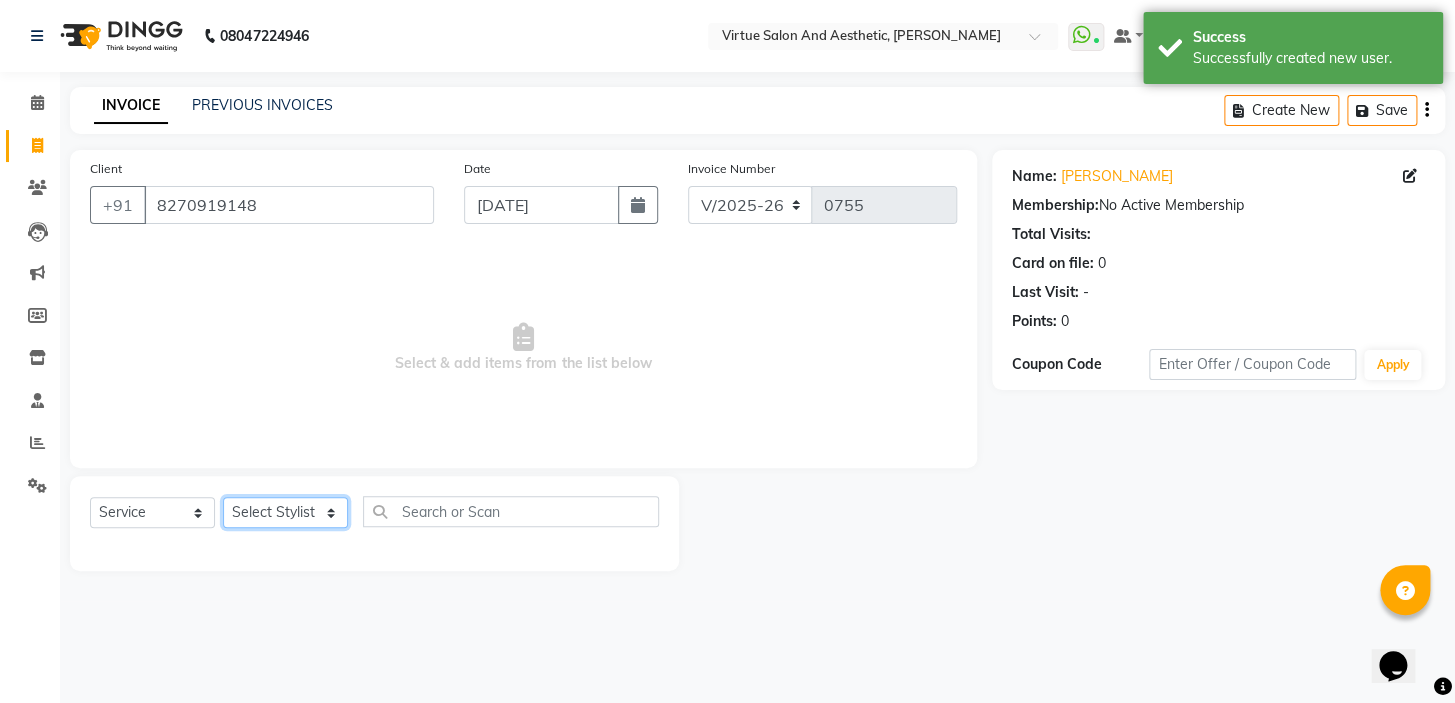 drag, startPoint x: 320, startPoint y: 520, endPoint x: 315, endPoint y: 503, distance: 17.720045 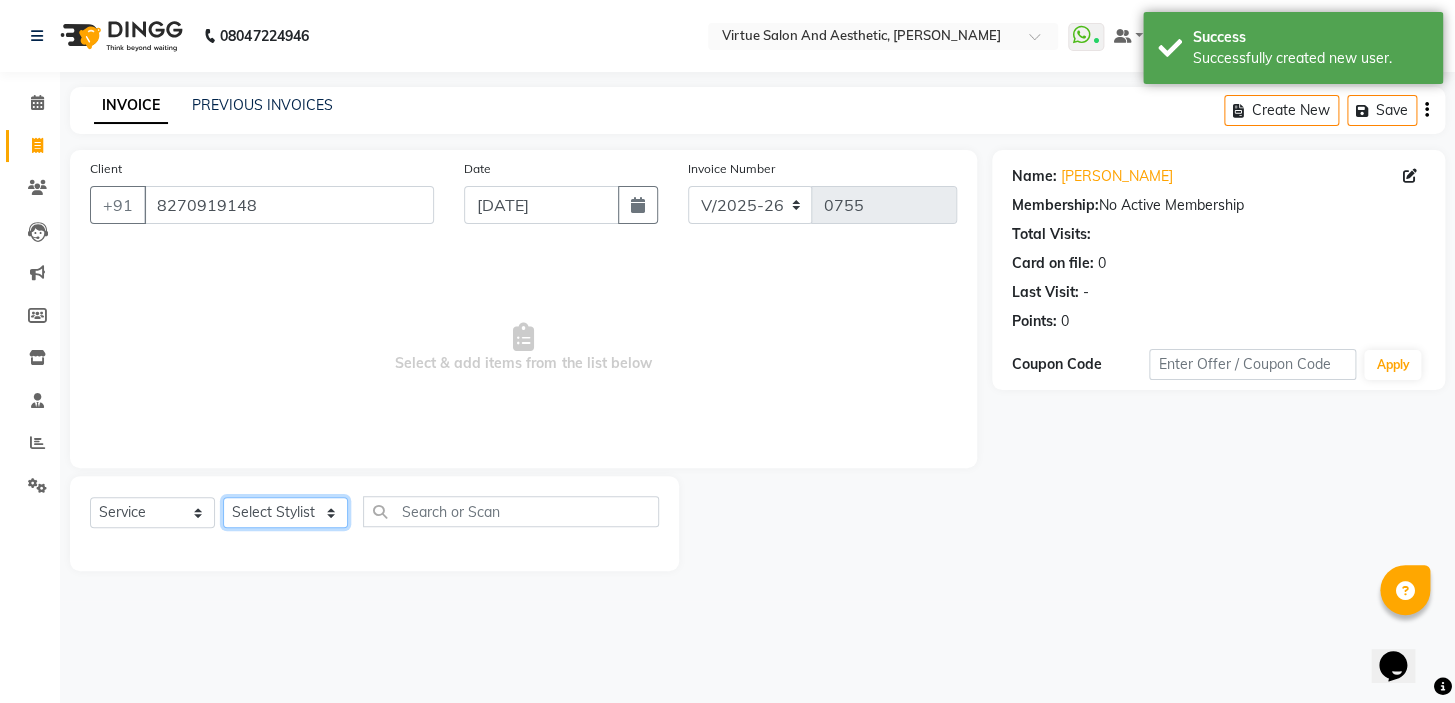 select on "85219" 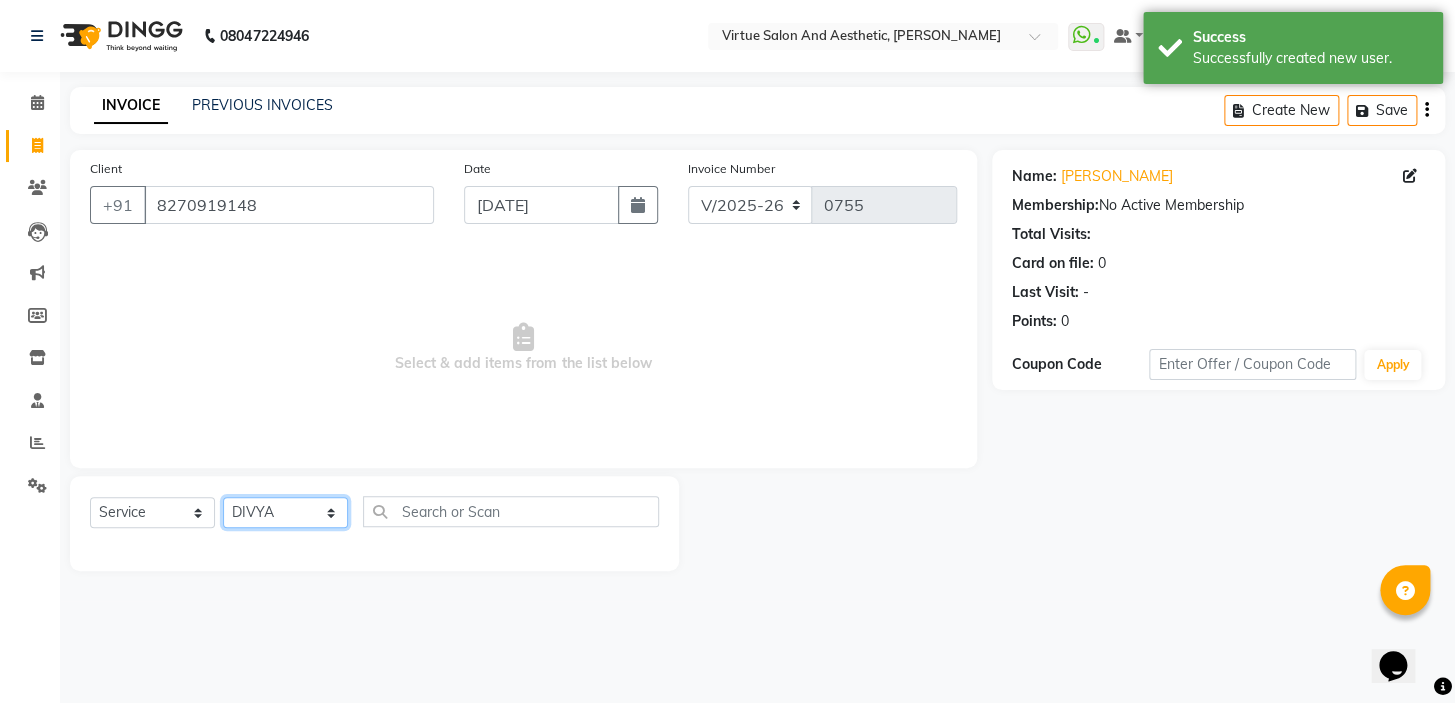 click on "Select Stylist BALAJI DIVYA FAMITHA Front Desk ILAKKIYA [PERSON_NAME] MILLI [PERSON_NAME]" 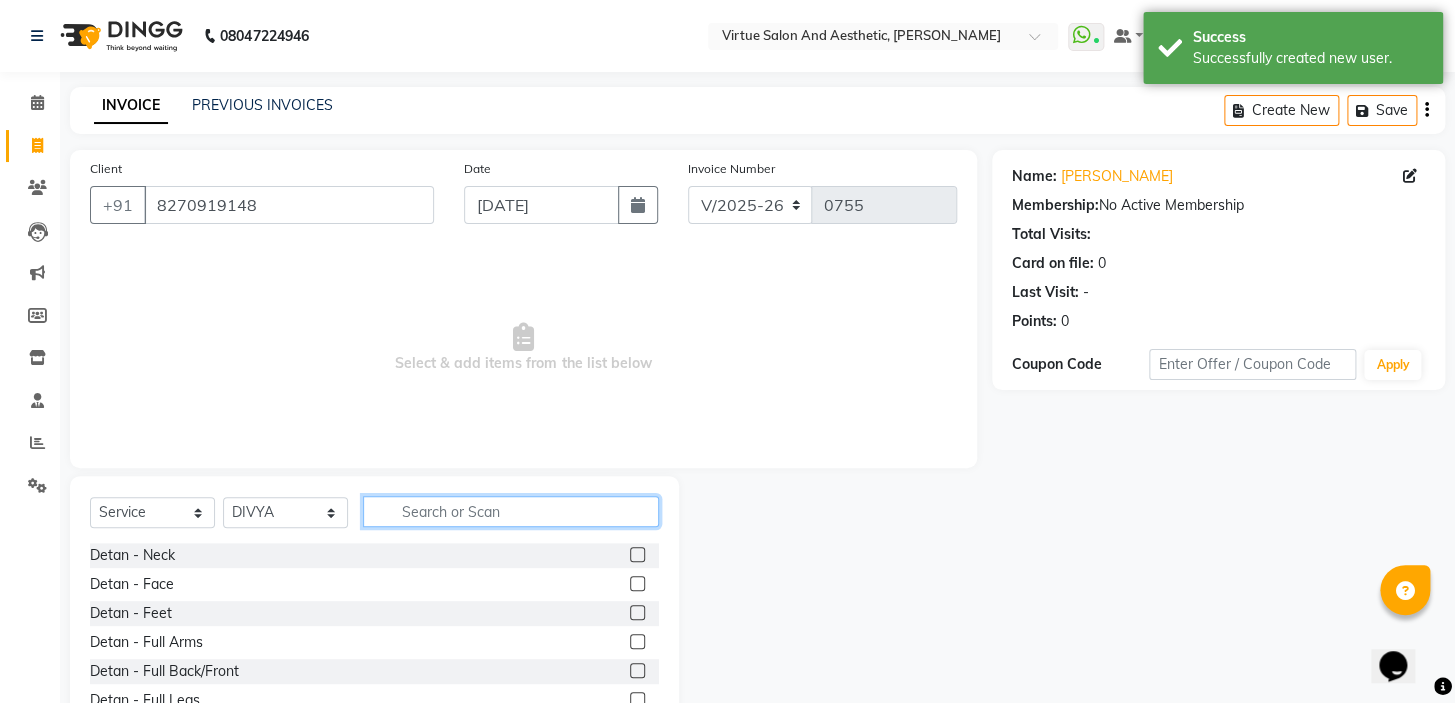 click 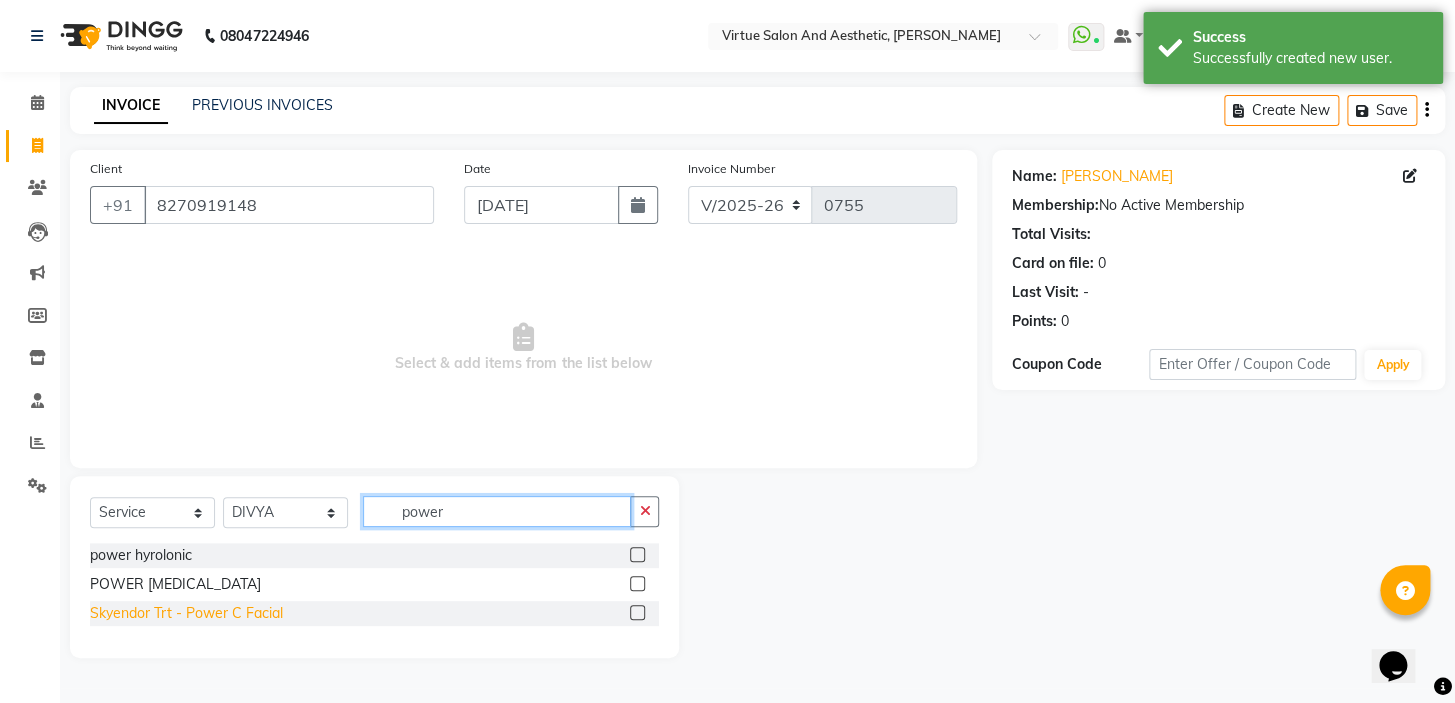 type on "power" 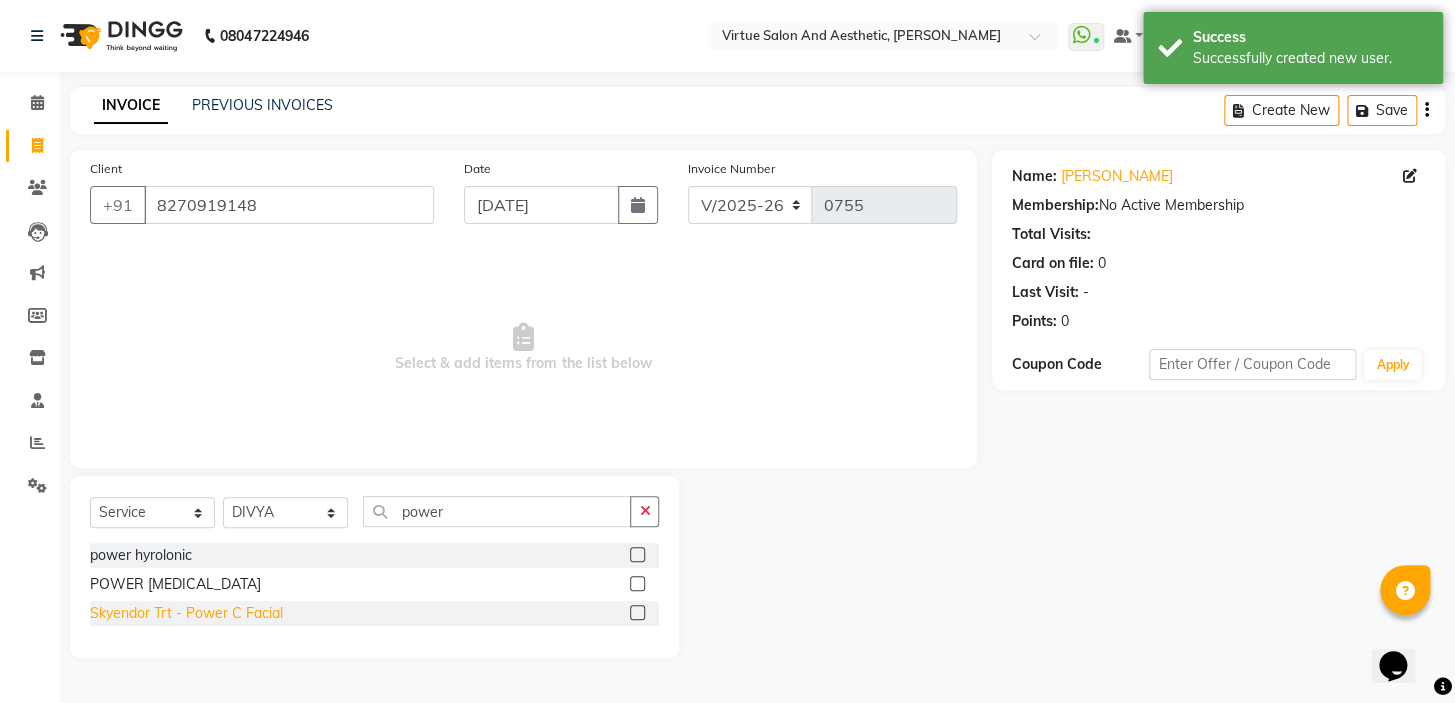 click on "Skyendor Trt - Power C Facial" 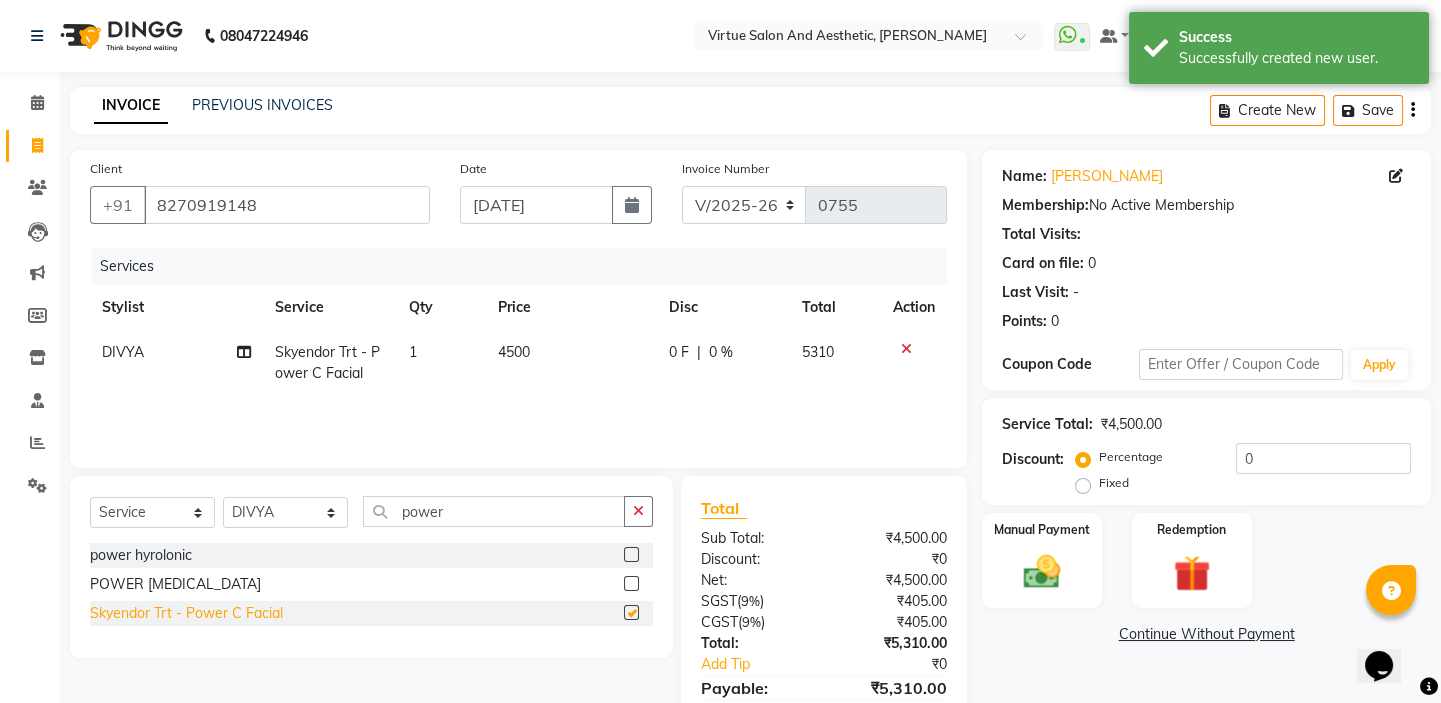 checkbox on "false" 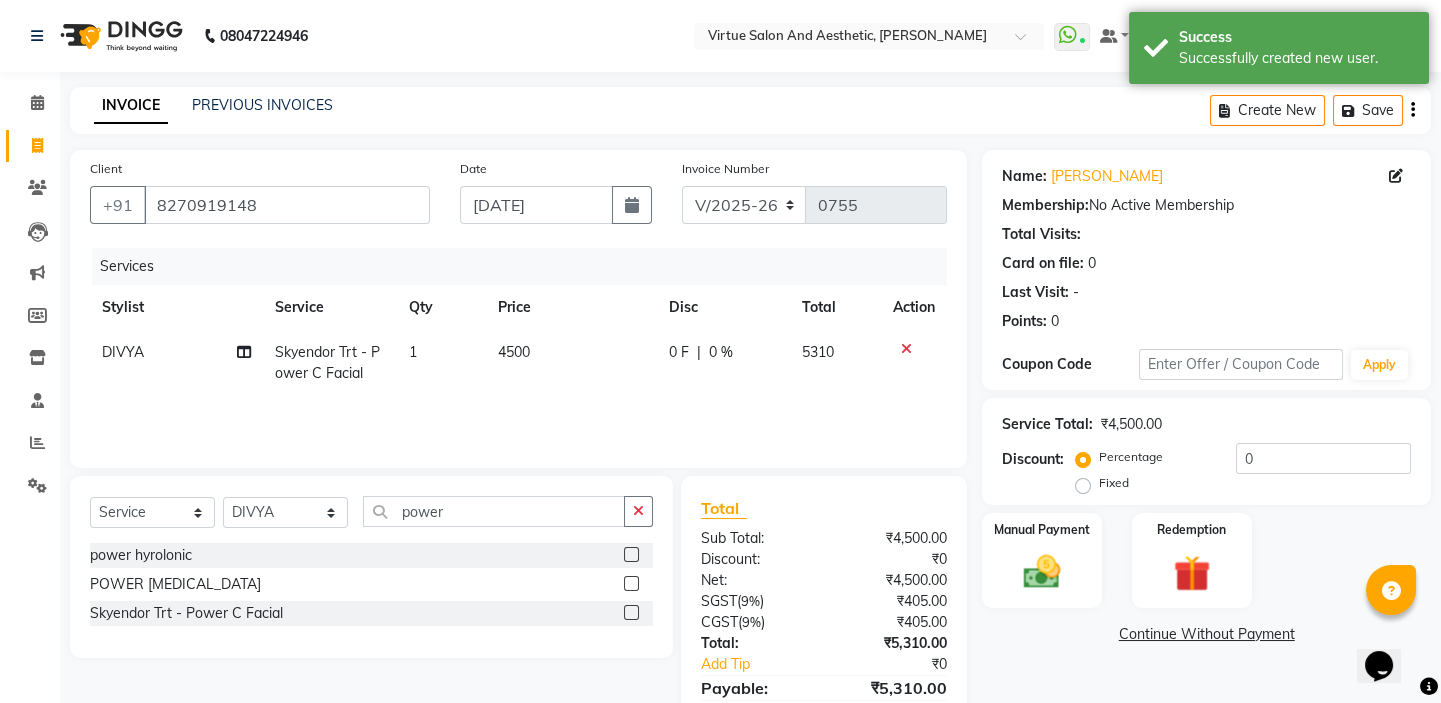 click on "4500" 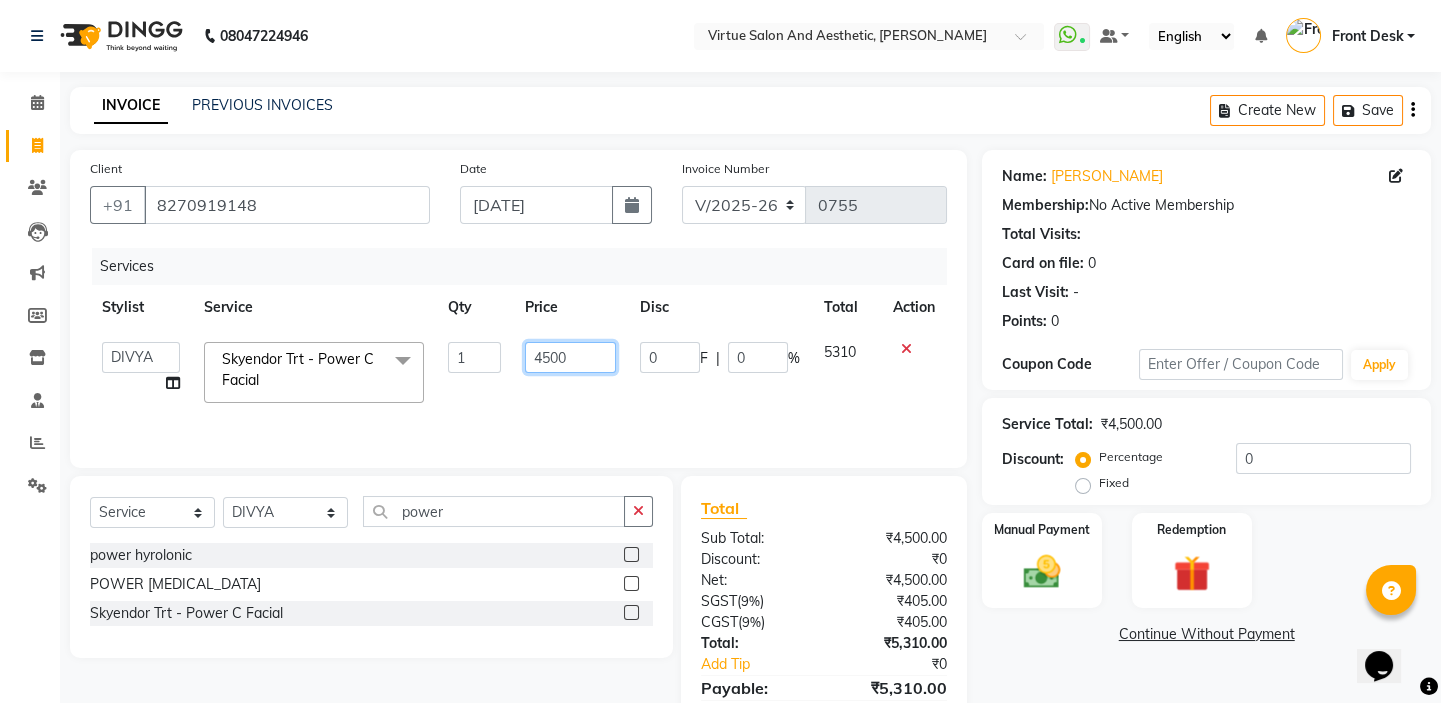 drag, startPoint x: 574, startPoint y: 354, endPoint x: 485, endPoint y: 327, distance: 93.00538 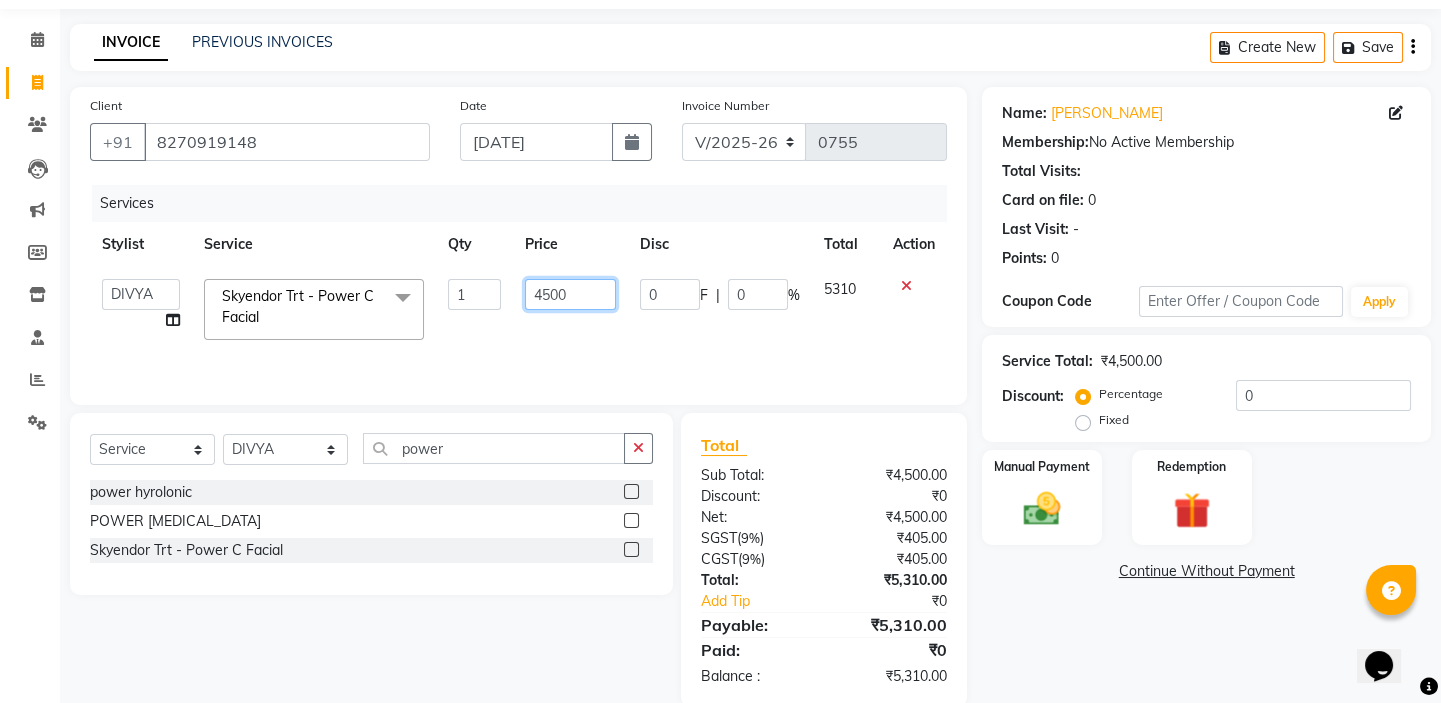 scroll, scrollTop: 98, scrollLeft: 0, axis: vertical 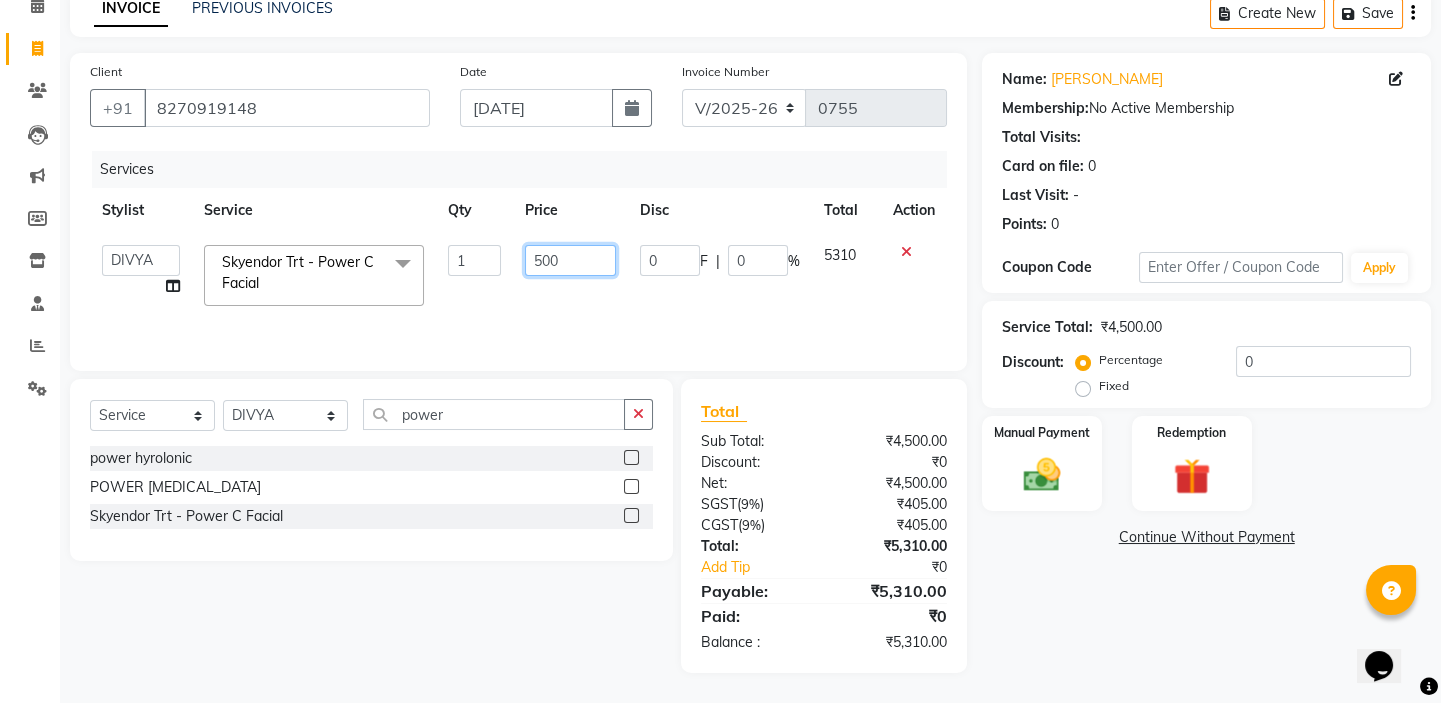 type on "5000" 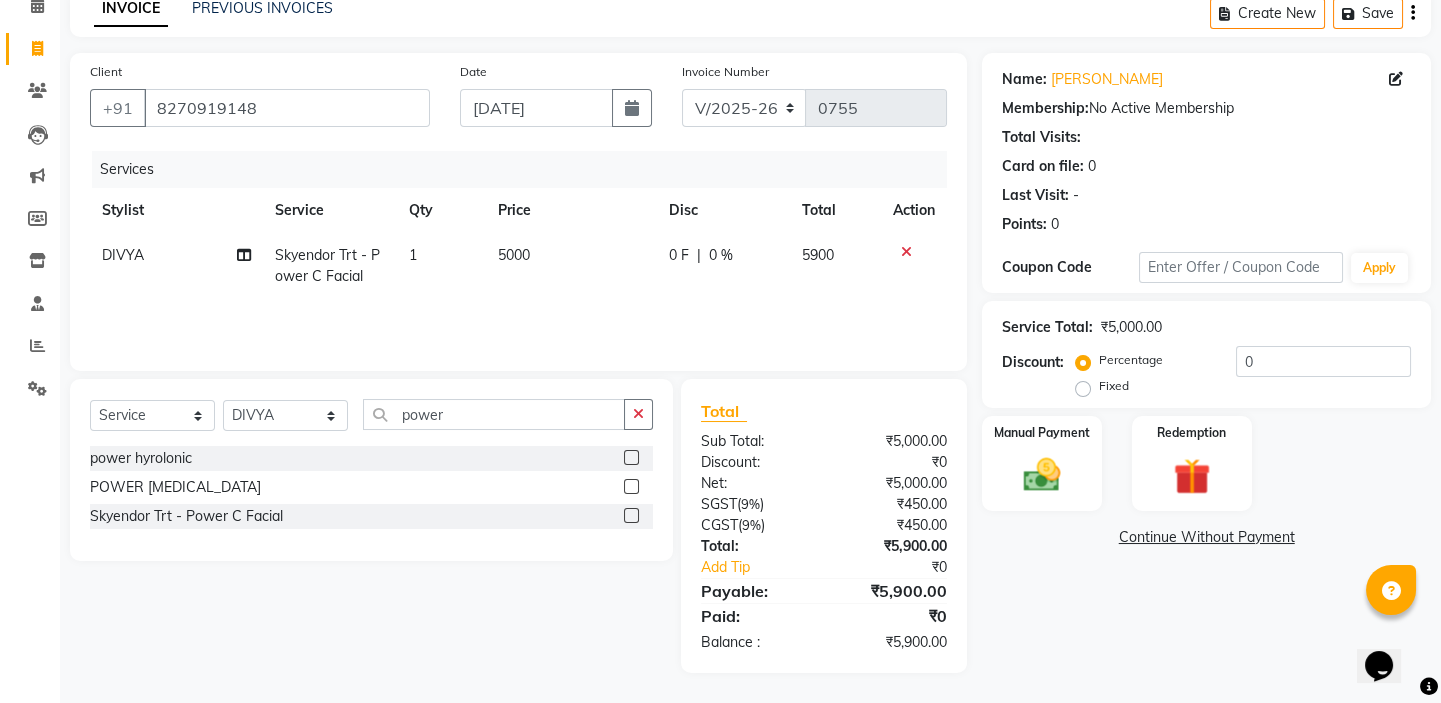 click on "Services" 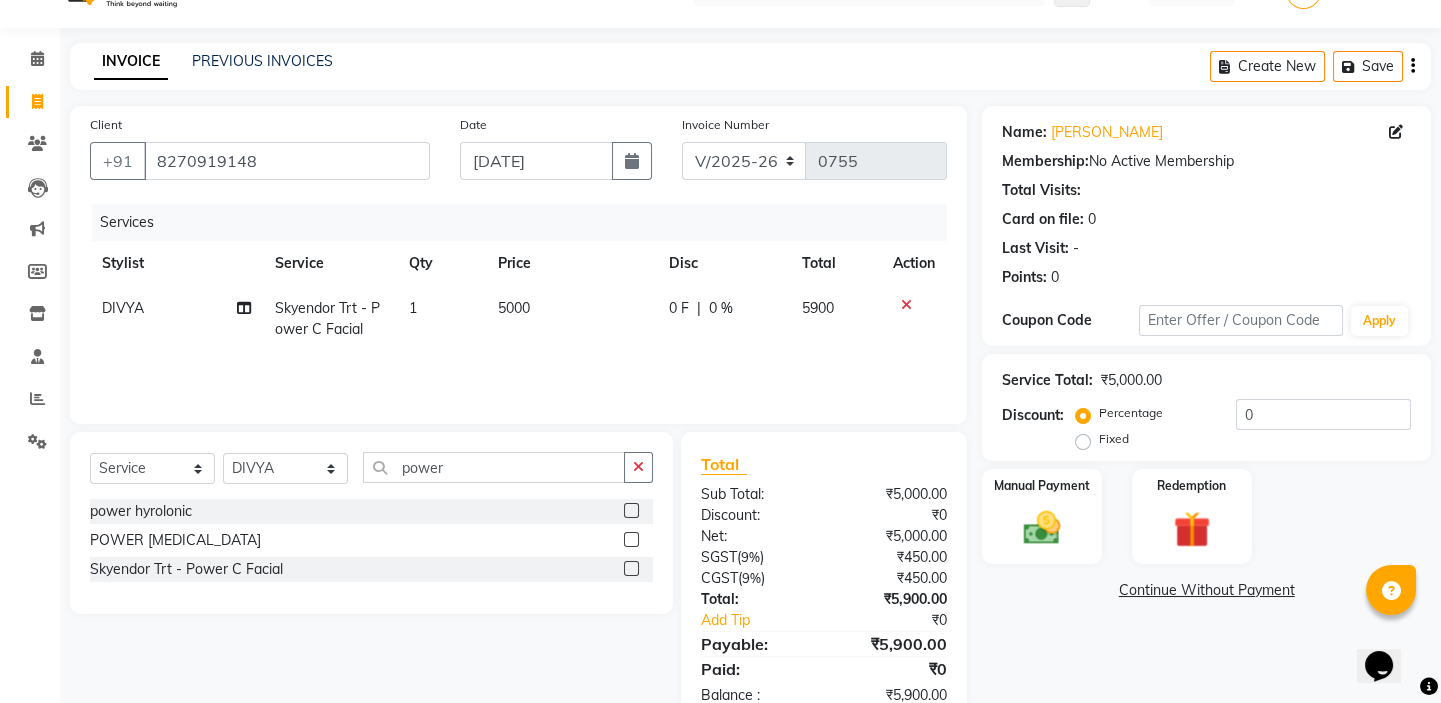 scroll, scrollTop: 0, scrollLeft: 0, axis: both 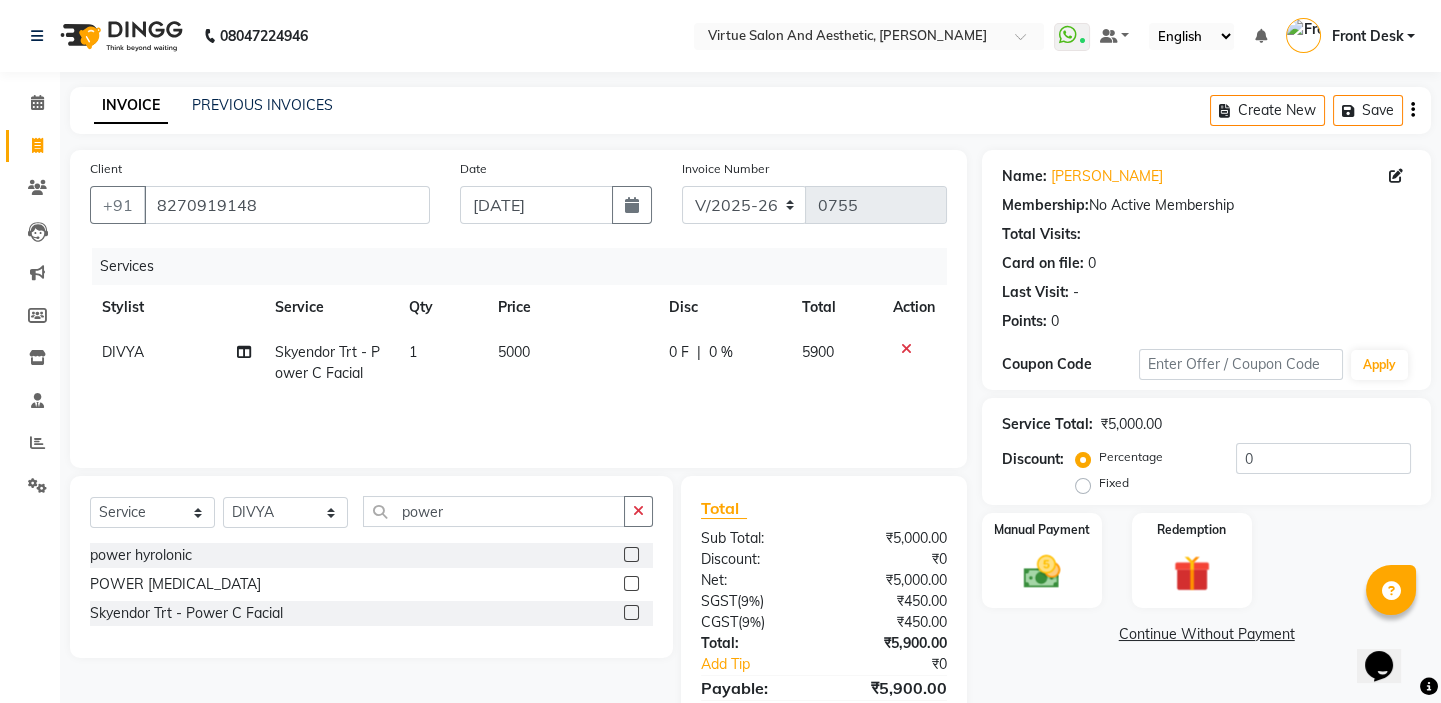 click 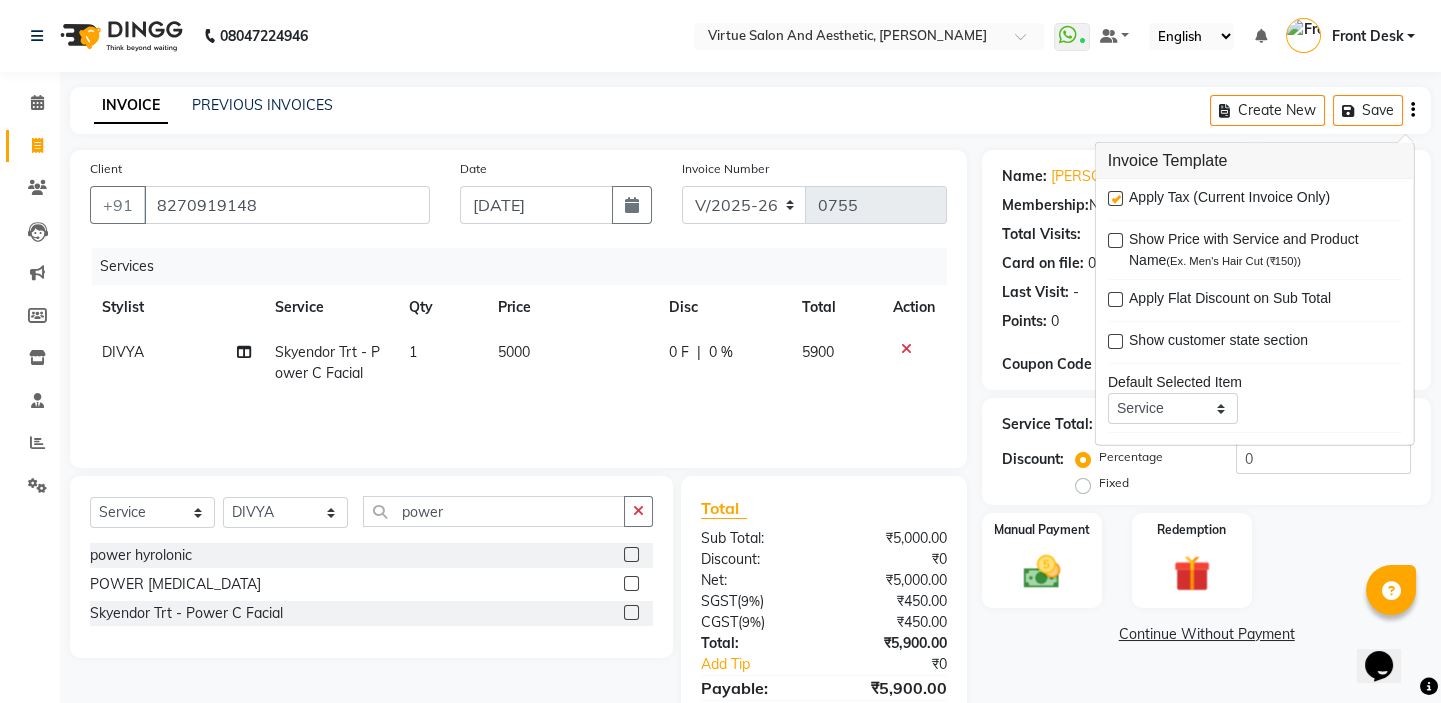 click at bounding box center [1115, 198] 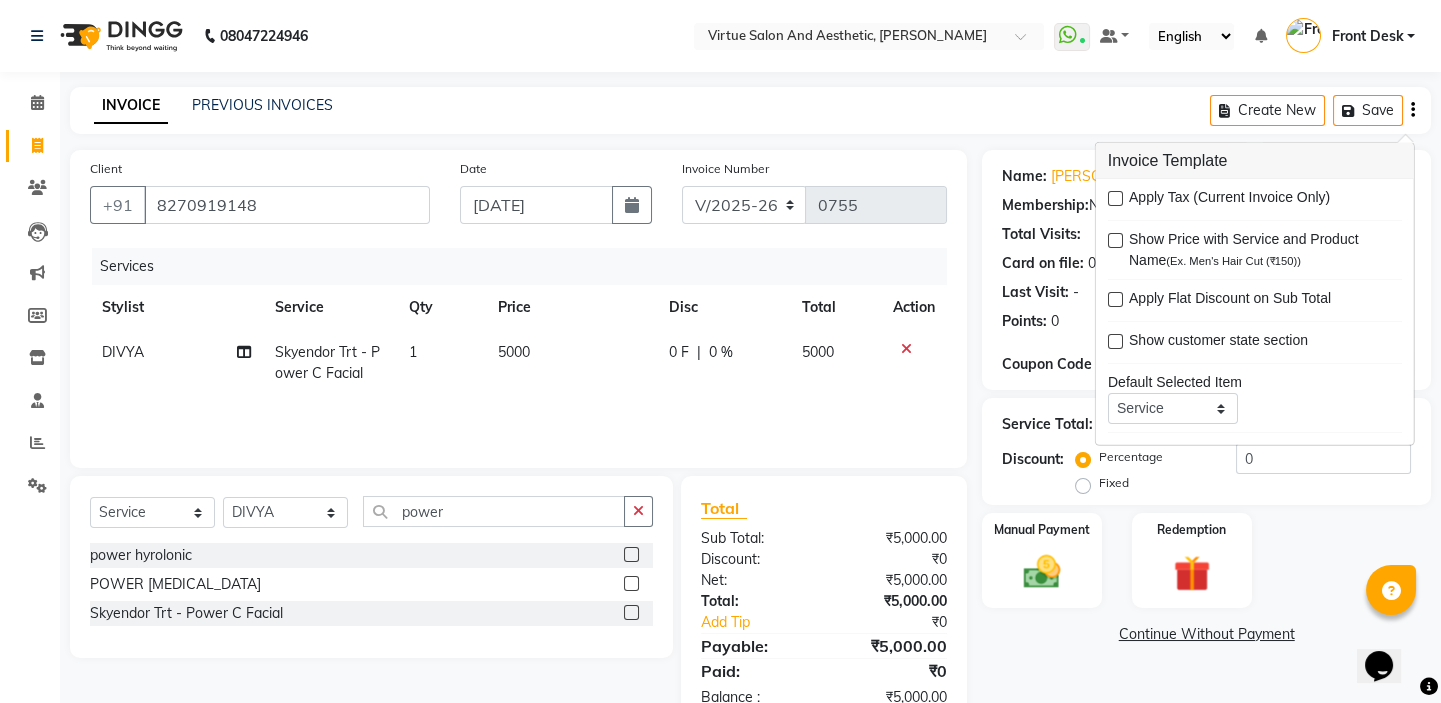 click on "INVOICE PREVIOUS INVOICES Create New   Save" 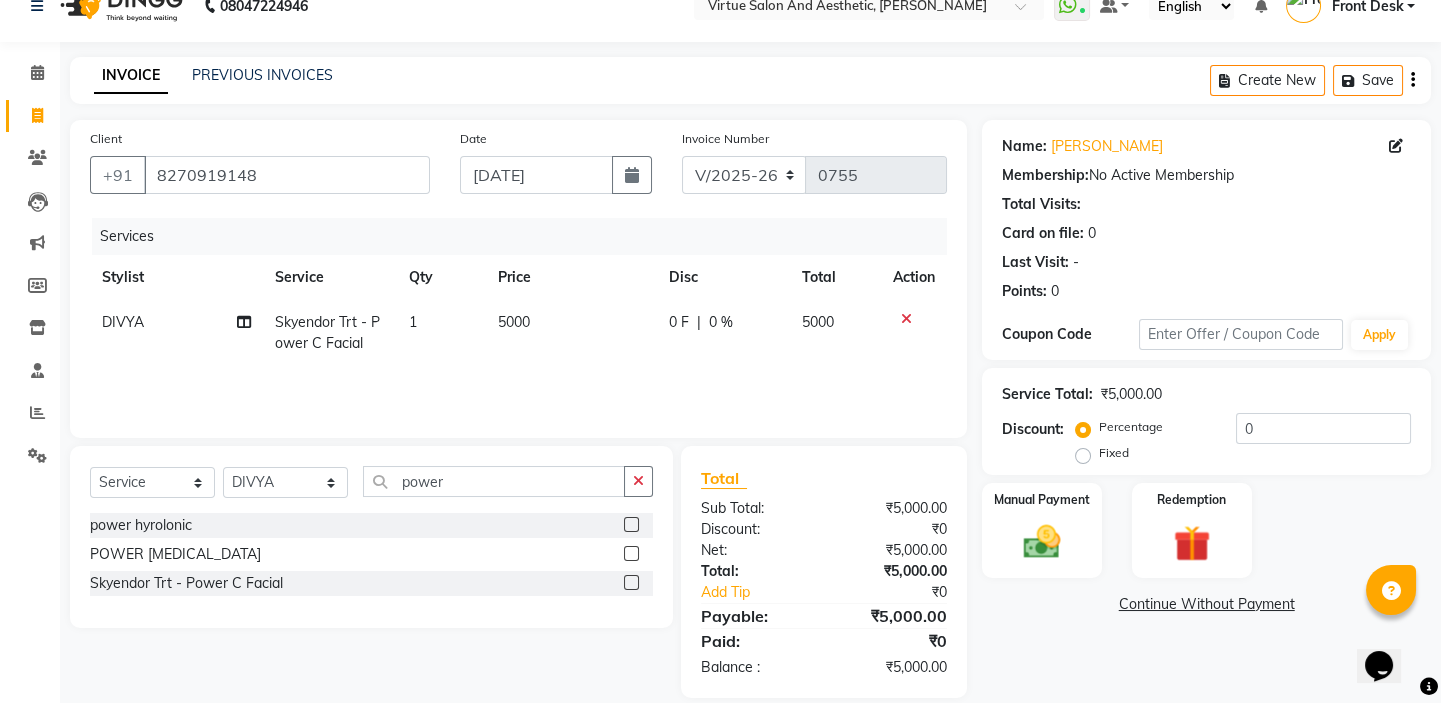scroll, scrollTop: 55, scrollLeft: 0, axis: vertical 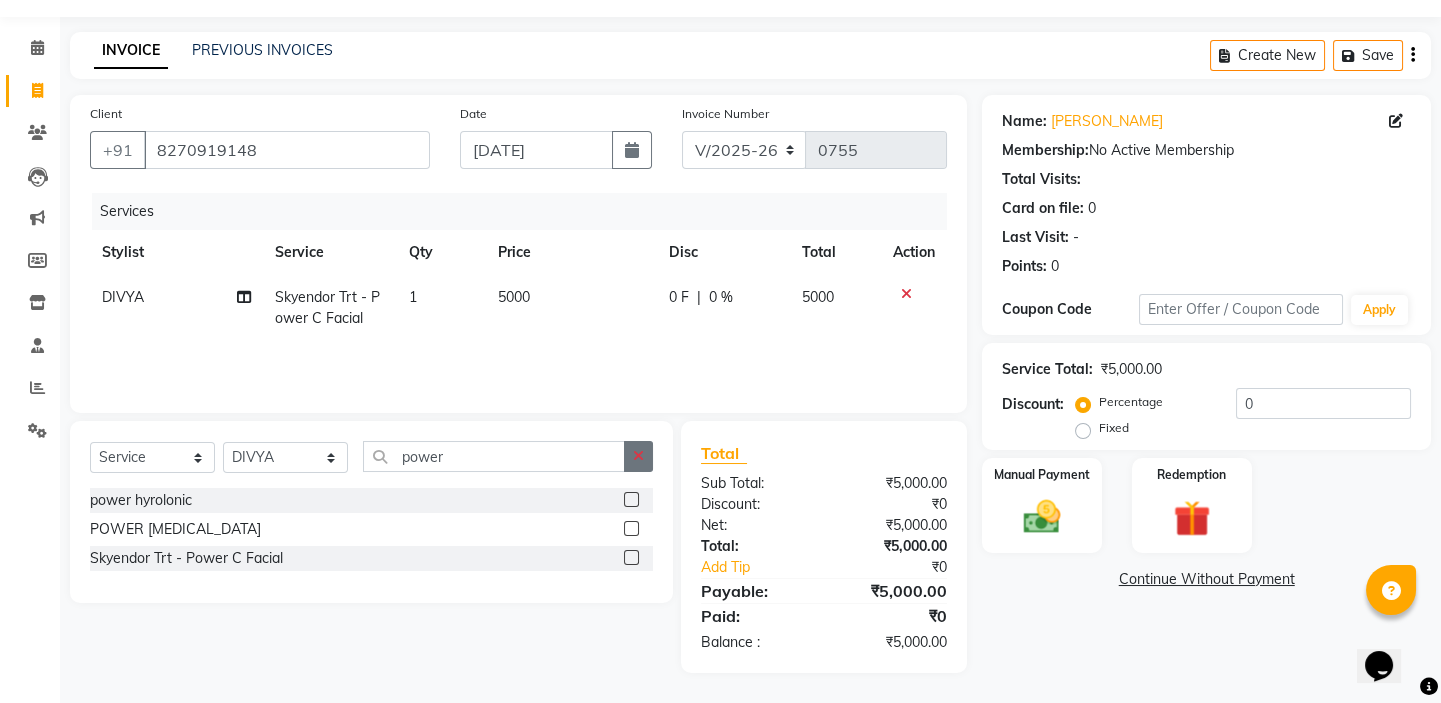click 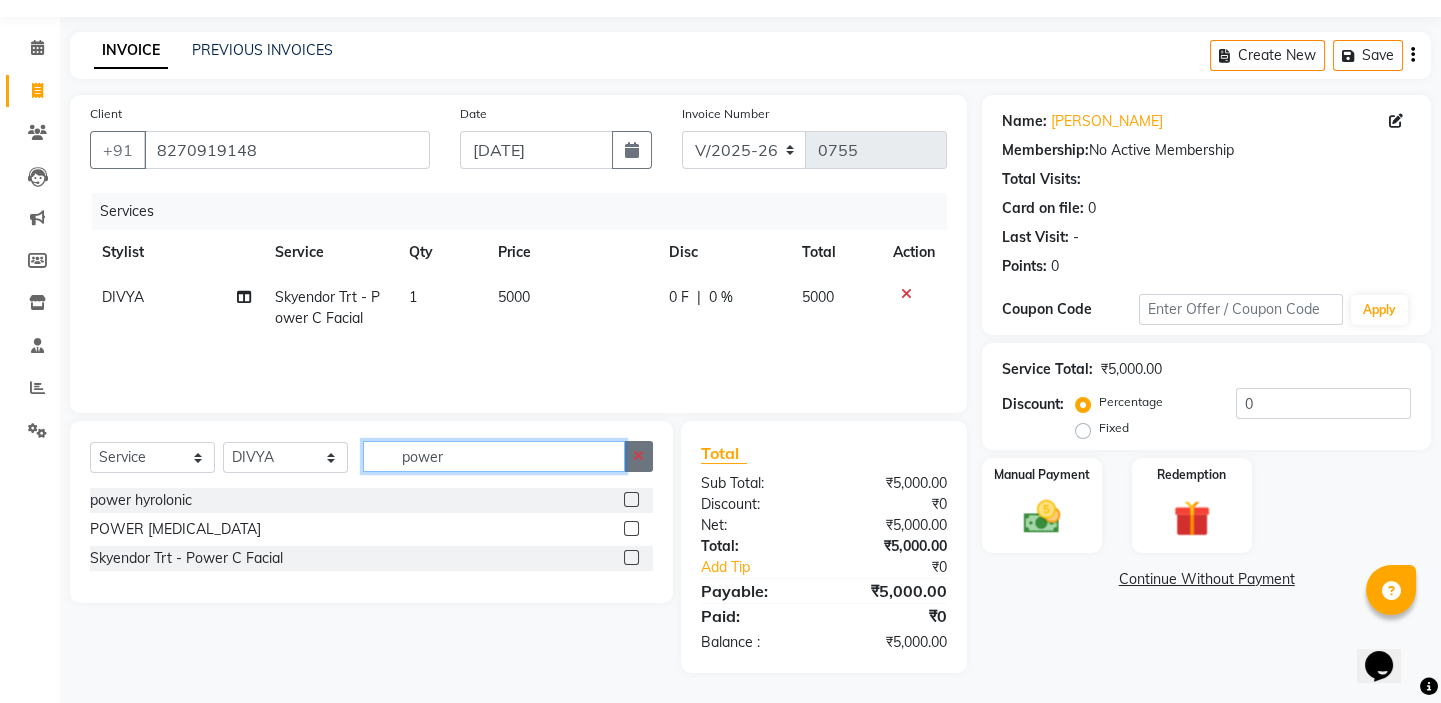 type 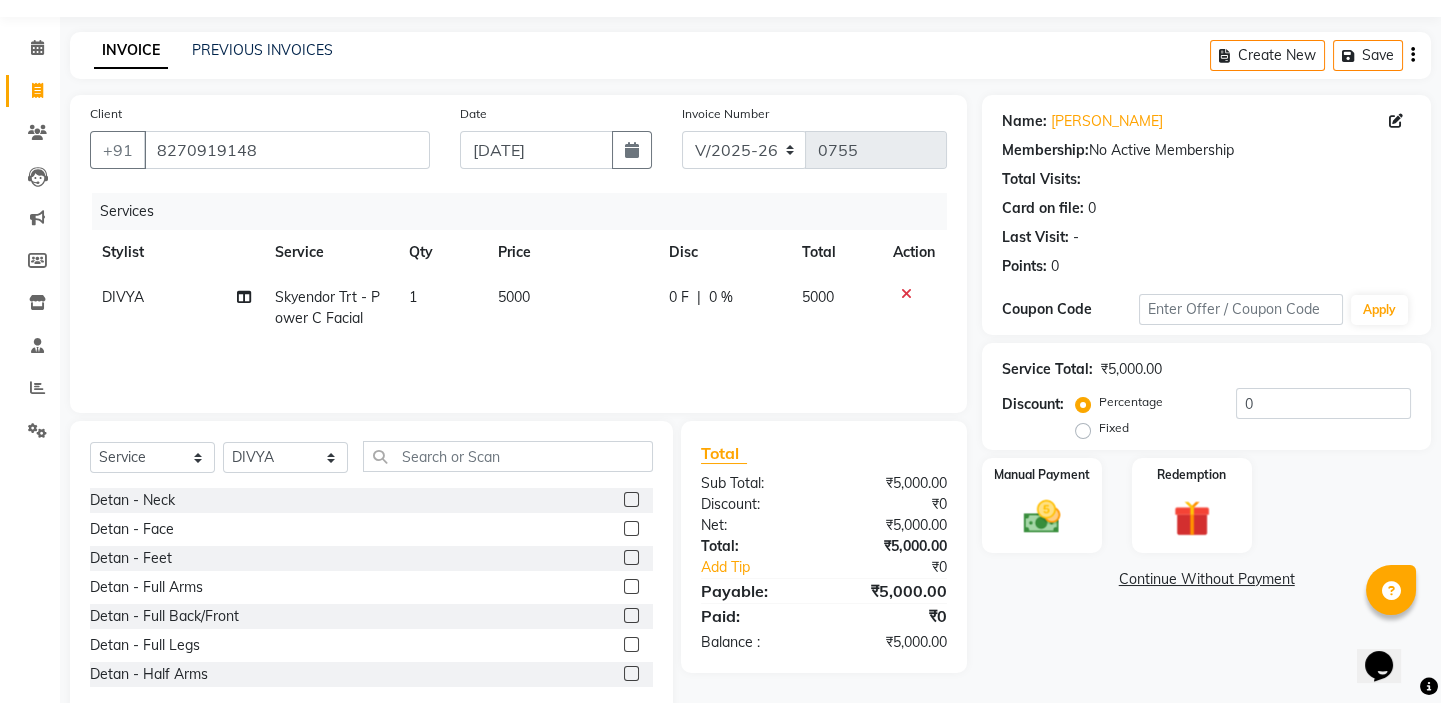 click on "Select  Service  Product  Membership  Package Voucher Prepaid Gift Card  Select Stylist BALAJI DIVYA FAMITHA Front Desk ILAKKIYA [PERSON_NAME] MILLI [PERSON_NAME] Detan -  Neck  Detan - Face  Detan - Feet  Detan - Full Arms  Detan - Full Back/Front  Detan - Full Legs  Detan - Half Arms  Detan - Half Back/Front  Detan - Half Legs  Detan - [MEDICAL_DATA]  Detan - Under Arms  Detan - Upperlip  [MEDICAL_DATA]-CLIPPING  ADD ON - PEEL OFF MASK  TEXTURE - KERA DOUX  THREADING - UPPERLIP  FULL FACE WAXING  Pro Bio Peel facial  Schwarzkopf Nourishing Hair spa  [PERSON_NAME] colour  Creative haircut and Fibre clinix Combo  Blow styling  Hand polish  Makeup - Advance payment  Makeup - Trial  Chin - Waxing  Pedicure and hairspa 1999  MEHANDI BASIC  MEHANDI ADVANCE  DETAN - BLOUSELINE  VAA Consultation - Hair  VAA Basic Consultation - Hair  VAA Advanced Consultation - Hair  VAA Wart/Tags Removal  Texture - Keratin Fringes  Fibre clinix  VAA - Master Class - (Hair & Lashes)  VAA - Master Class (Micro Blading)  2599 Combo" 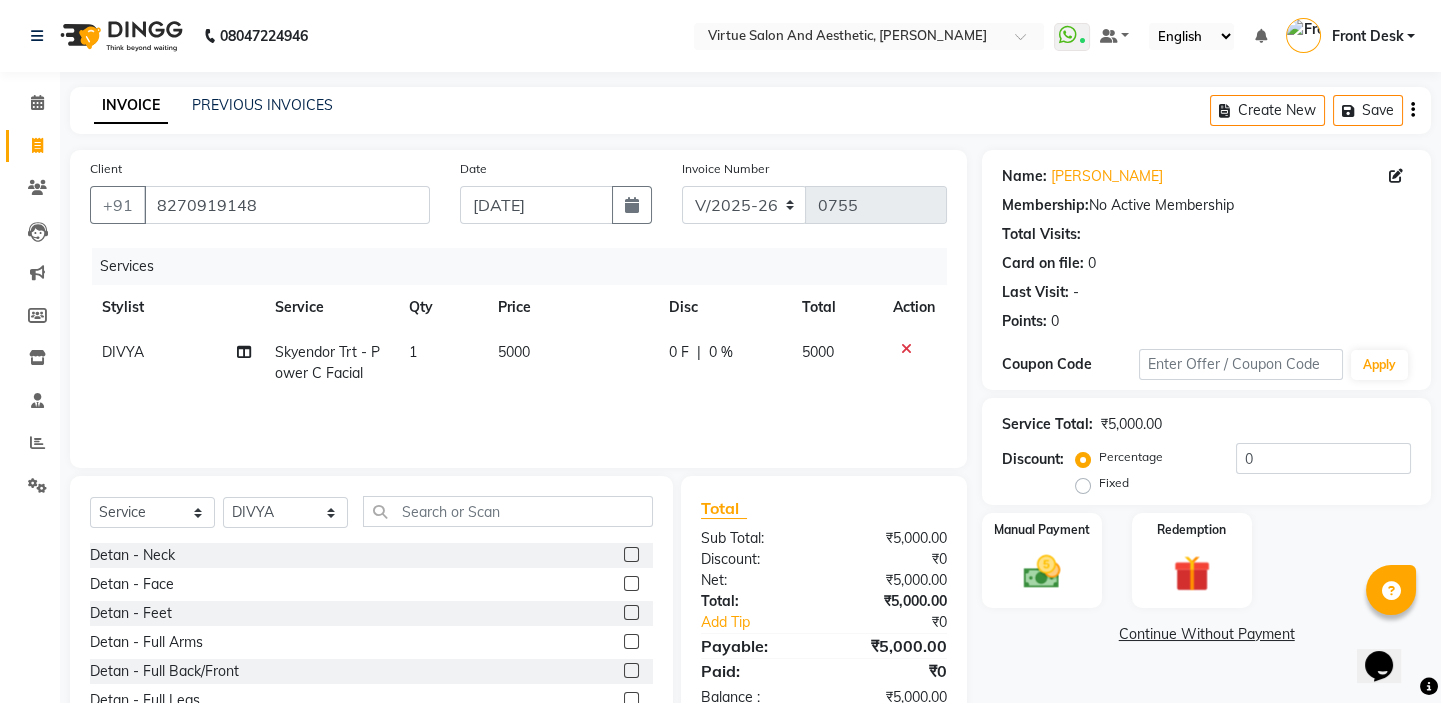 scroll, scrollTop: 0, scrollLeft: 0, axis: both 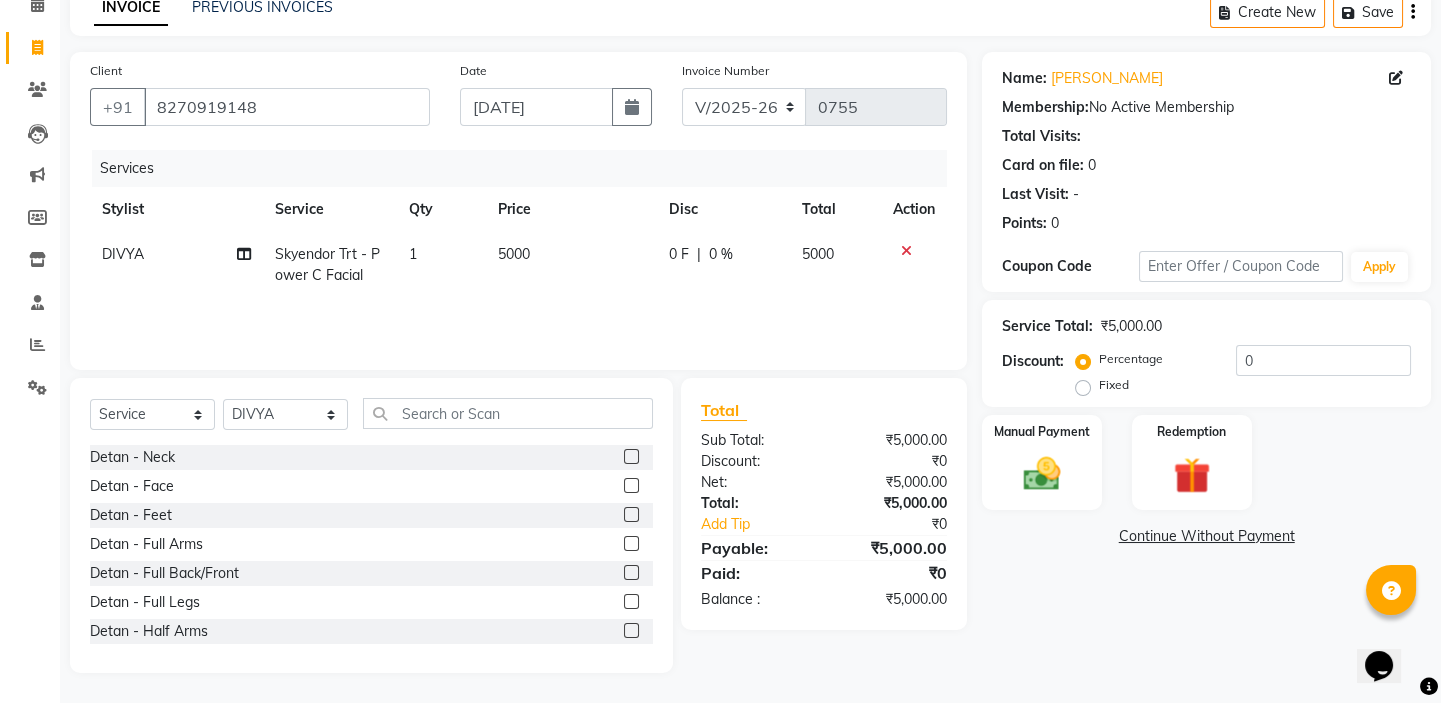 click on "0 F" 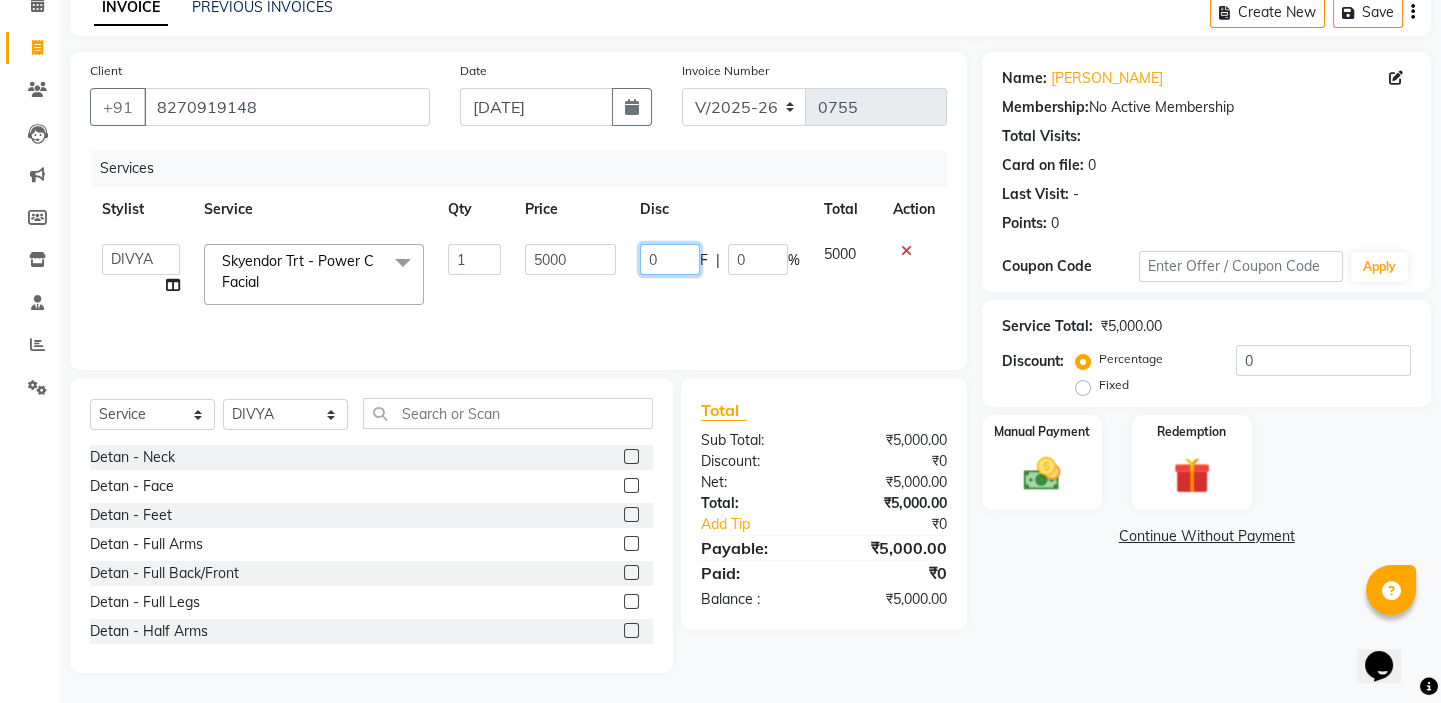 drag, startPoint x: 680, startPoint y: 255, endPoint x: 597, endPoint y: 219, distance: 90.47099 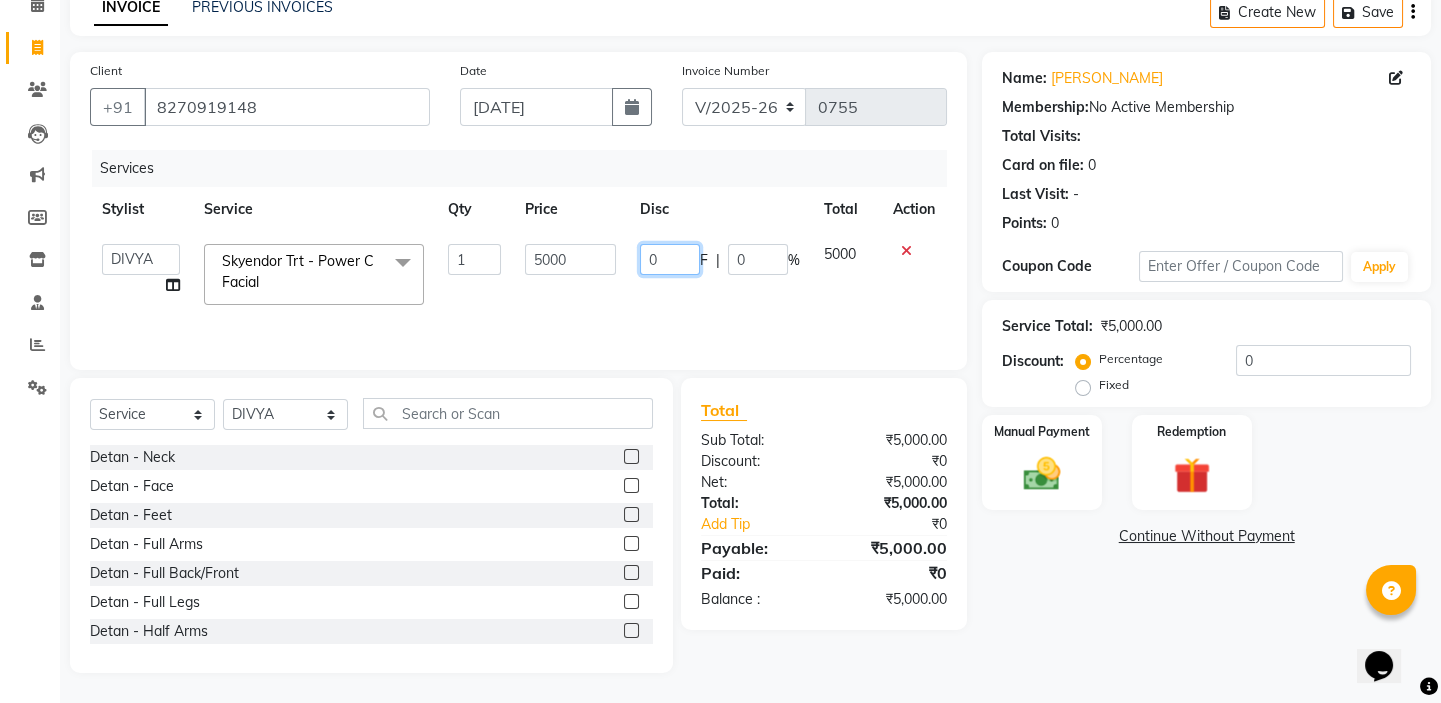 click on "BALAJI   DIVYA   FAMITHA   Front Desk   ILAKKIYA   [PERSON_NAME]   MILLI   [PERSON_NAME]  Skyendor Trt - Power C Facial  x Detan -  Neck Detan - Face Detan - Feet Detan - Full Arms Detan - Full Back/Front Detan - Full Legs Detan - Half Arms Detan - Half Back/Front Detan - Half Legs Detan - [MEDICAL_DATA] Detan - Under Arms Detan - Upperlip [MEDICAL_DATA]-CLIPPING ADD ON - PEEL OFF MASK TEXTURE - KERA DOUX THREADING - UPPERLIP FULL FACE WAXING Pro Bio Peel facial Schwarzkopf Nourishing Hair spa [PERSON_NAME] colour Creative haircut and Fibre clinix Combo Blow styling Hand polish Makeup - Advance payment Makeup - Trial Chin - Waxing Pedicure and hairspa 1999 MEHANDI BASIC MEHANDI ADVANCE DETAN - BLOUSELINE VAA Consultation - Hair VAA Basic Consultation - Hair VAA Advanced Consultation - Hair VAA Wart/Tags Removal Texture - Keratin Fringes Fibre clinix VAA - Master Class - (Hair & Lashes) VAA - Master Class (Micro Blading) VAA - Master Class (Hydra Facial & Micro Blading) 2599 Combo Threading - CHIN Threading - SIDES 1" 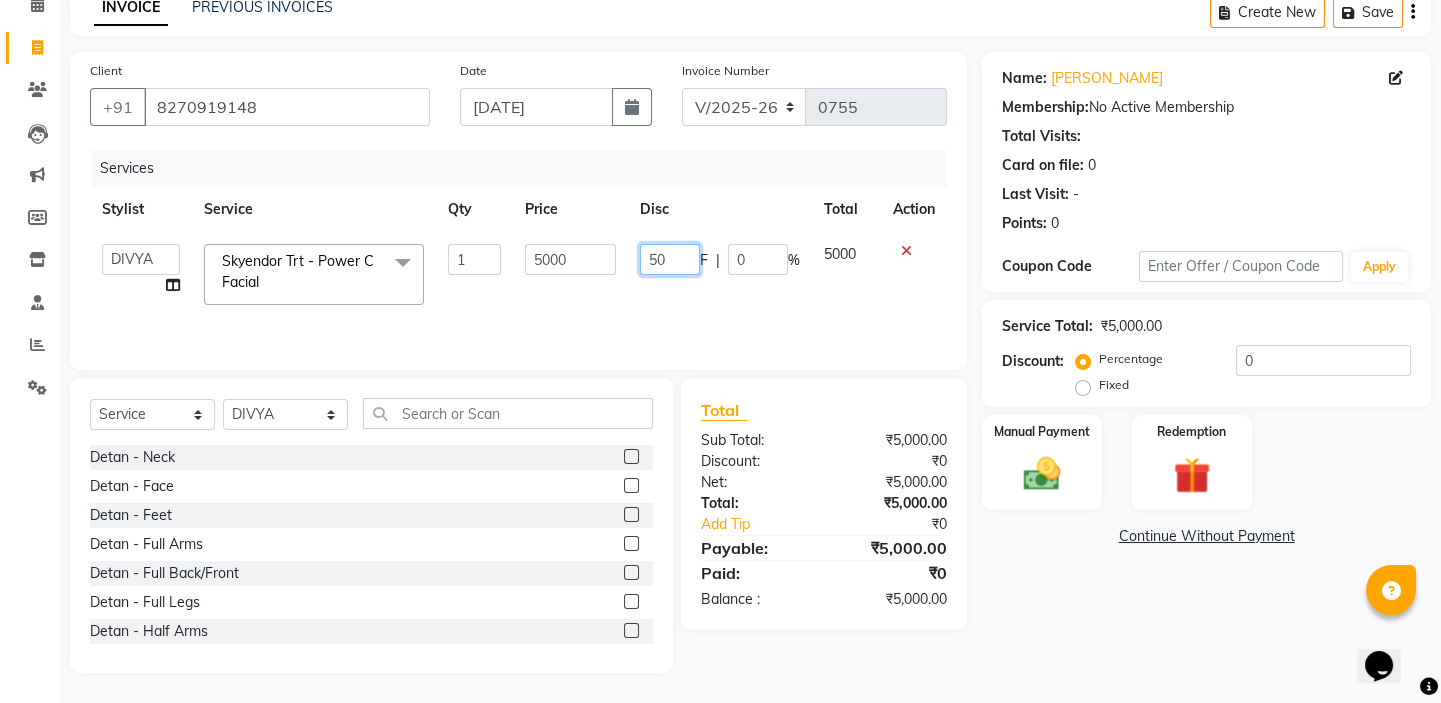 type on "500" 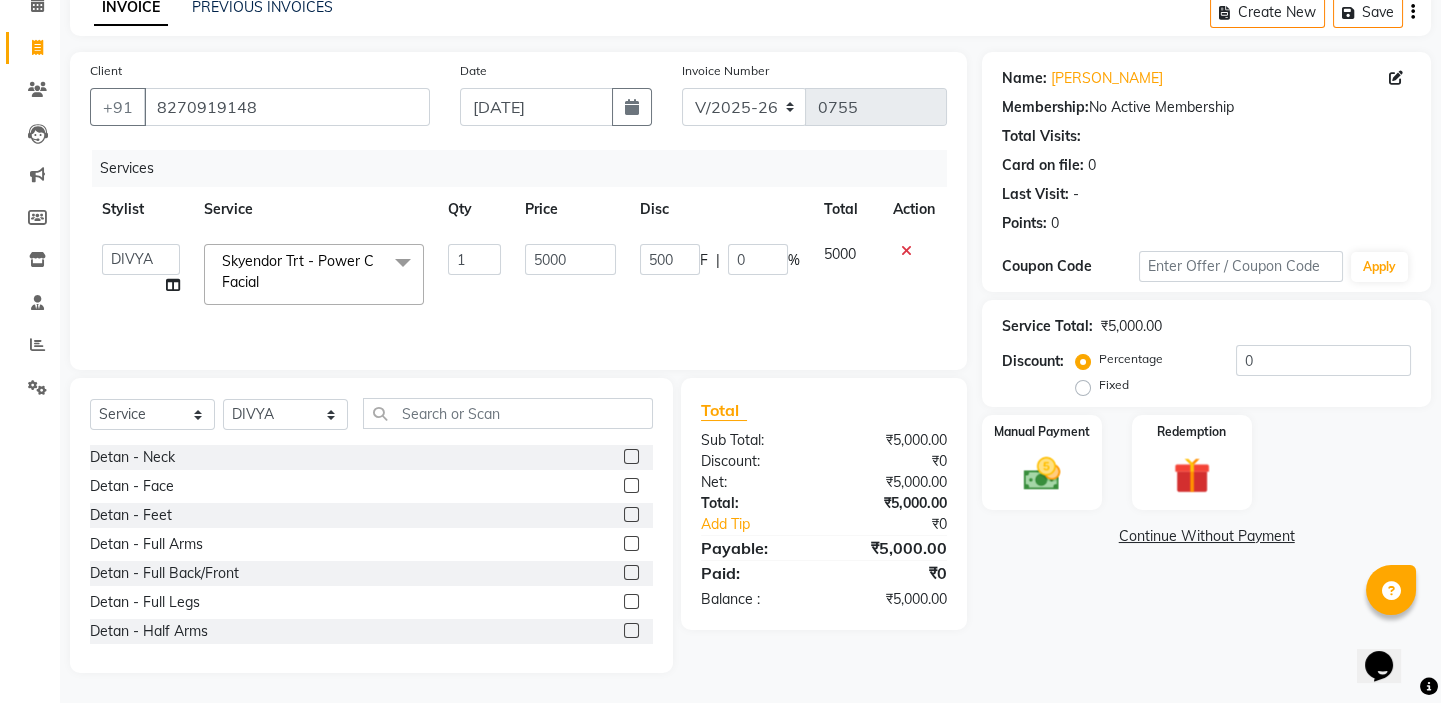 click on "Services" 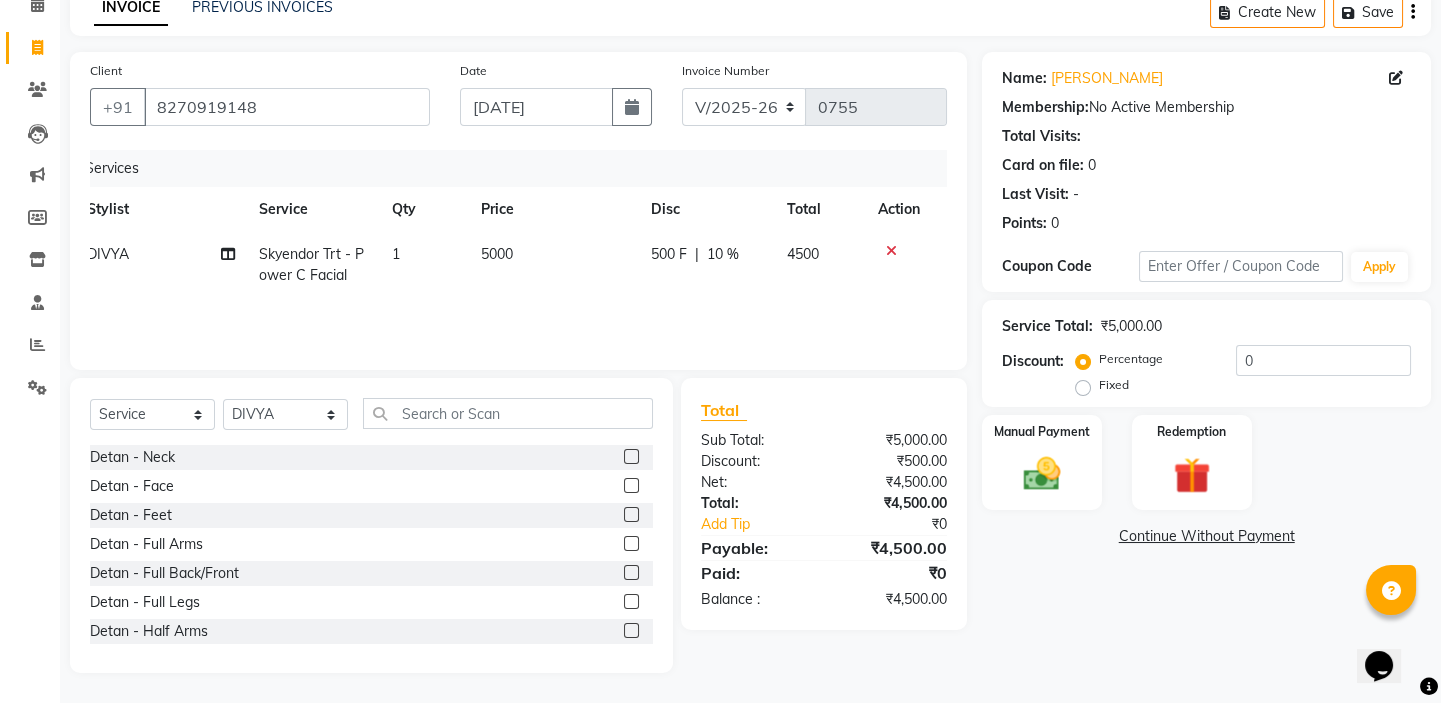 scroll, scrollTop: 0, scrollLeft: 0, axis: both 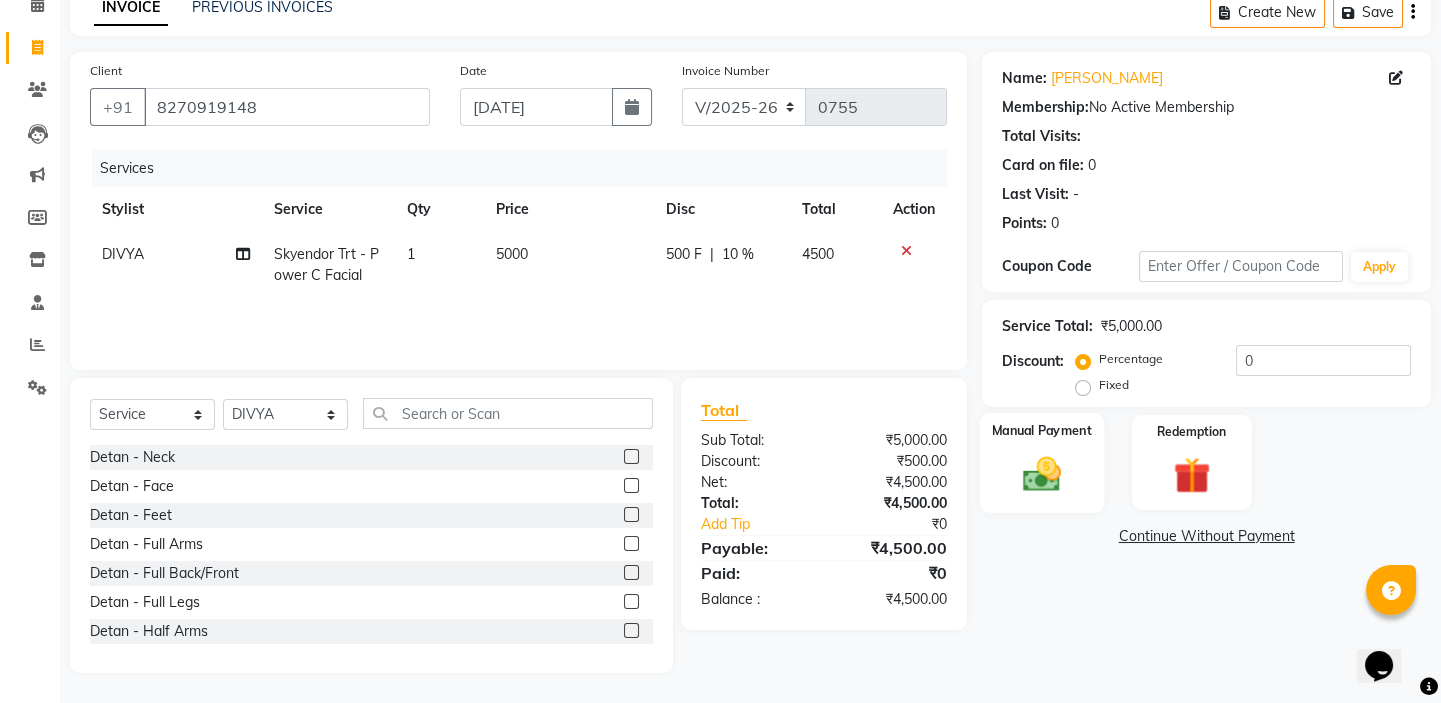 click 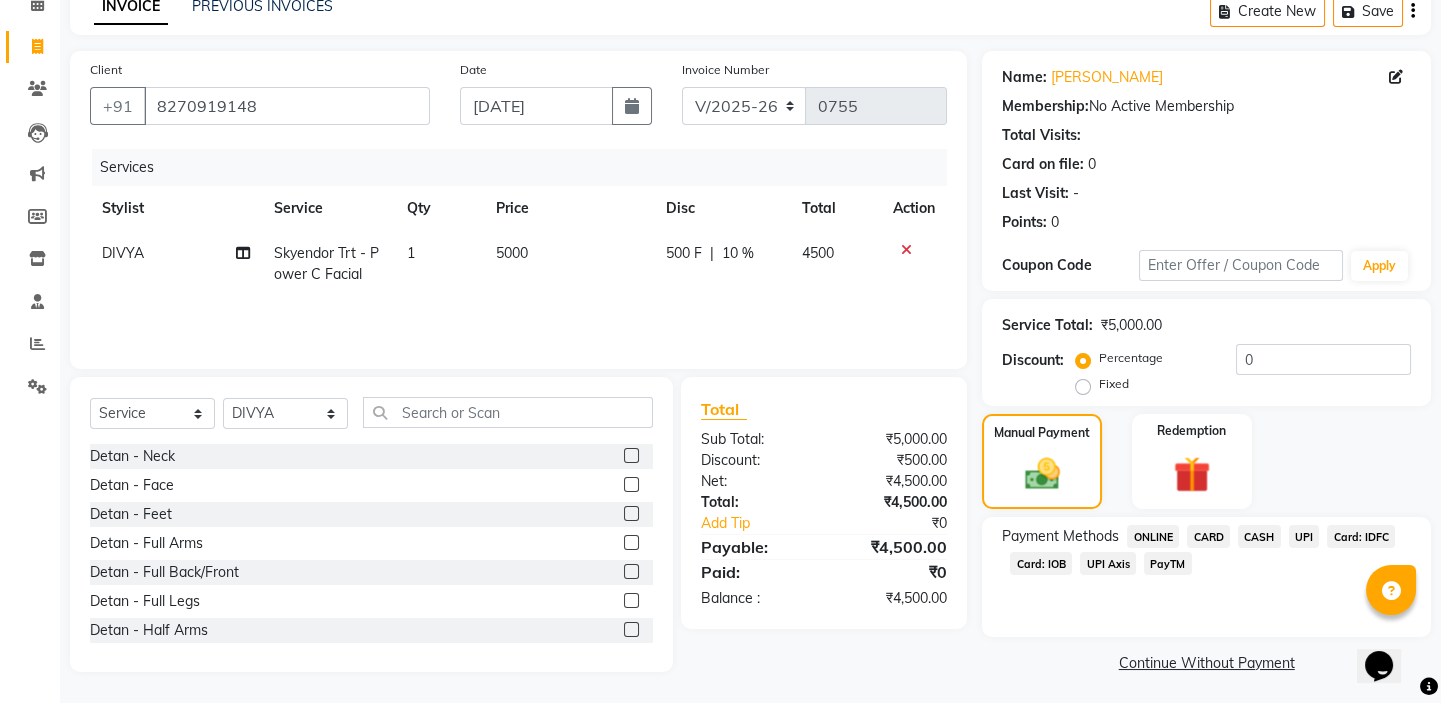 click on "UPI" 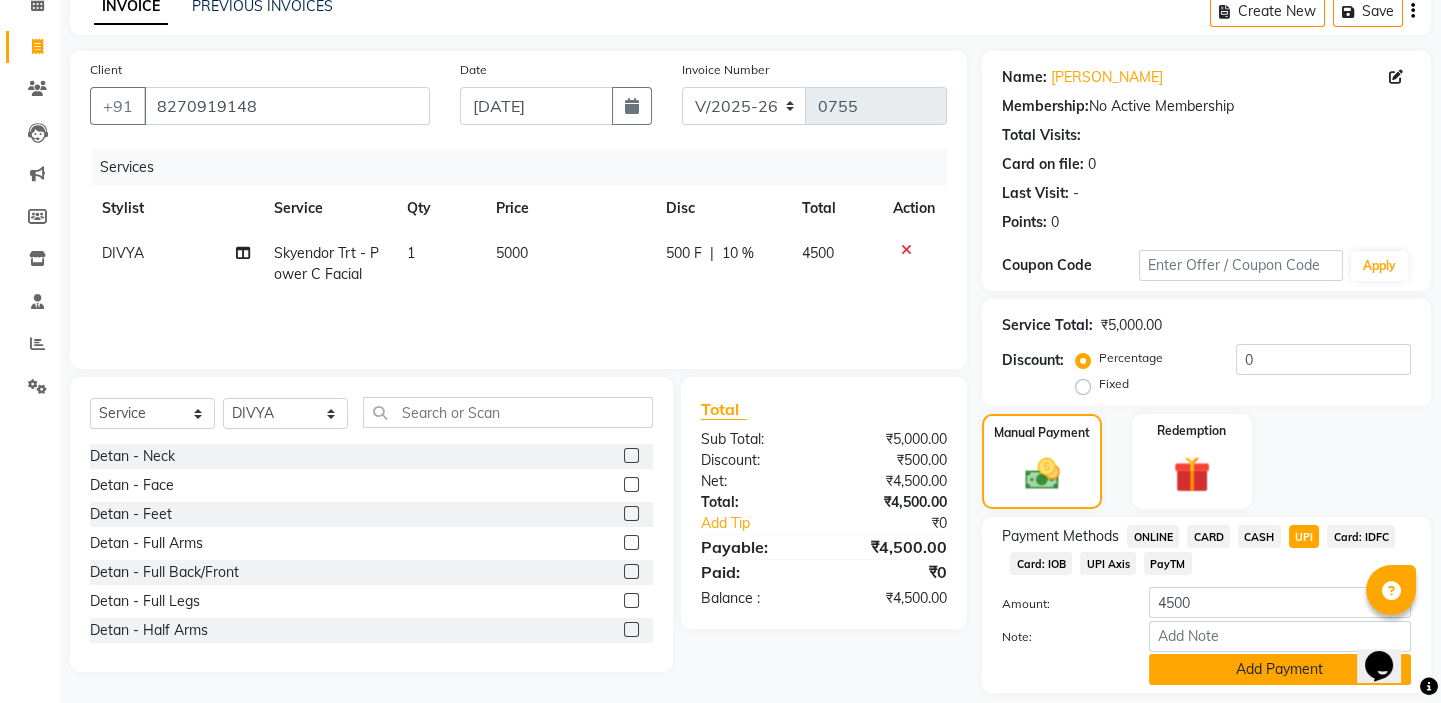 click on "Add Payment" 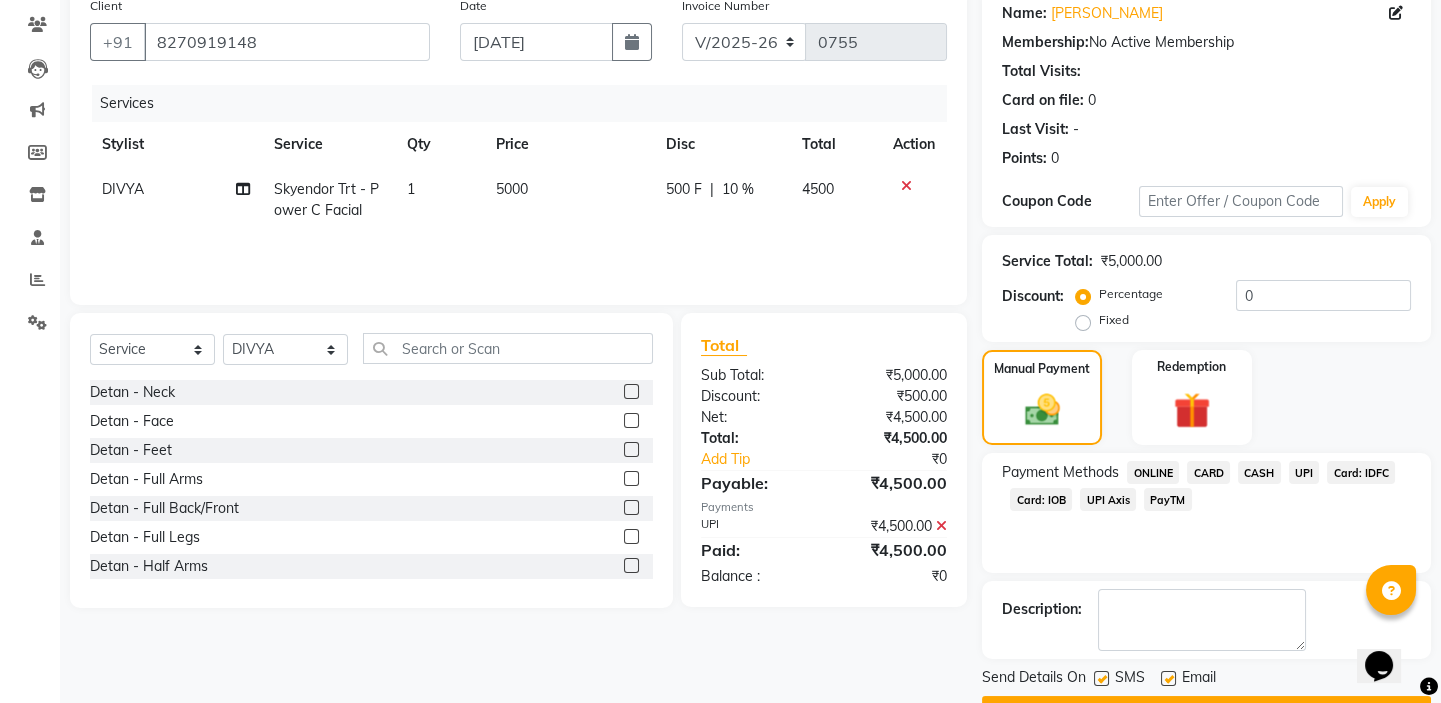 scroll, scrollTop: 216, scrollLeft: 0, axis: vertical 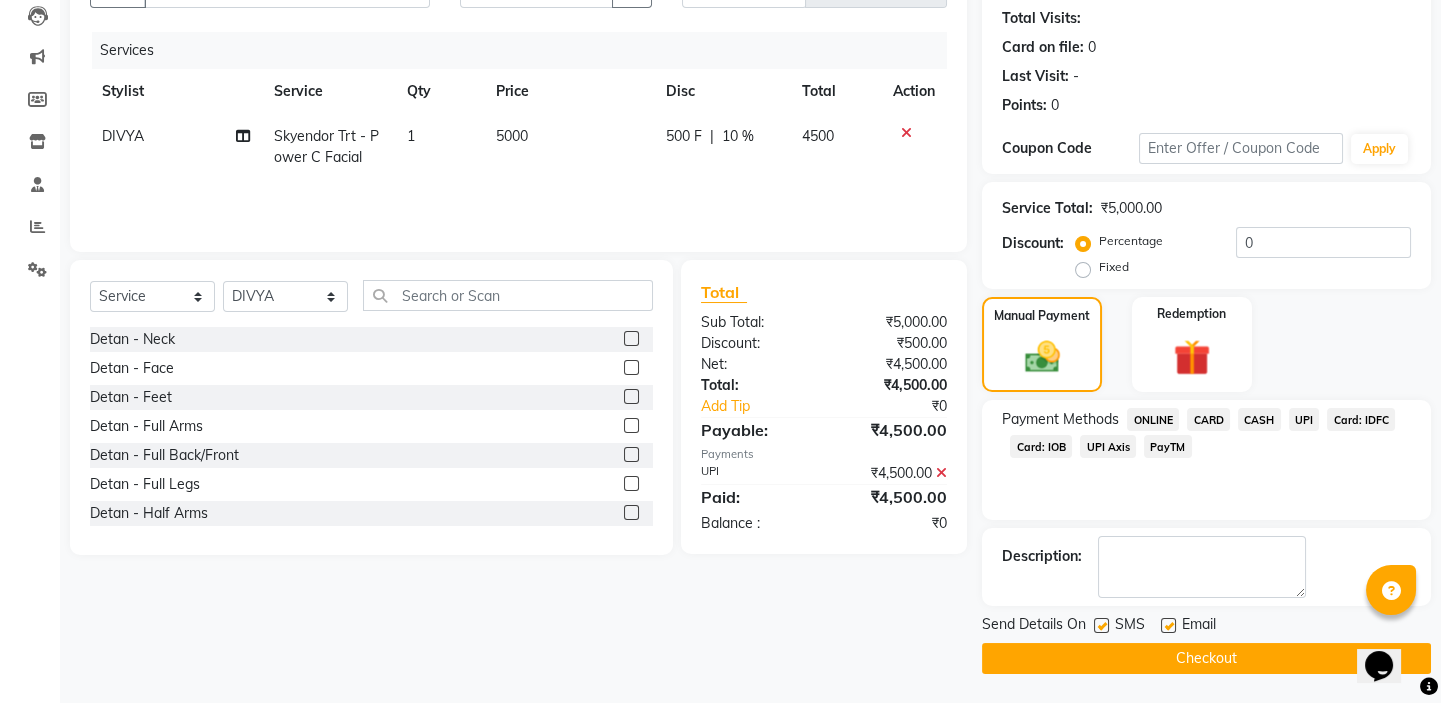 click on "Checkout" 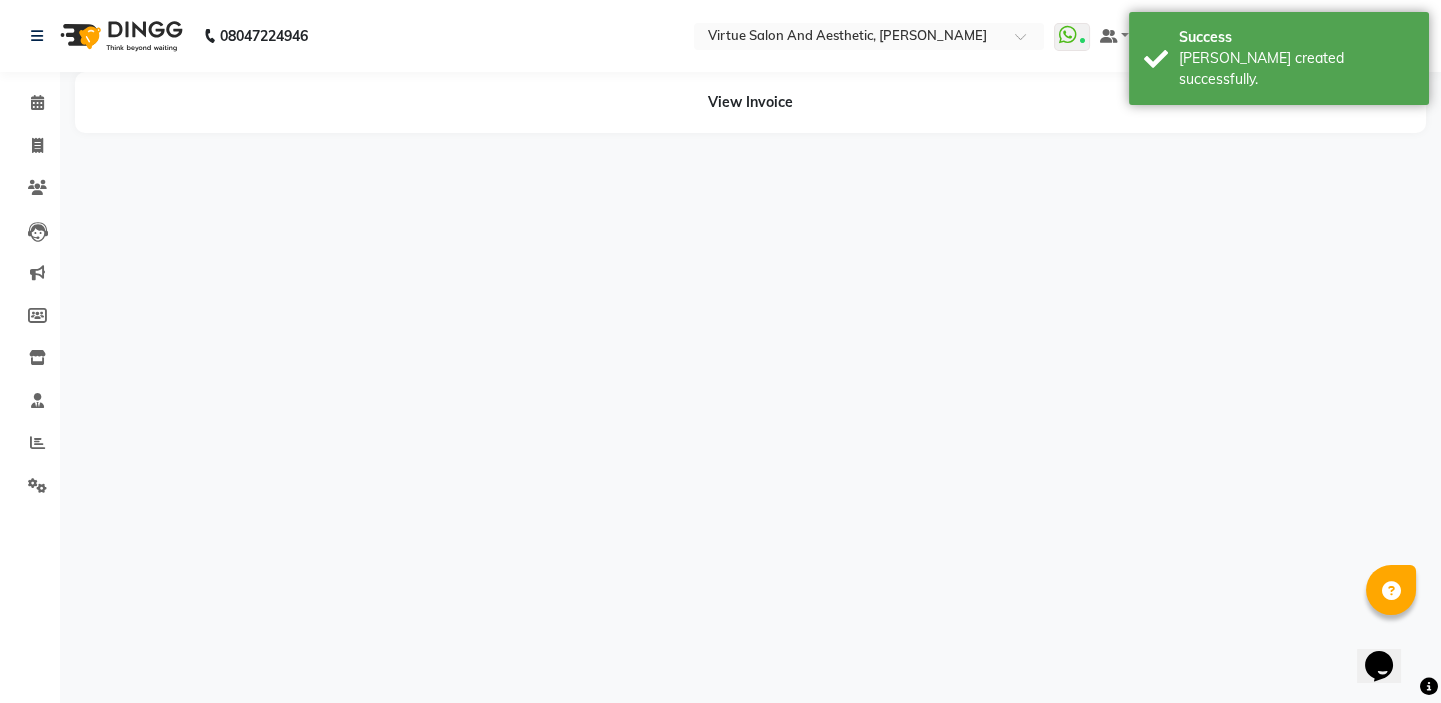 scroll, scrollTop: 0, scrollLeft: 0, axis: both 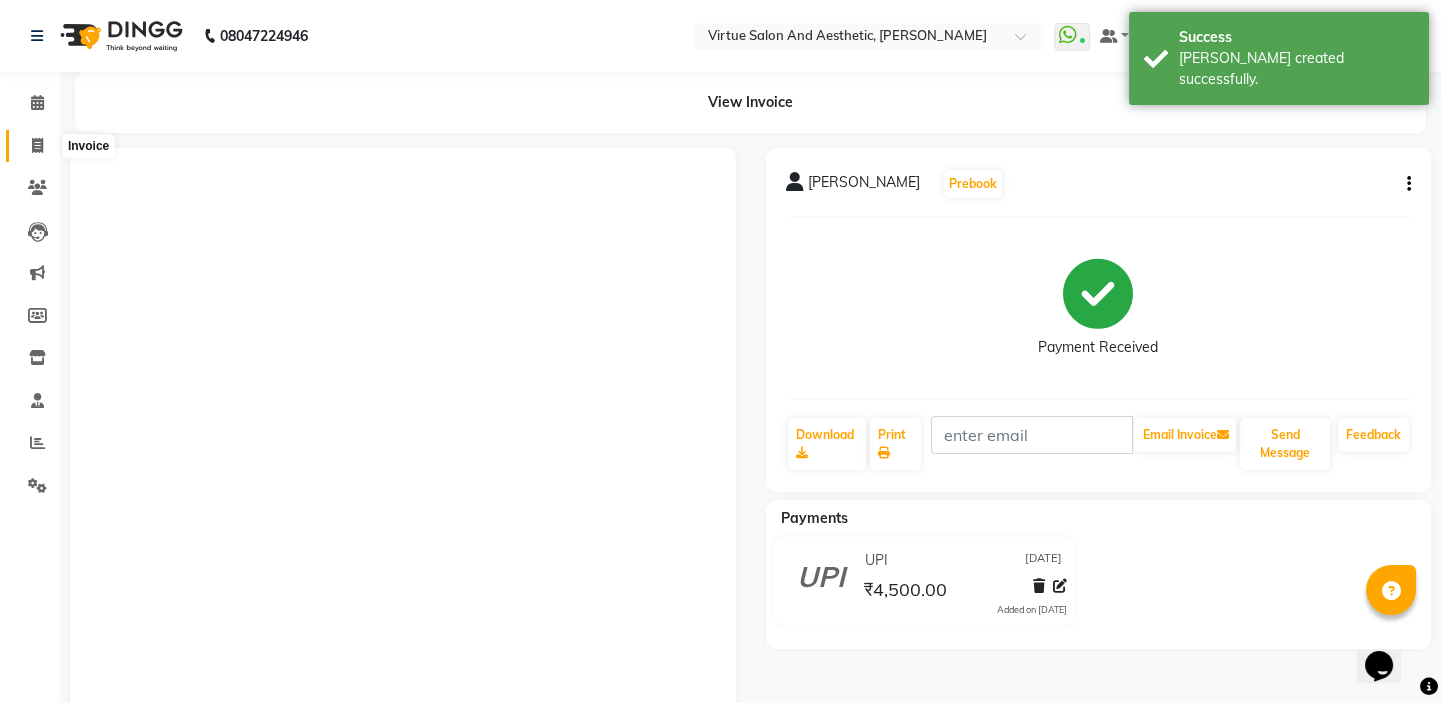 click 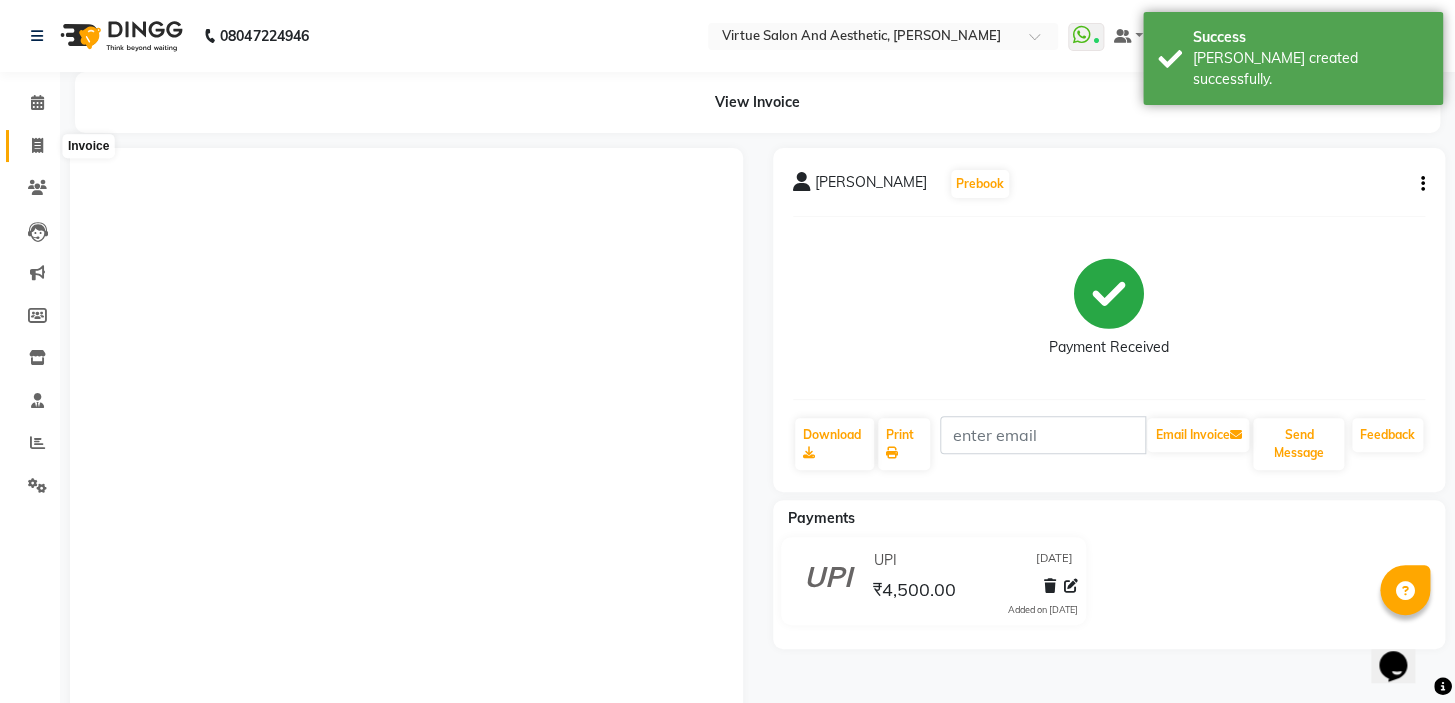 select on "service" 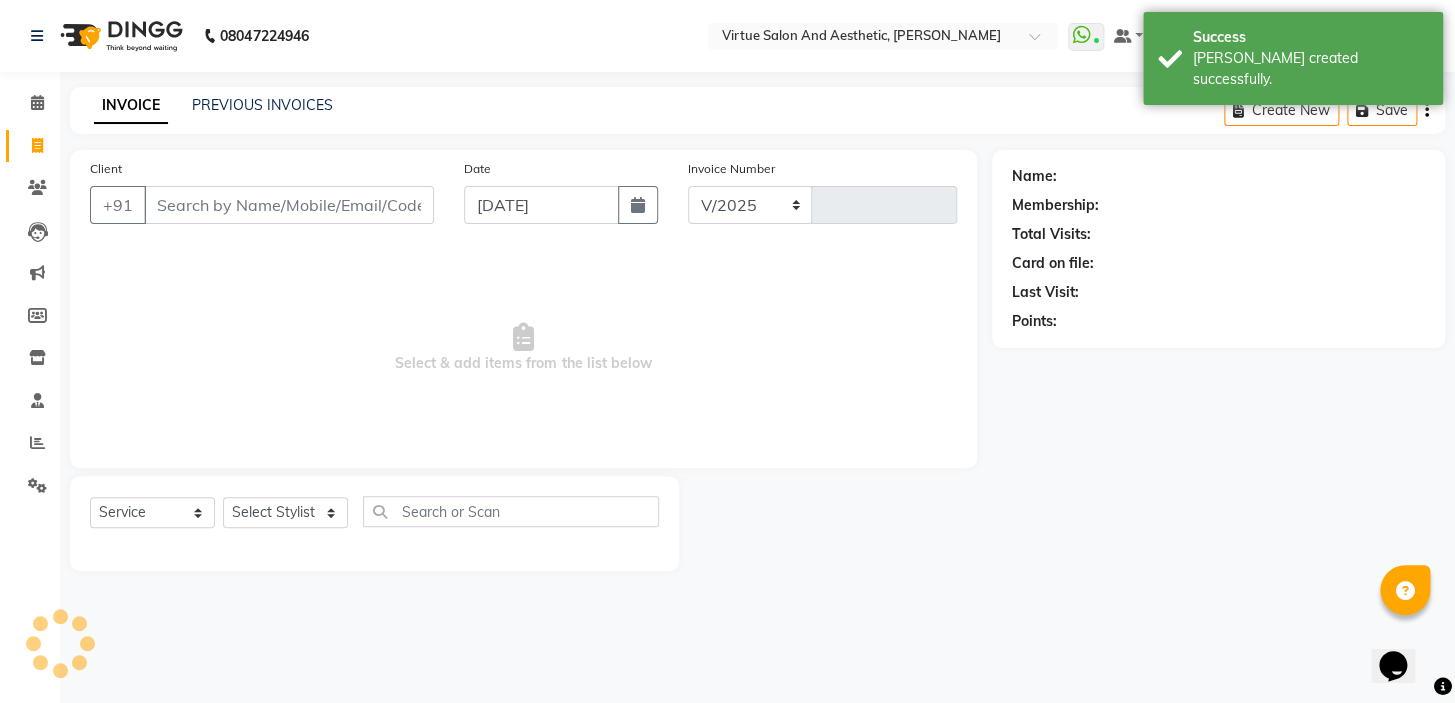 select on "7053" 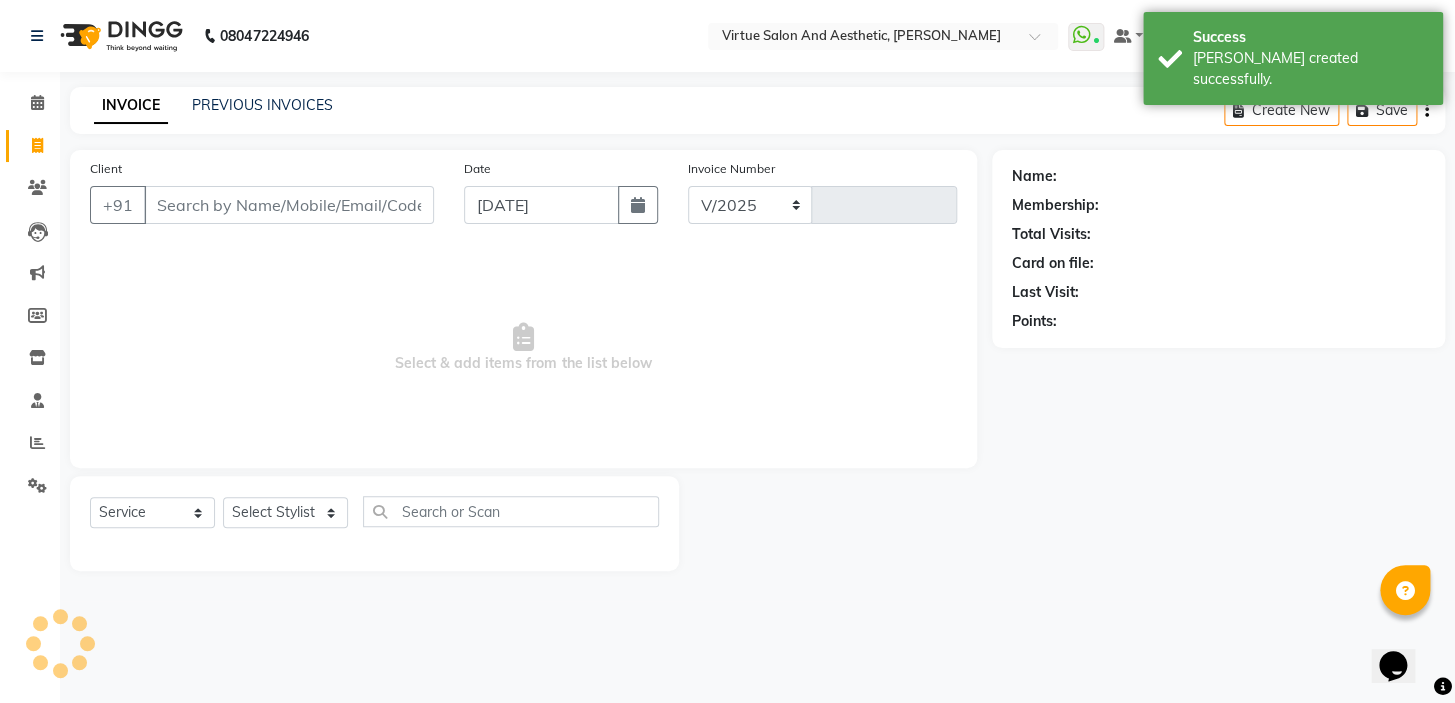 type on "0756" 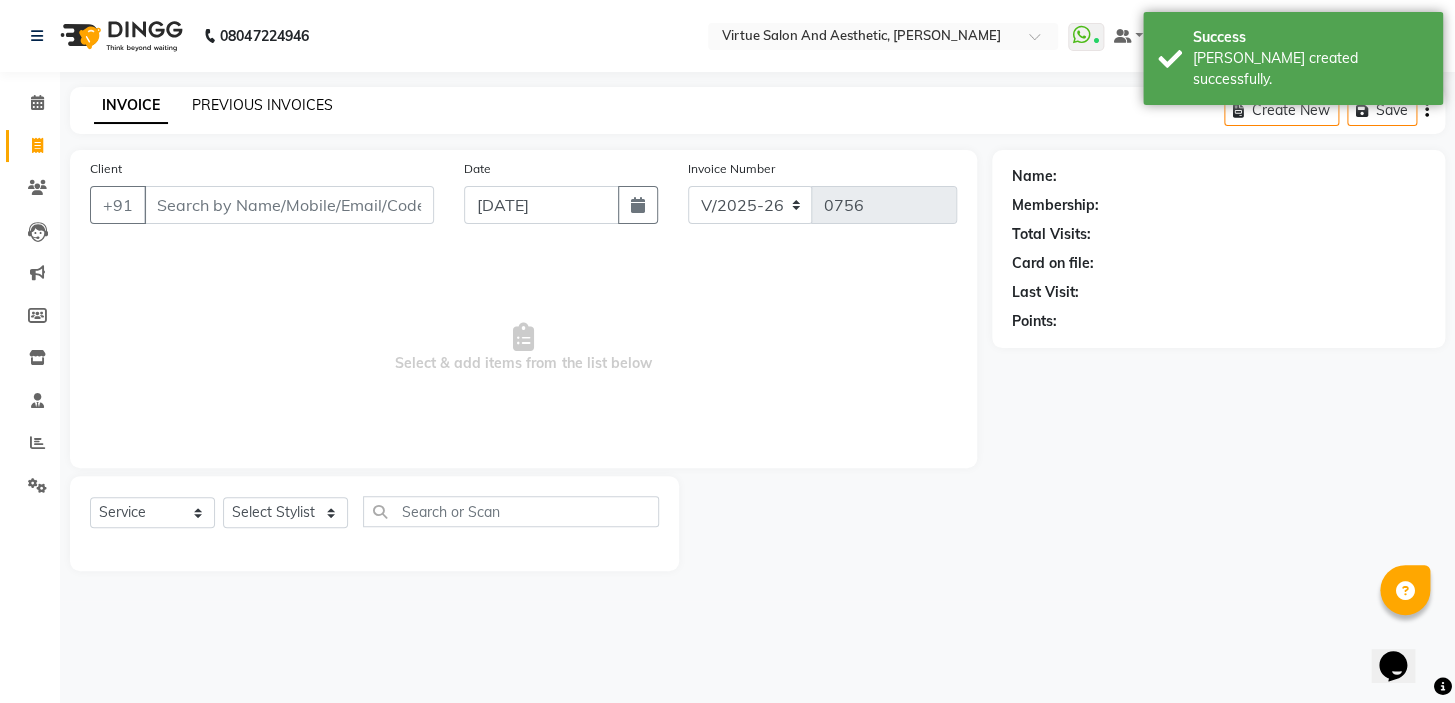click on "PREVIOUS INVOICES" 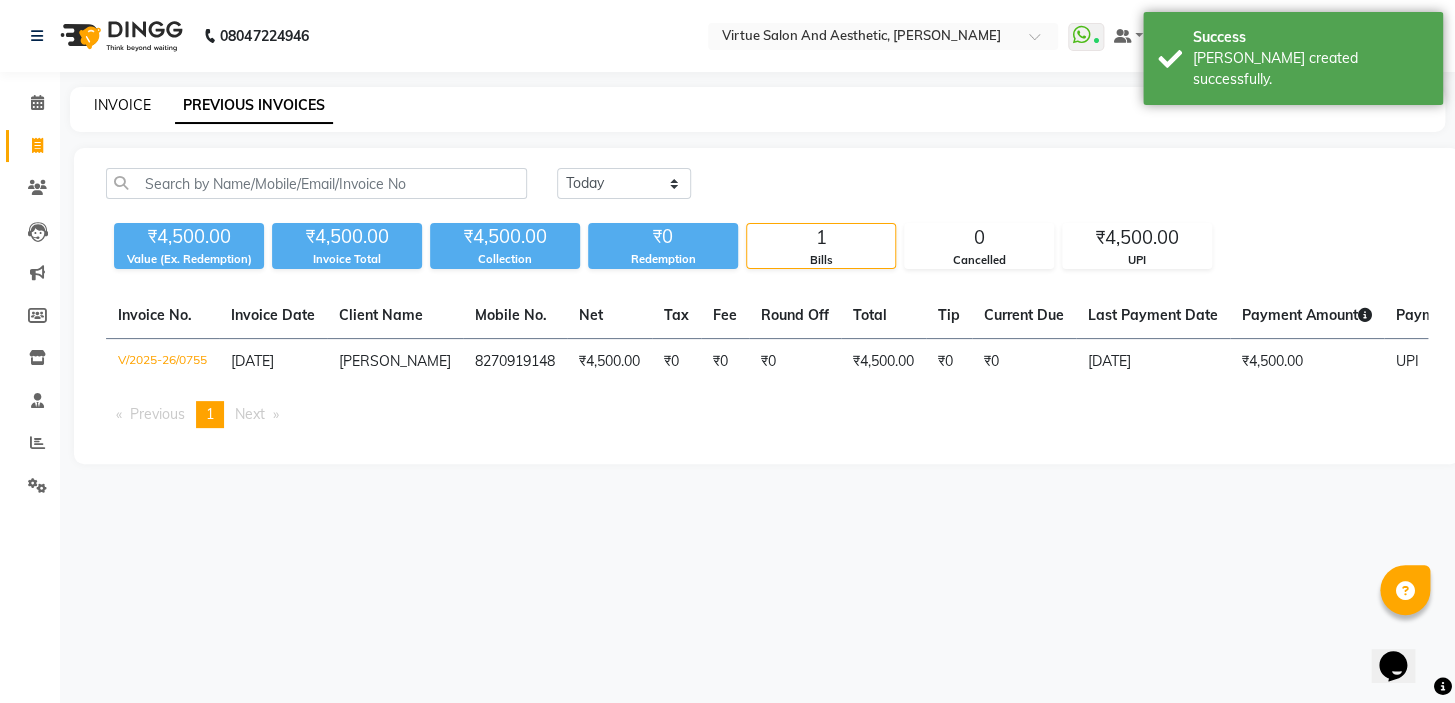 click on "INVOICE" 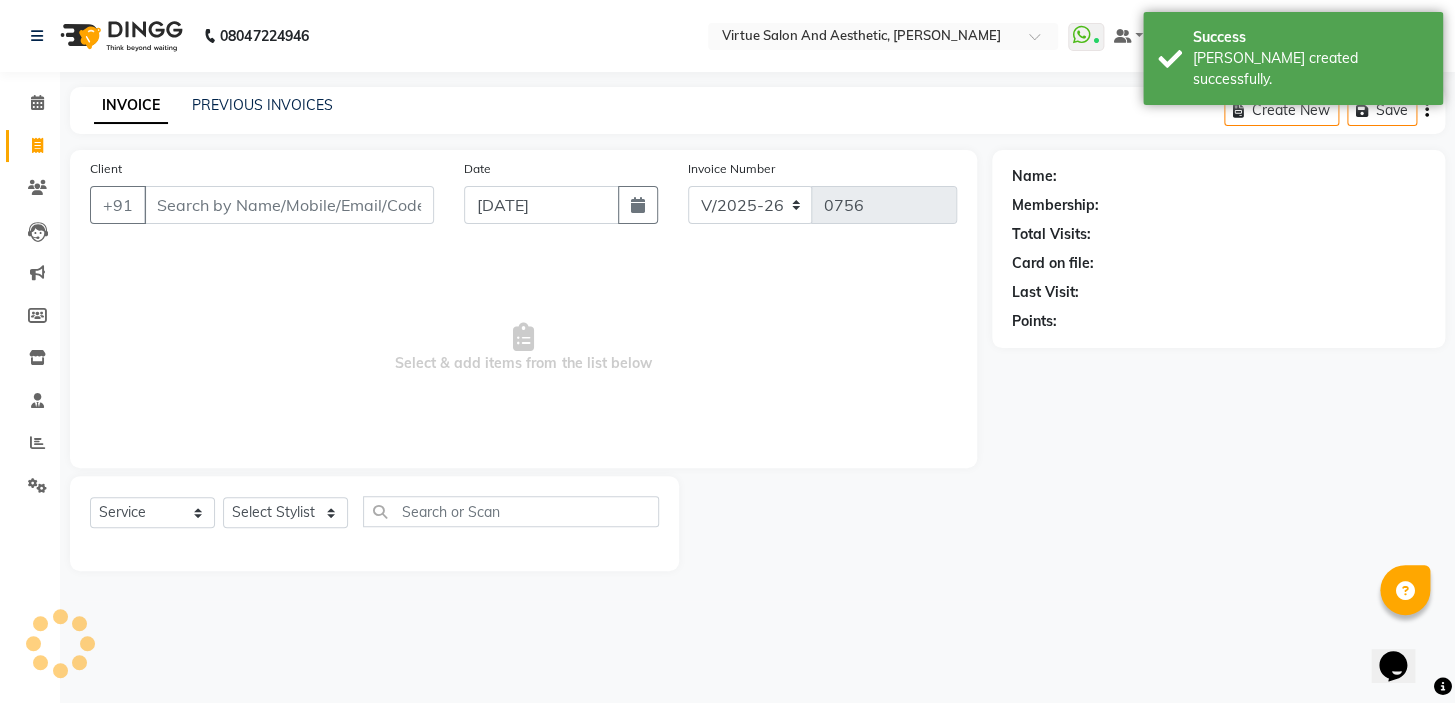drag, startPoint x: 340, startPoint y: 365, endPoint x: 699, endPoint y: 359, distance: 359.05014 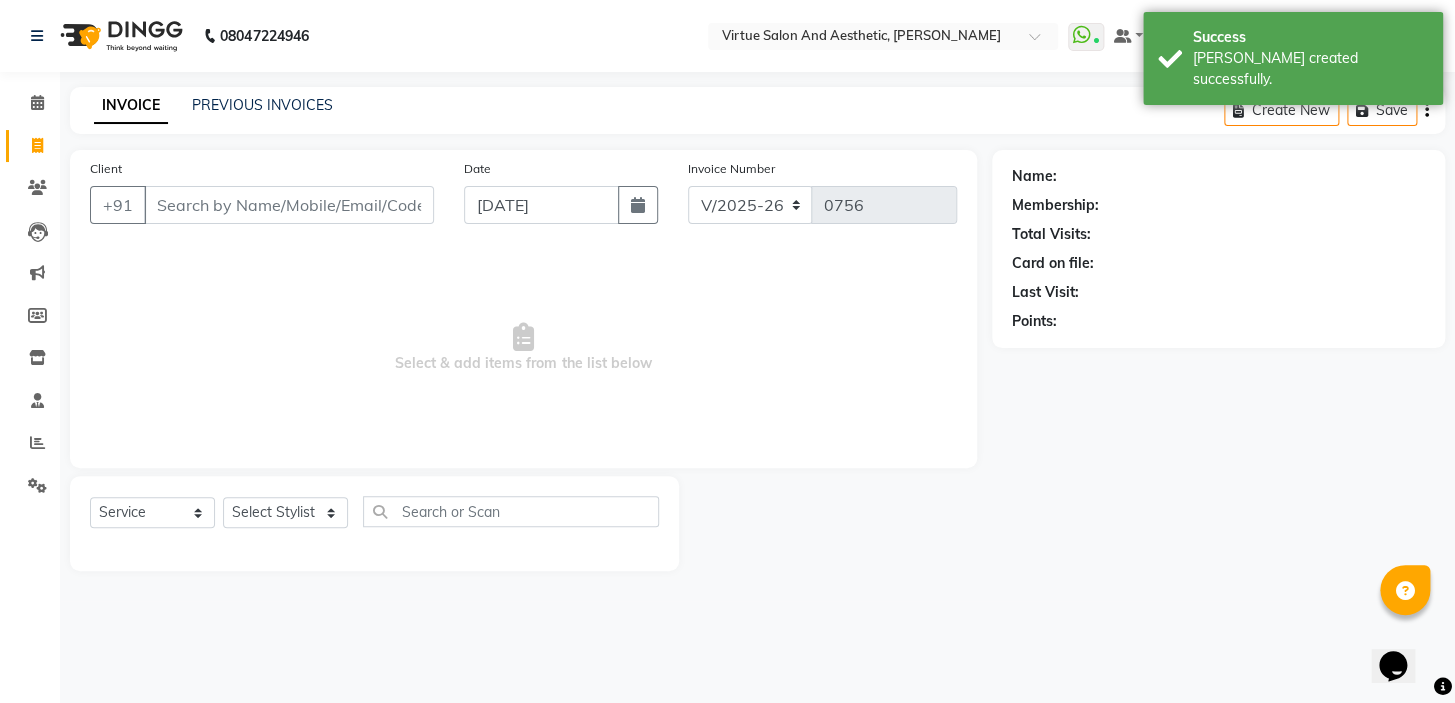 click on "Select & add items from the list below" at bounding box center (523, 348) 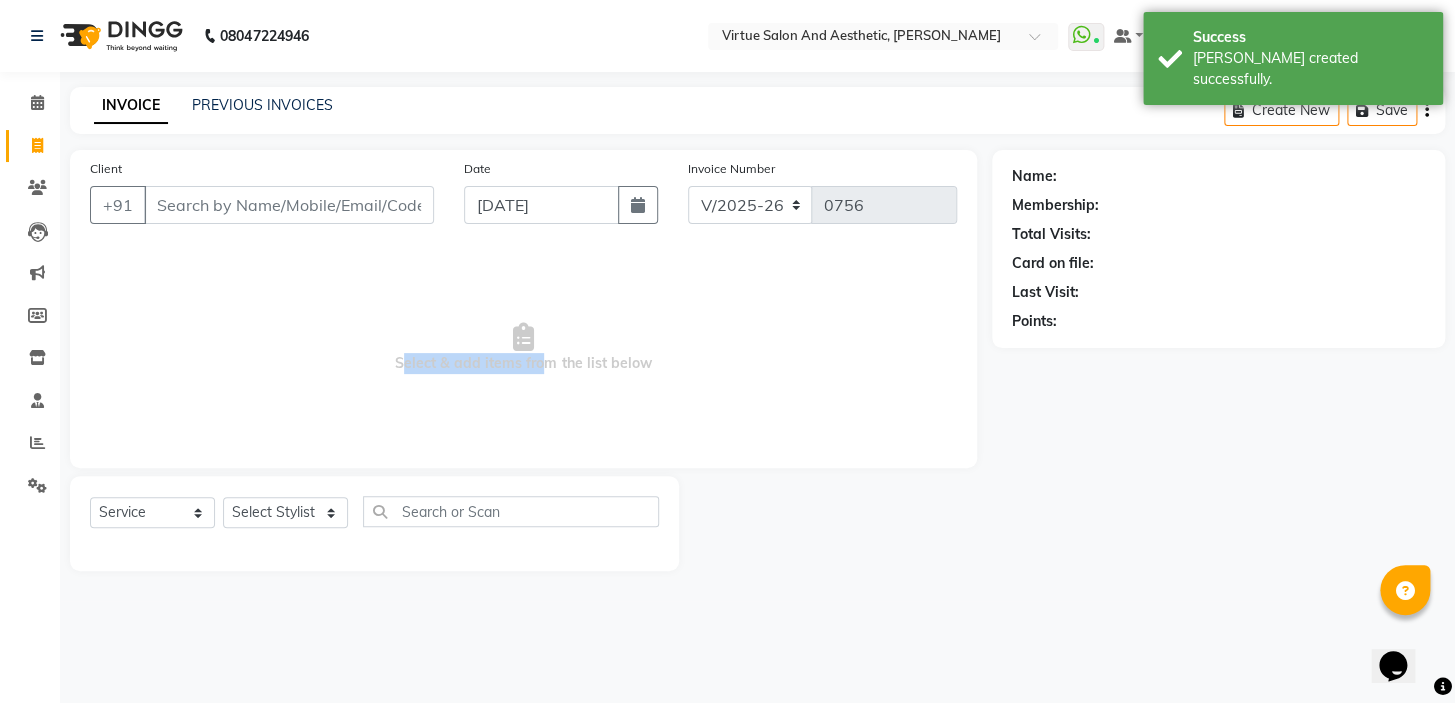 drag, startPoint x: 348, startPoint y: 375, endPoint x: 815, endPoint y: 347, distance: 467.83865 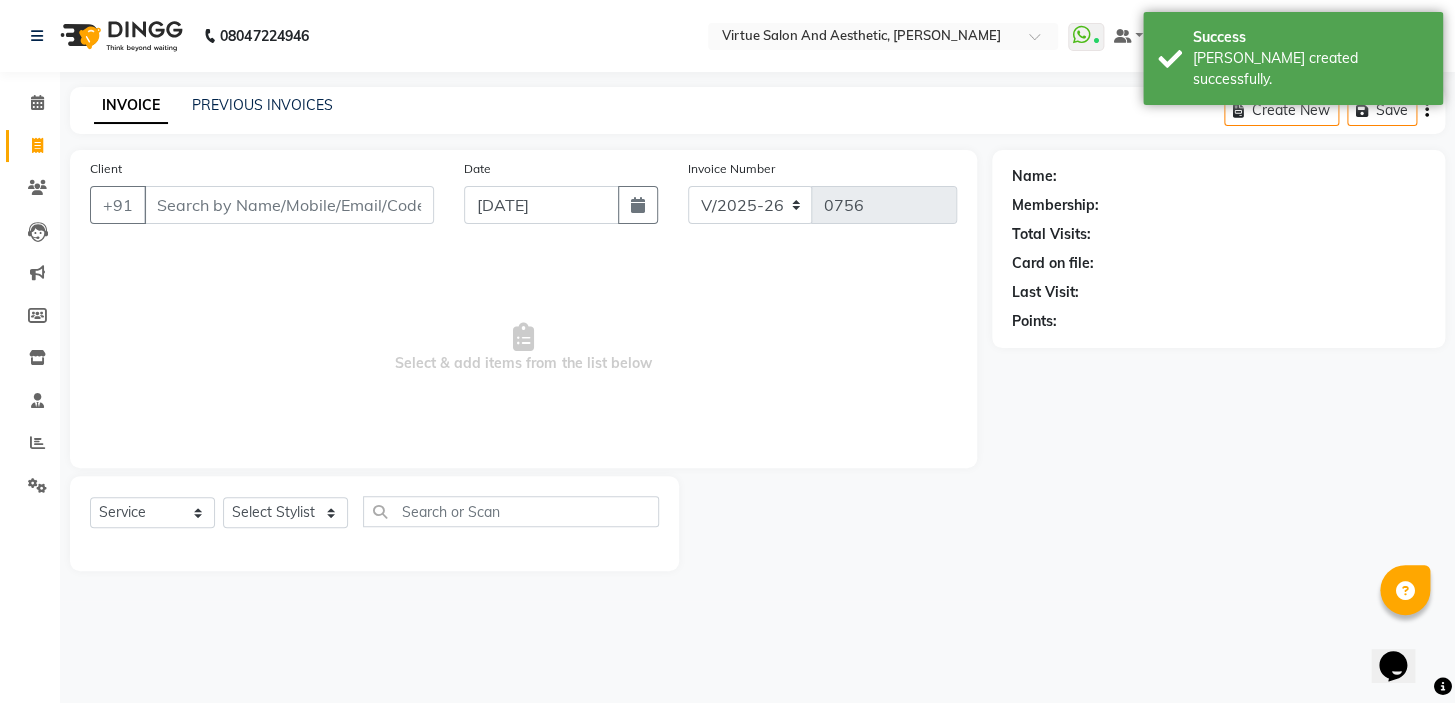 click on "Select & add items from the list below" at bounding box center (523, 348) 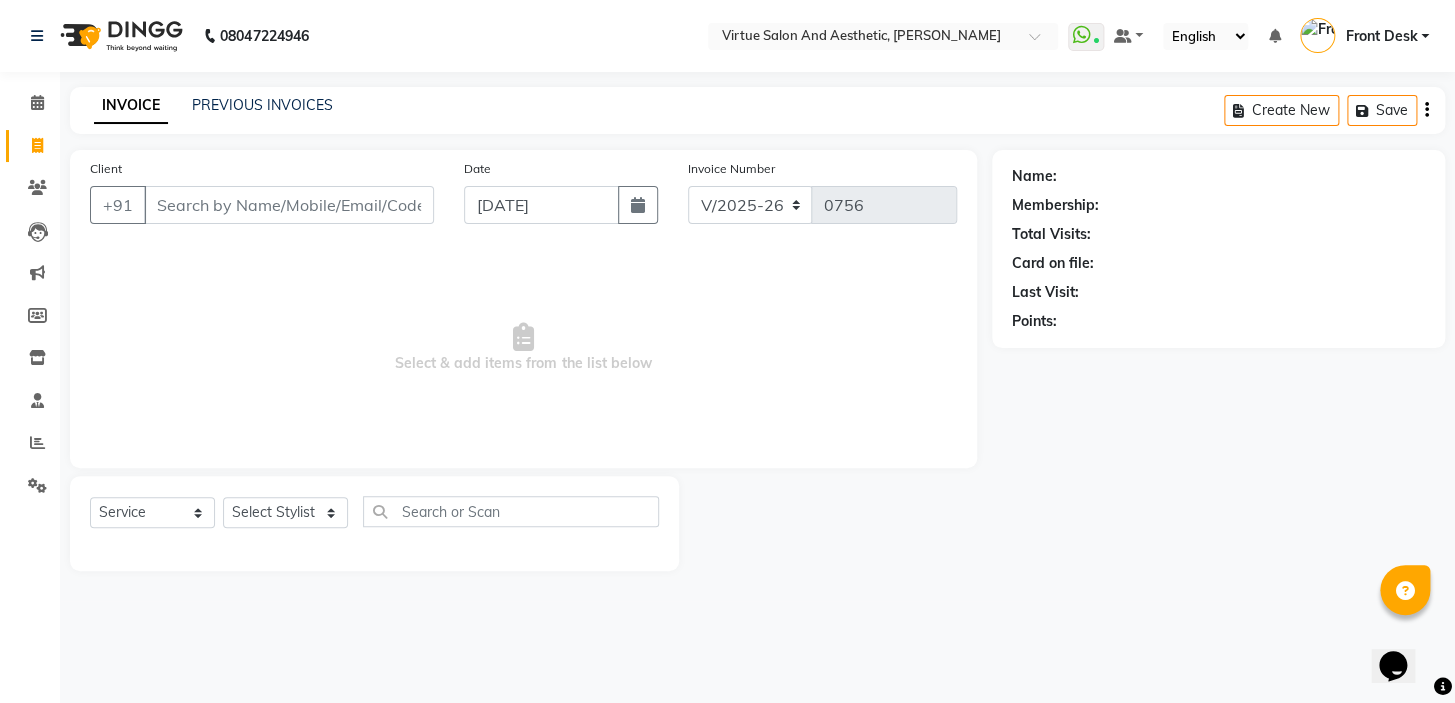 click on "Select & add items from the list below" at bounding box center [523, 348] 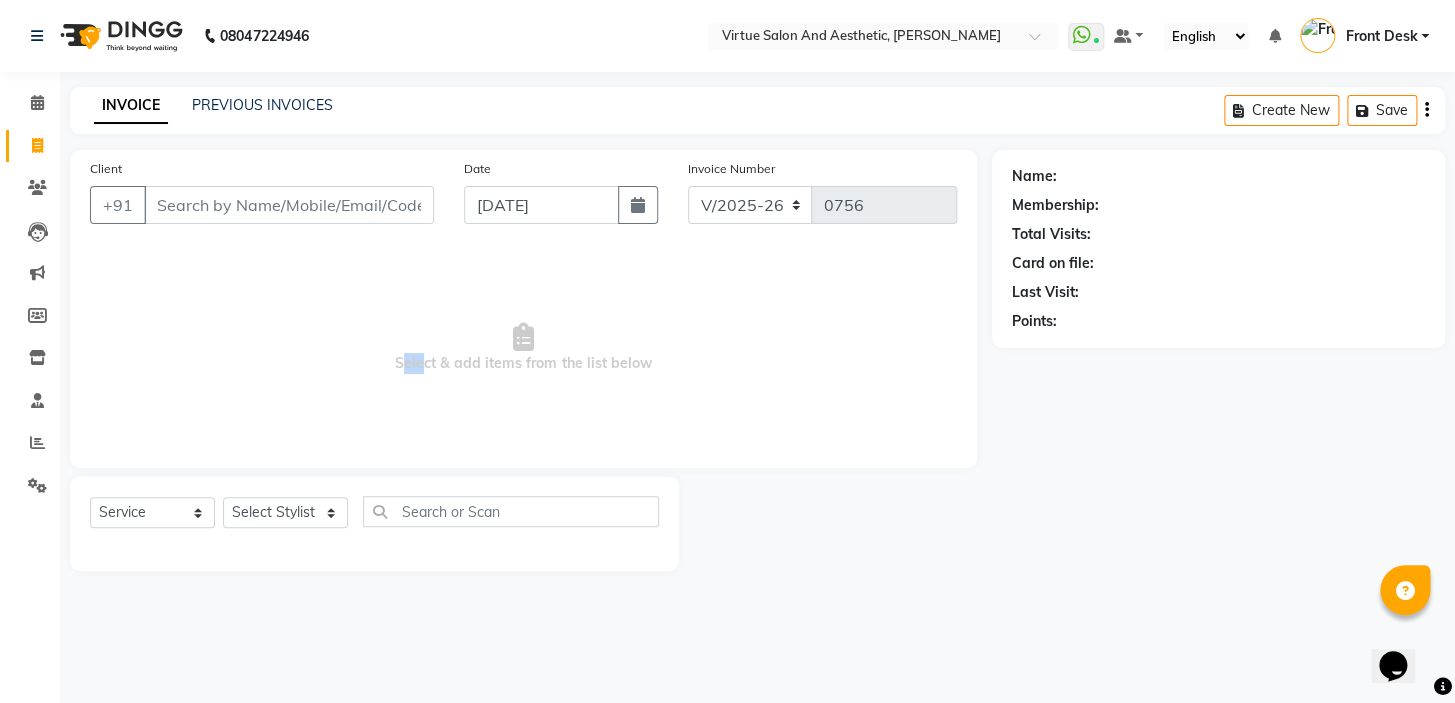 drag, startPoint x: 639, startPoint y: 381, endPoint x: 706, endPoint y: 359, distance: 70.5195 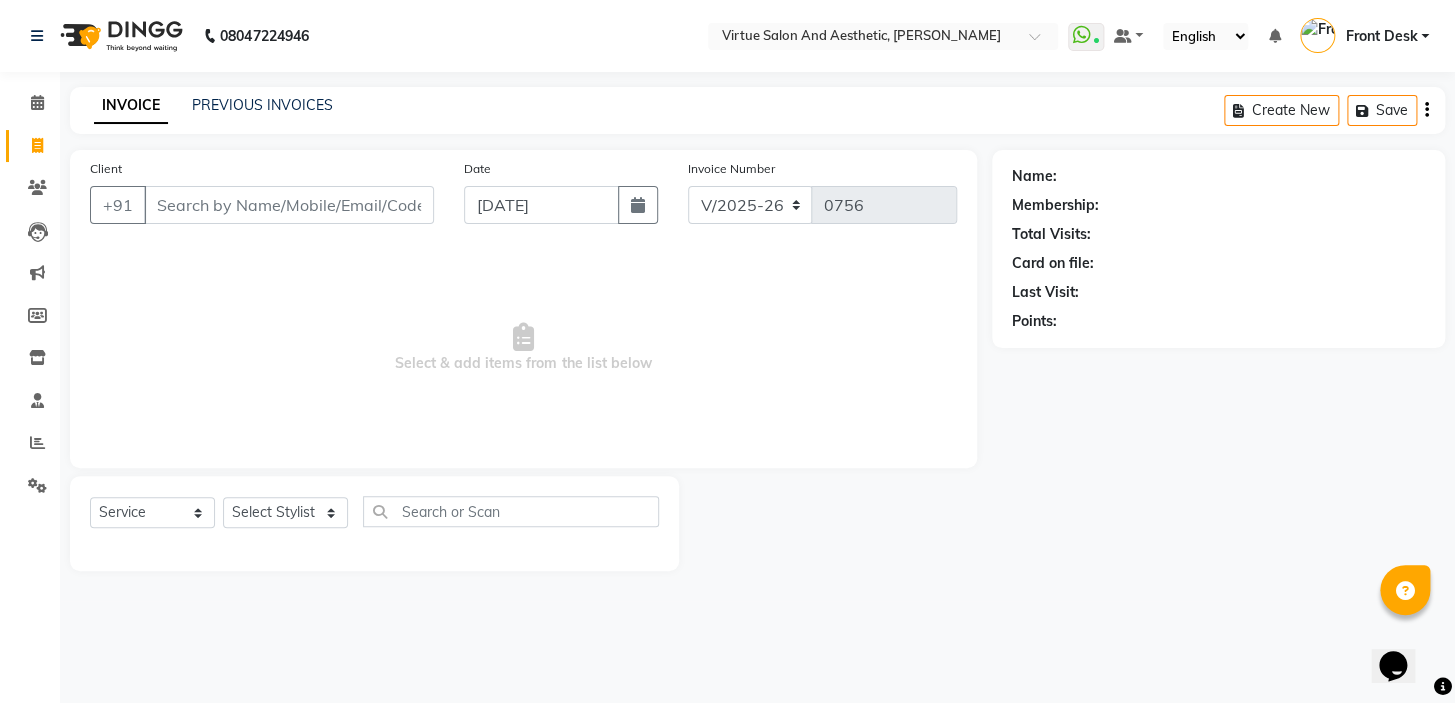 click on "Select & add items from the list below" at bounding box center [523, 348] 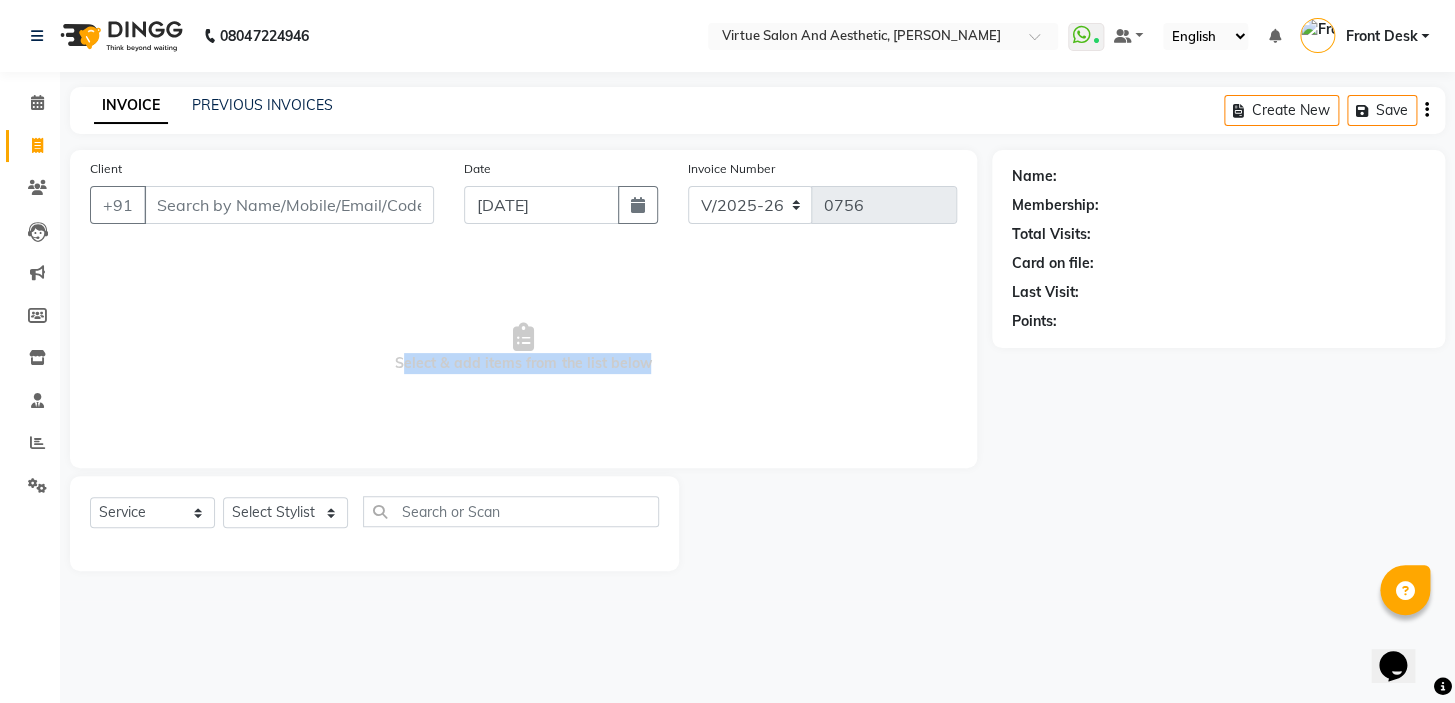 drag, startPoint x: 335, startPoint y: 384, endPoint x: 739, endPoint y: 387, distance: 404.01114 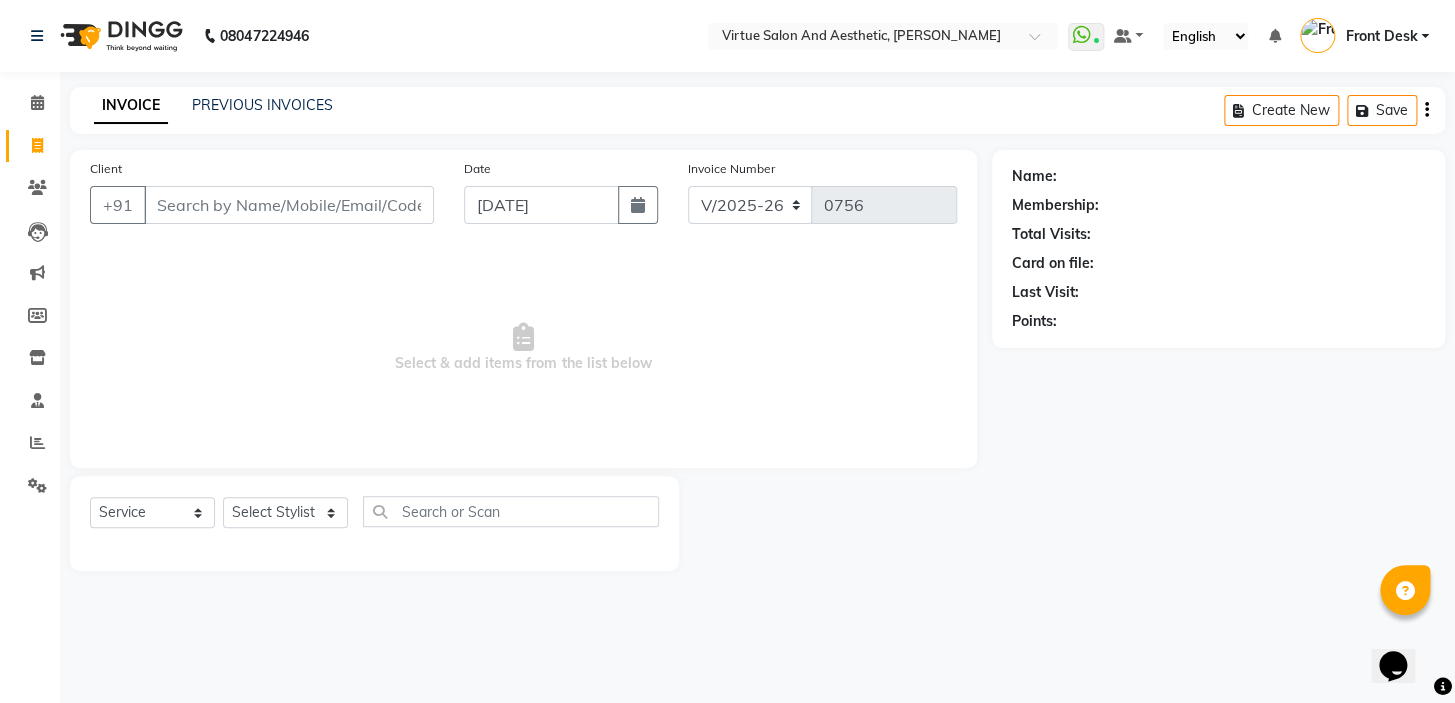 click on "Select & add items from the list below" at bounding box center [523, 348] 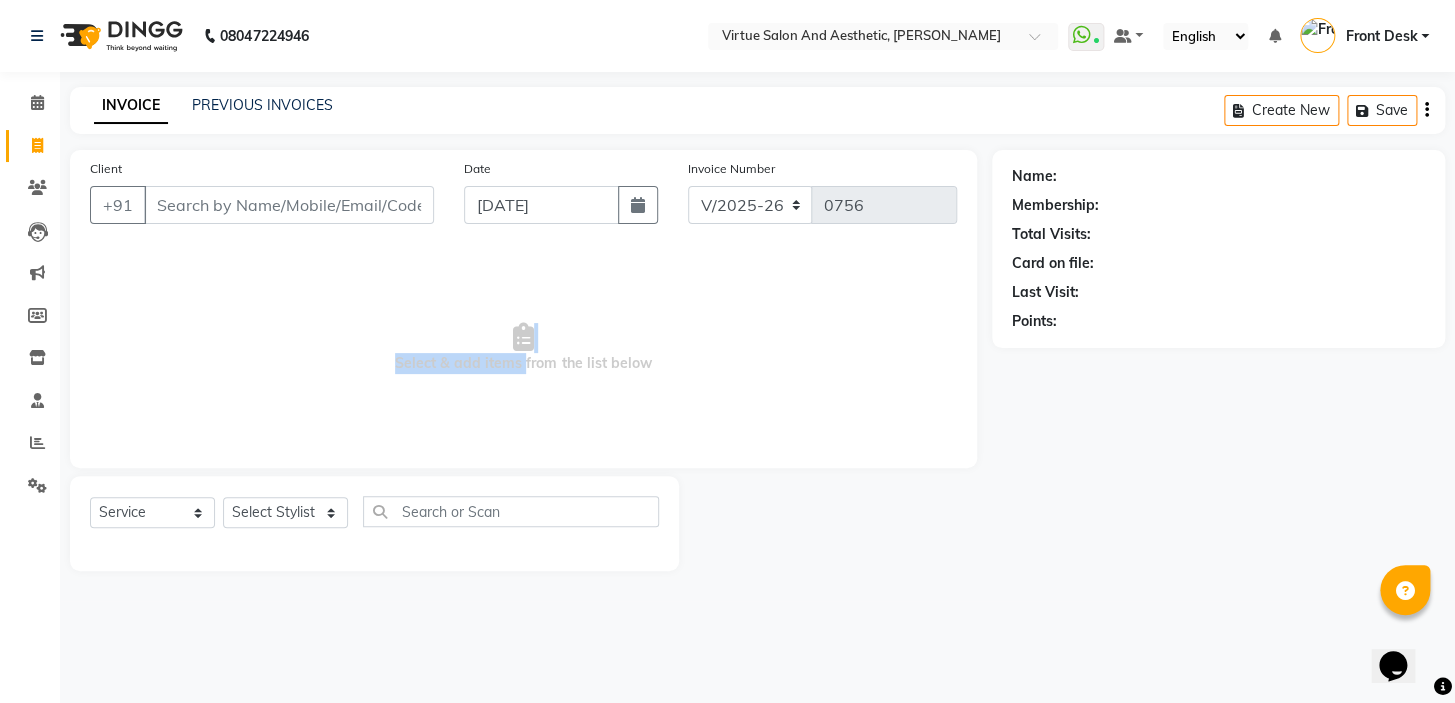 drag, startPoint x: 511, startPoint y: 284, endPoint x: 520, endPoint y: 422, distance: 138.29317 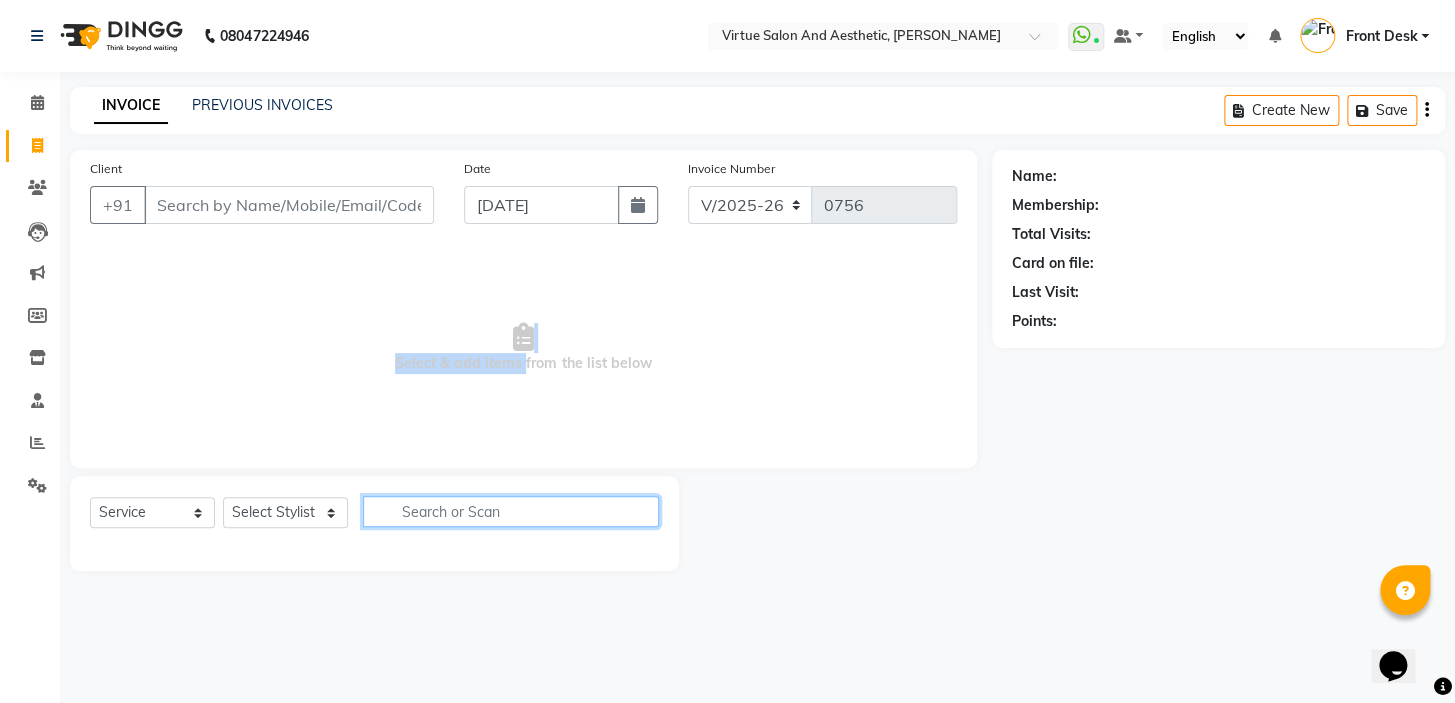 type on "Select & add items" 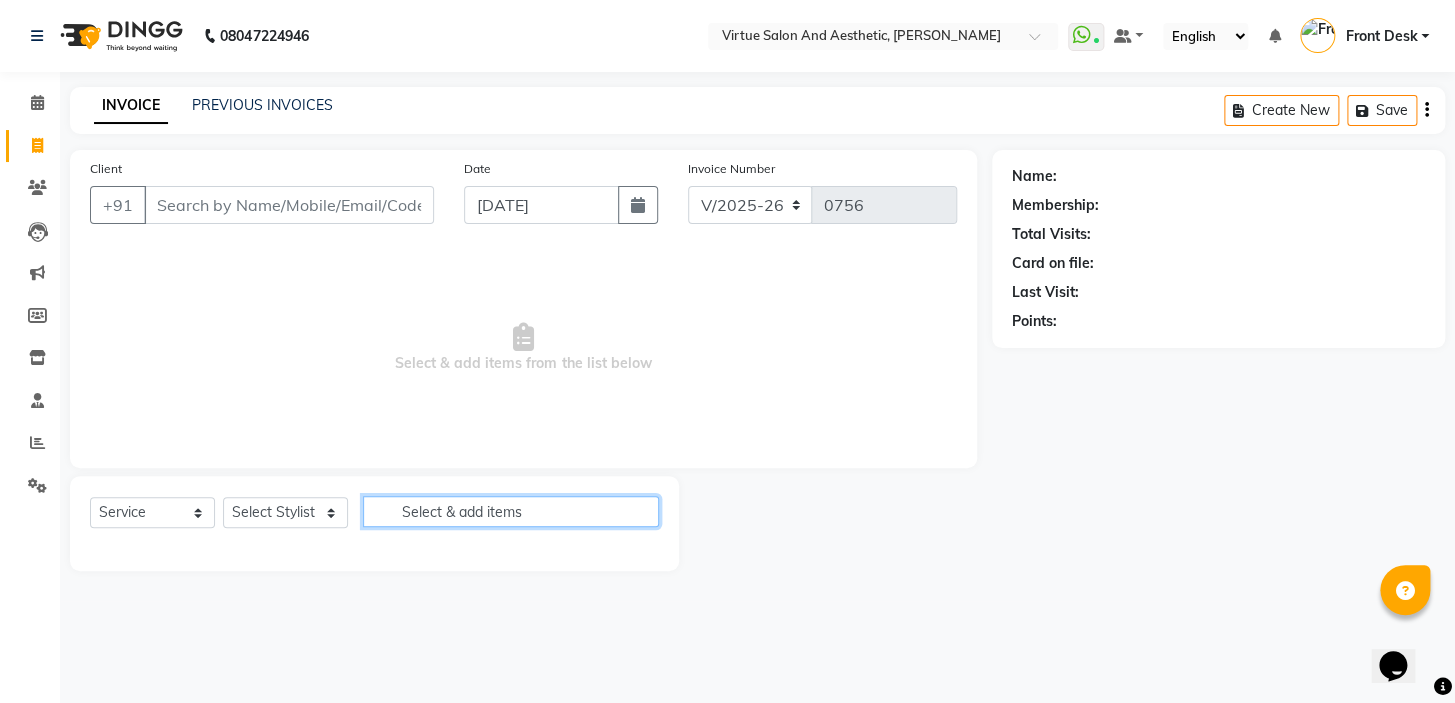 type 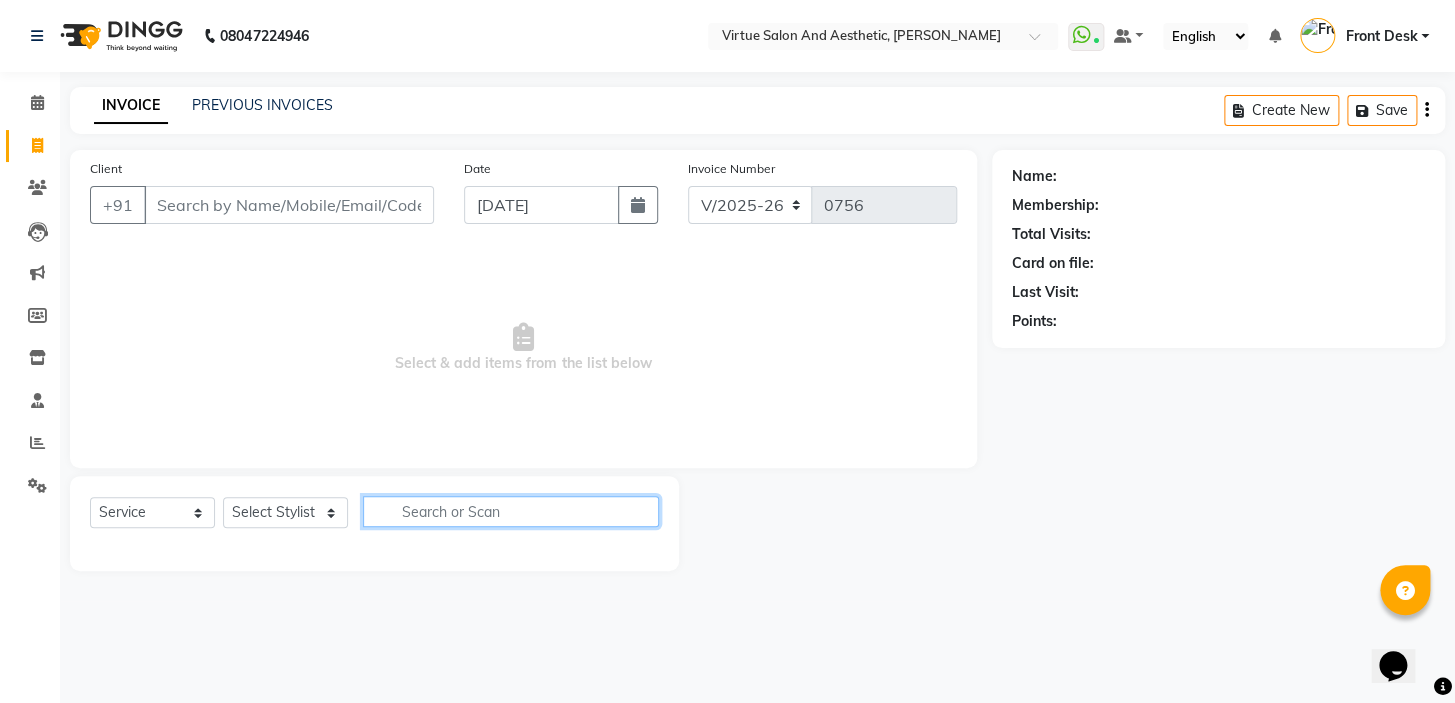 drag, startPoint x: 477, startPoint y: 520, endPoint x: 580, endPoint y: 738, distance: 241.10786 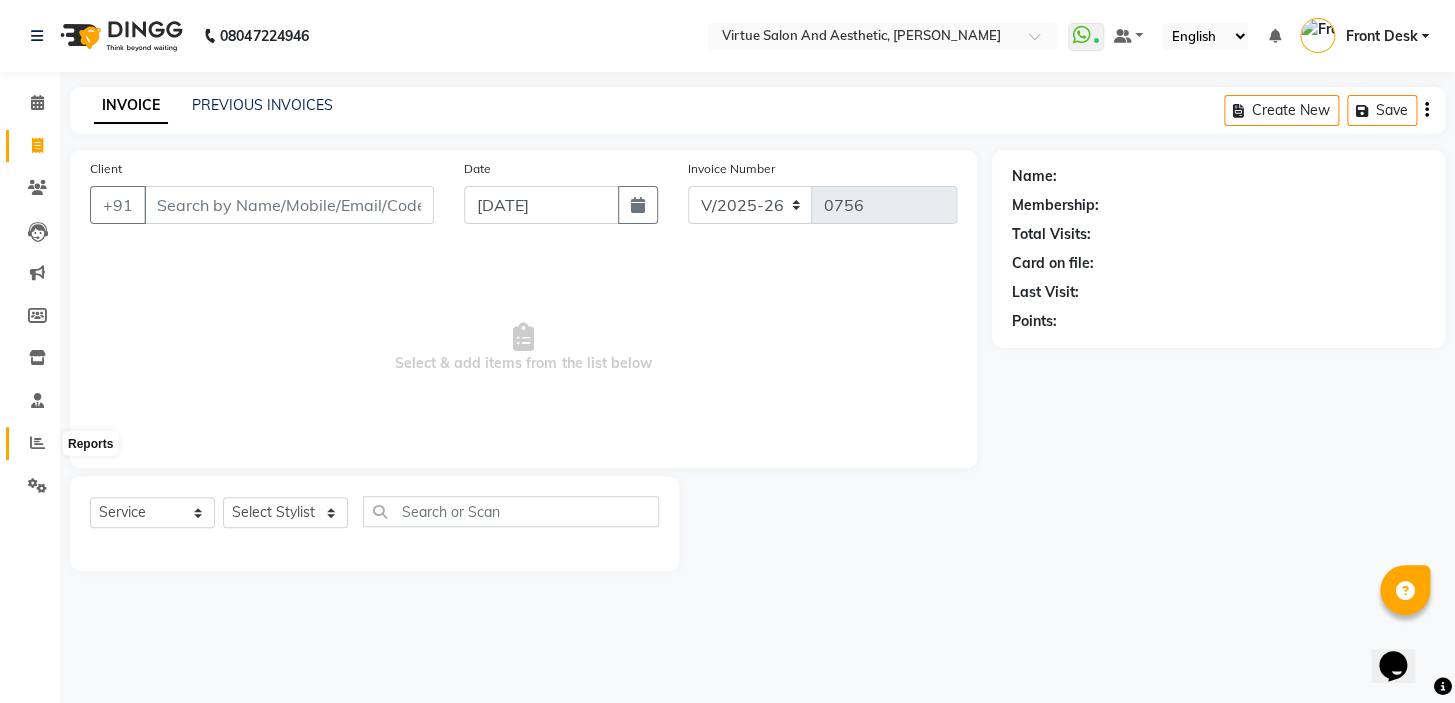 click 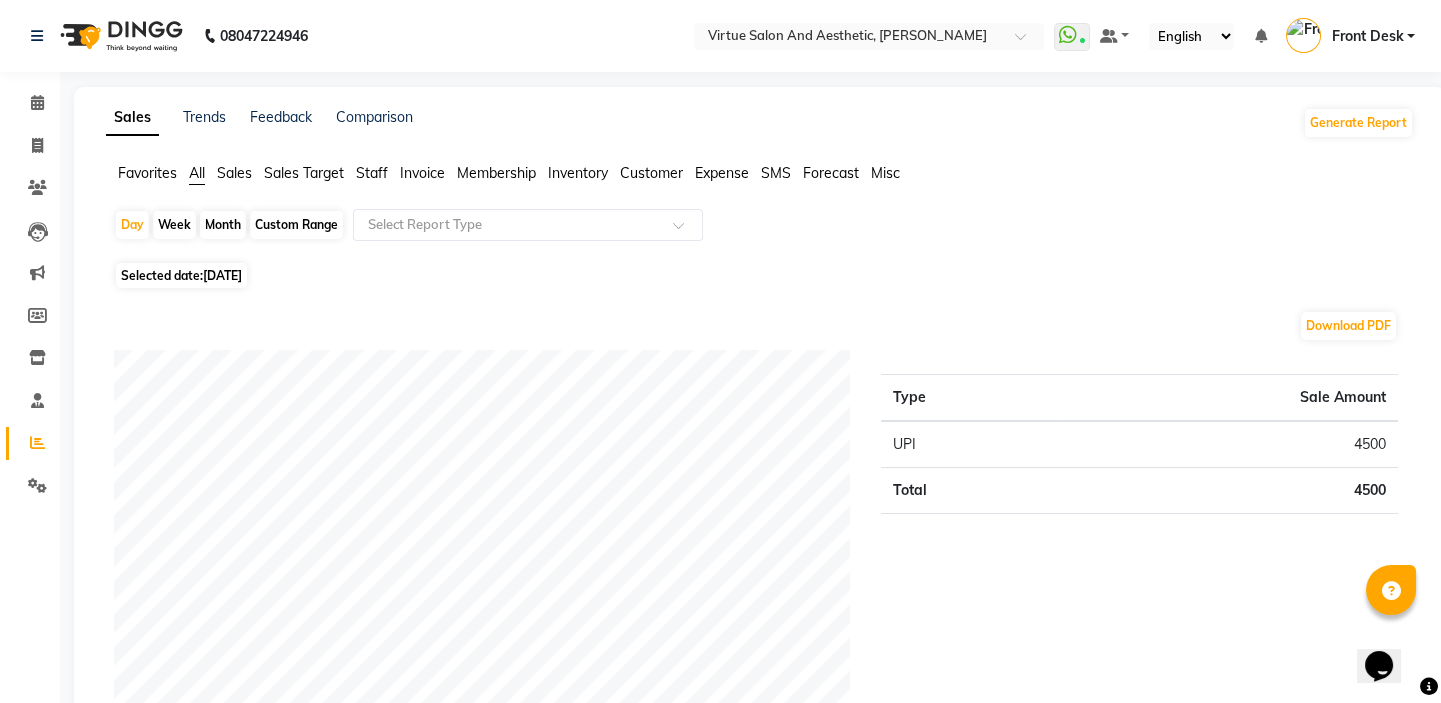 click on "Customer" 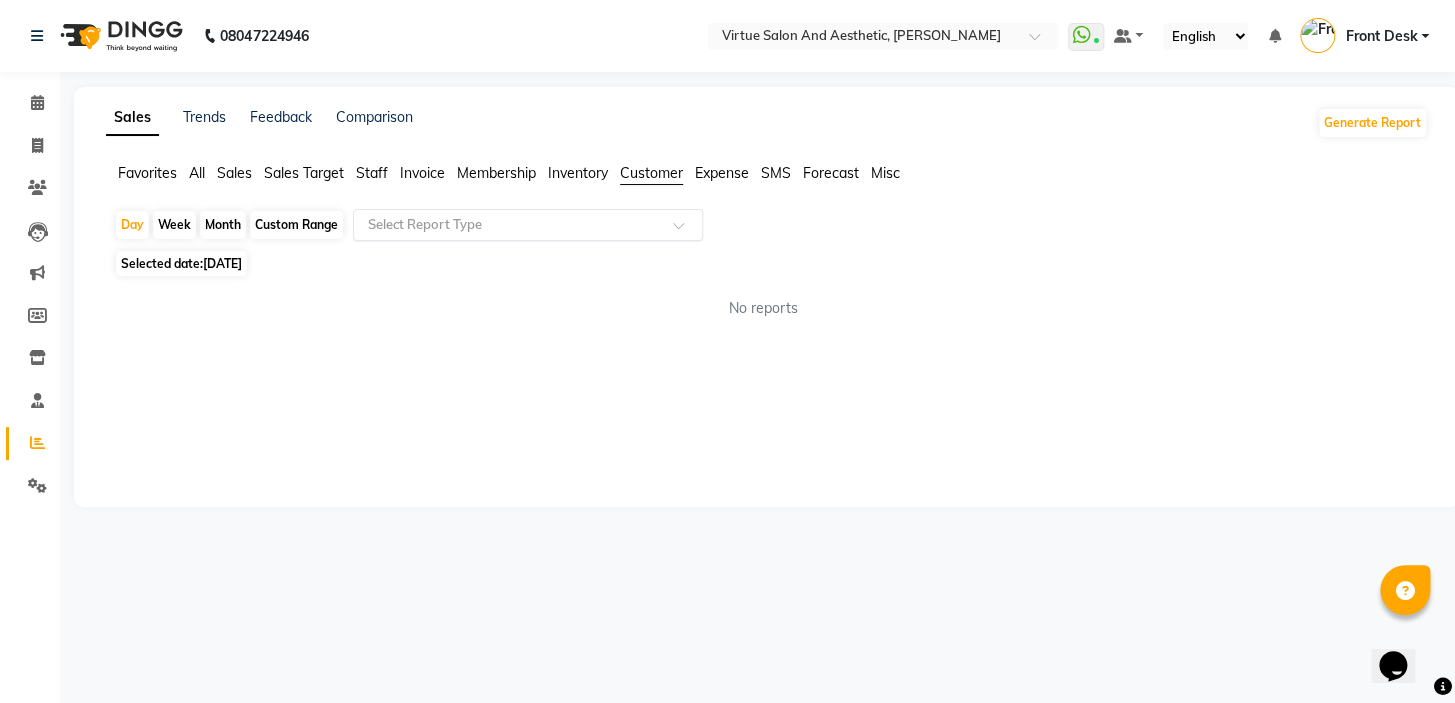 click 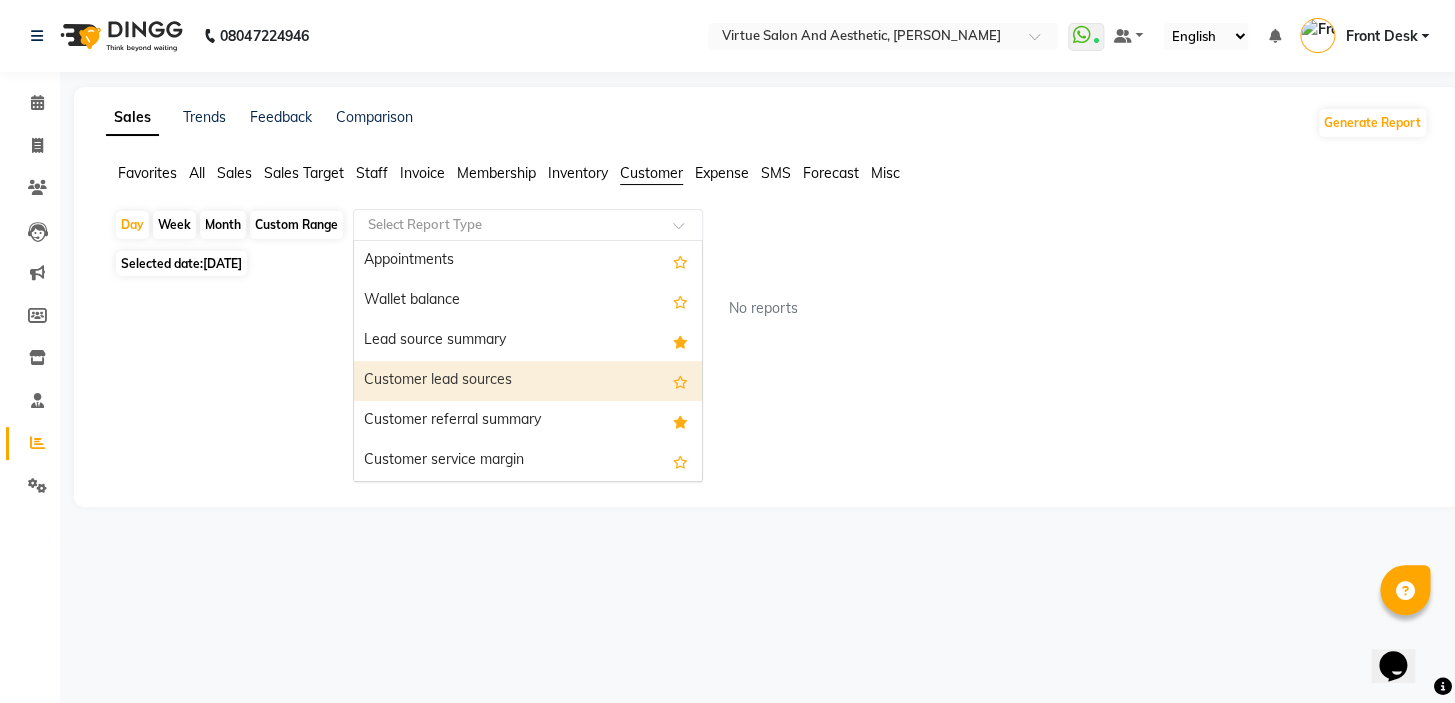 click on "Customer lead sources" at bounding box center [528, 381] 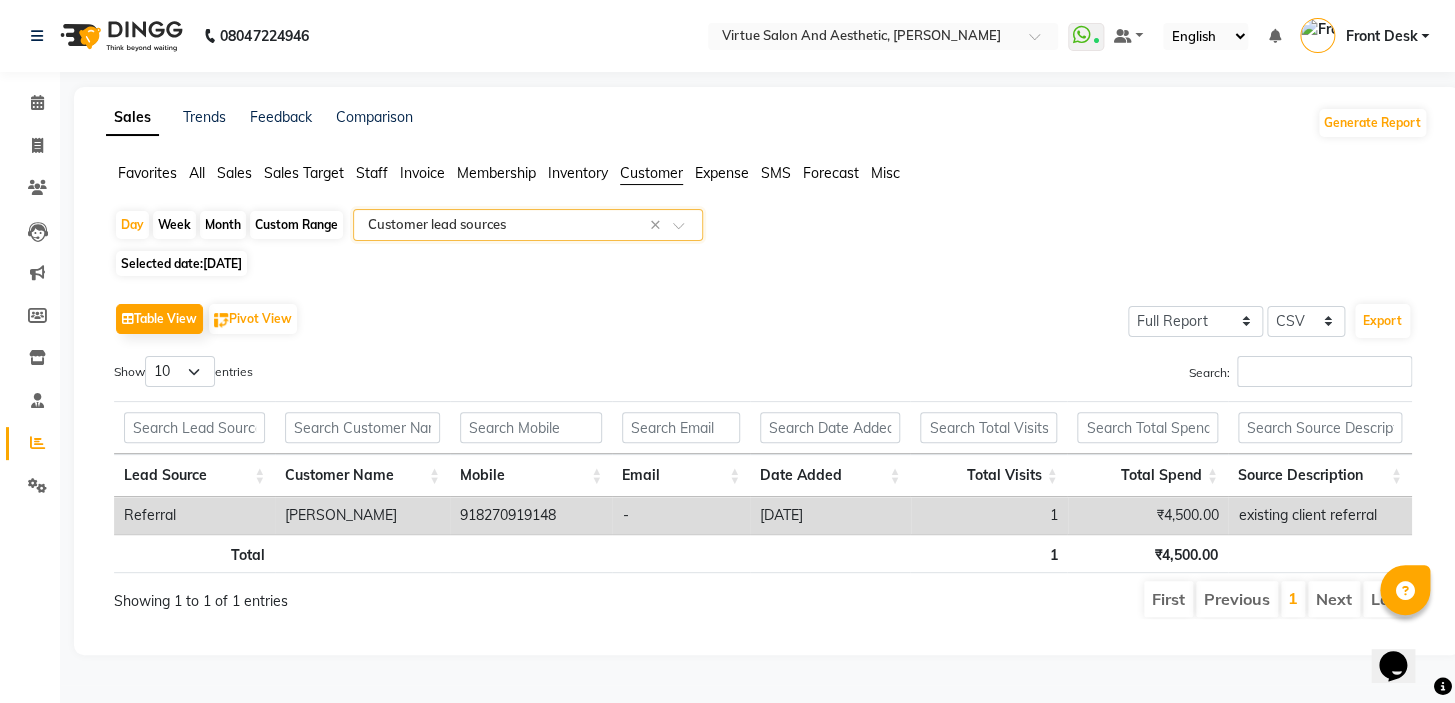 click on "Custom Range" 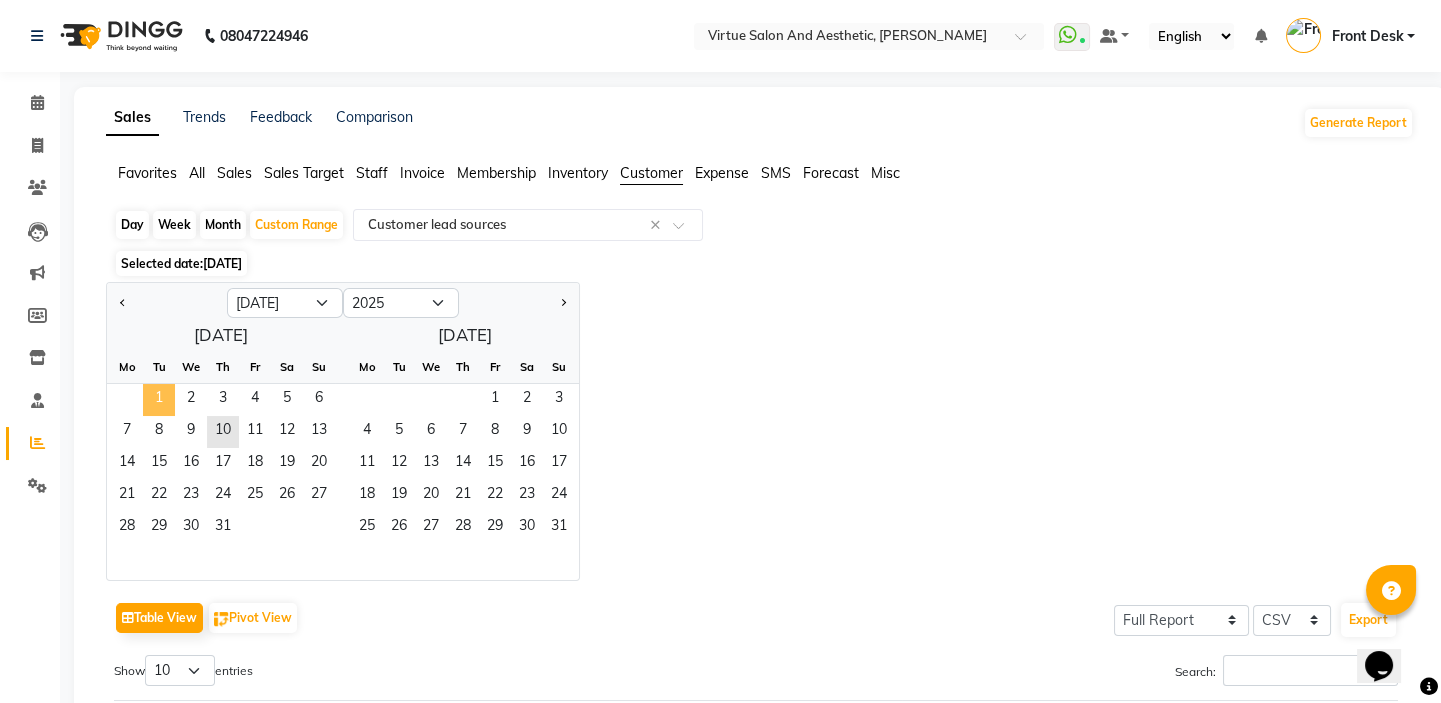 click on "1" 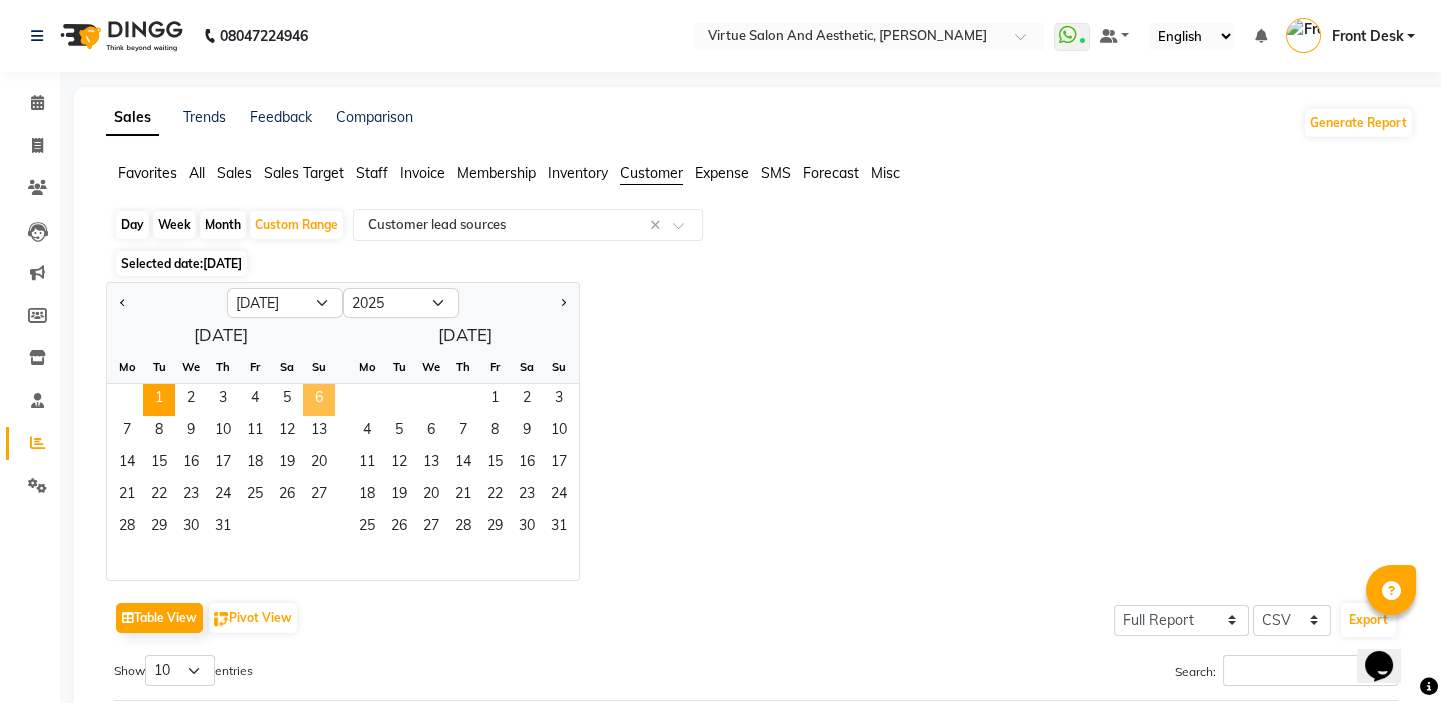 click on "6" 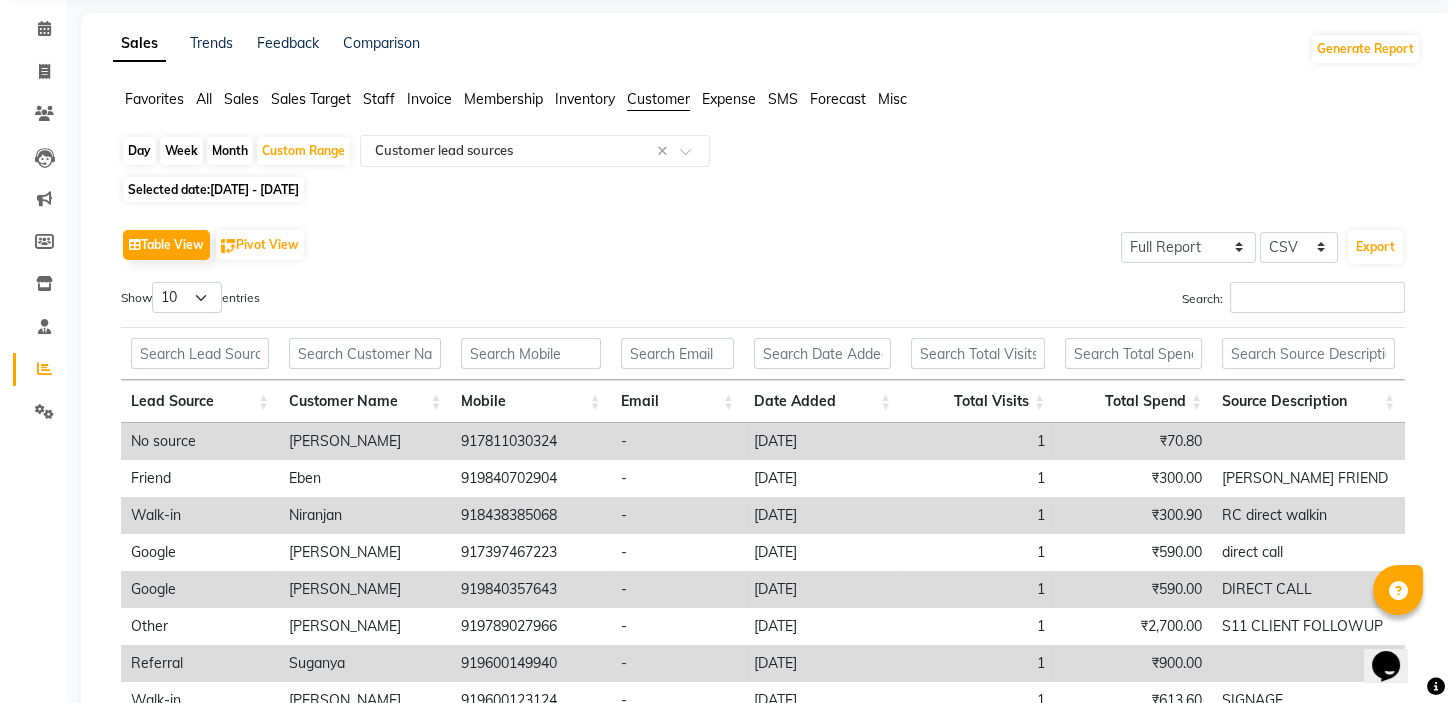 scroll, scrollTop: 0, scrollLeft: 0, axis: both 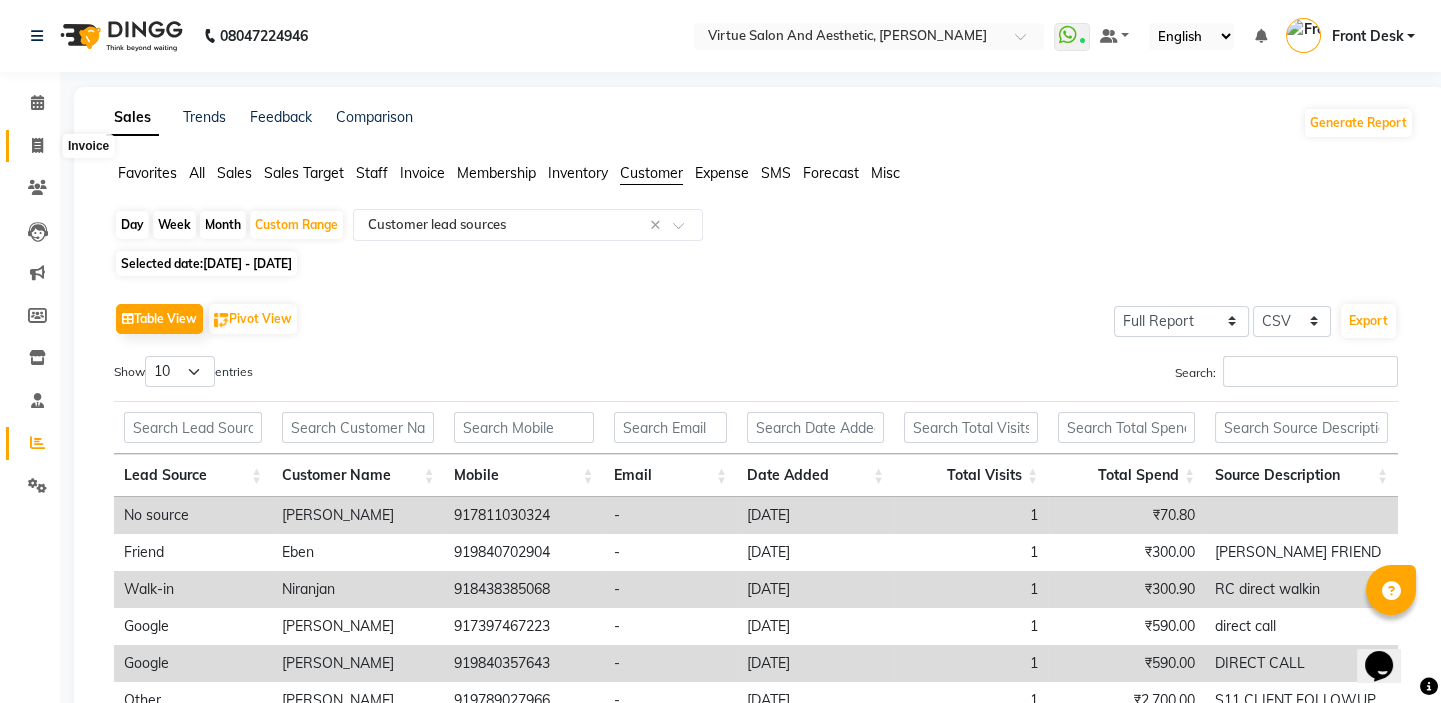 click 